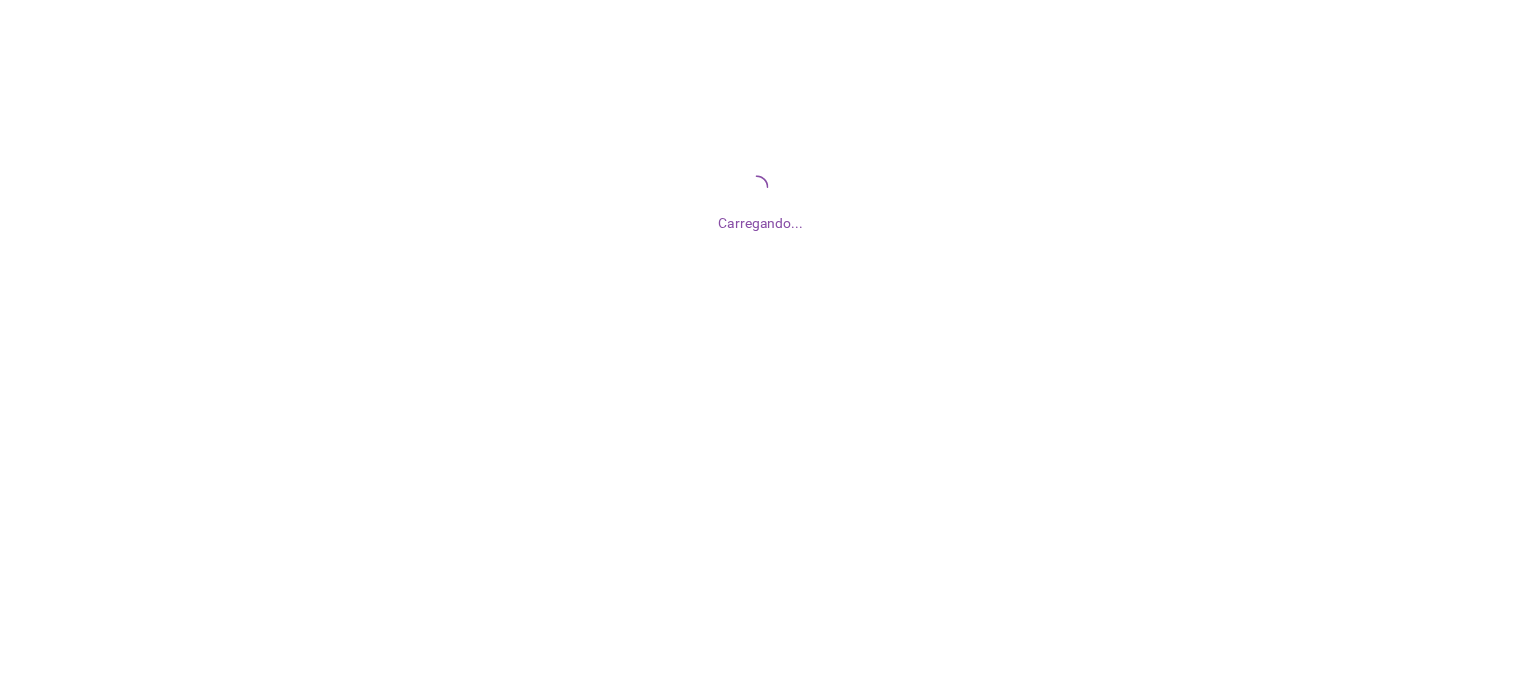 scroll, scrollTop: 0, scrollLeft: 0, axis: both 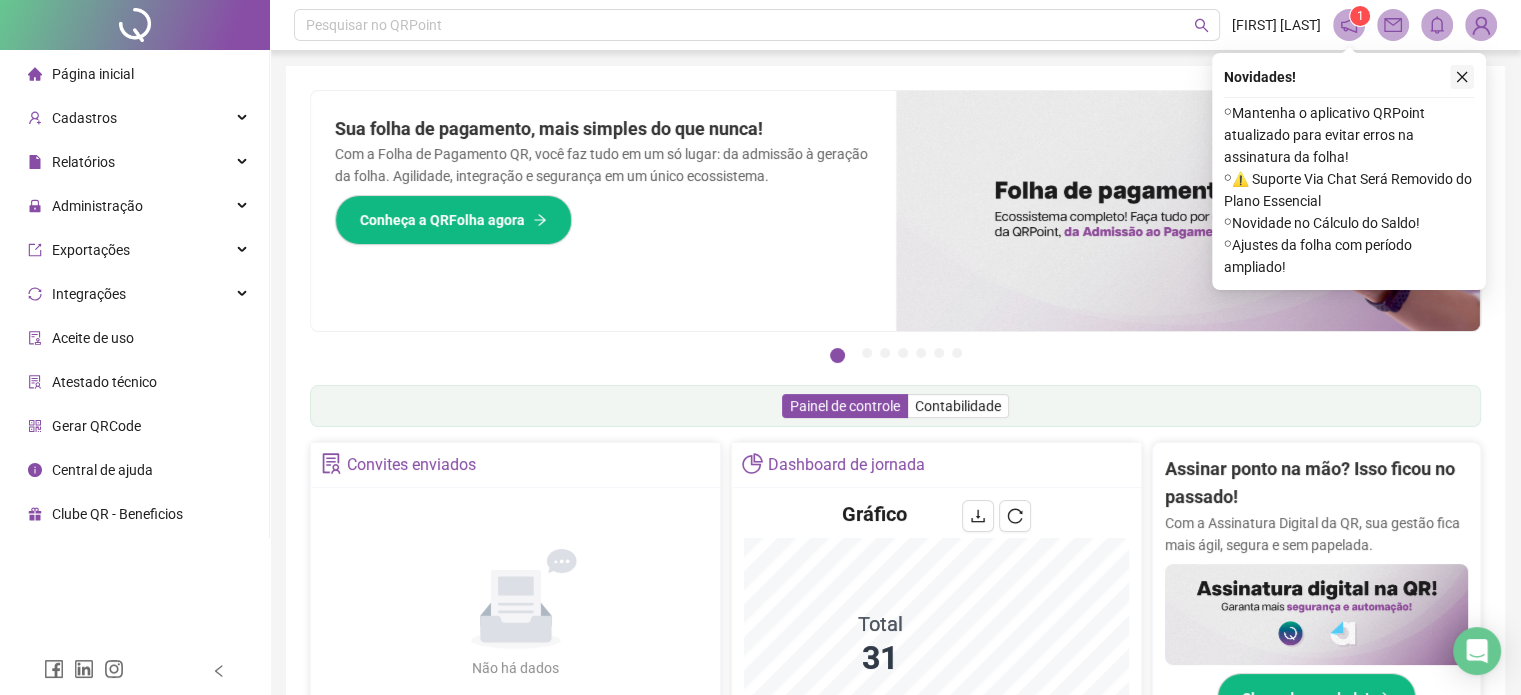 click 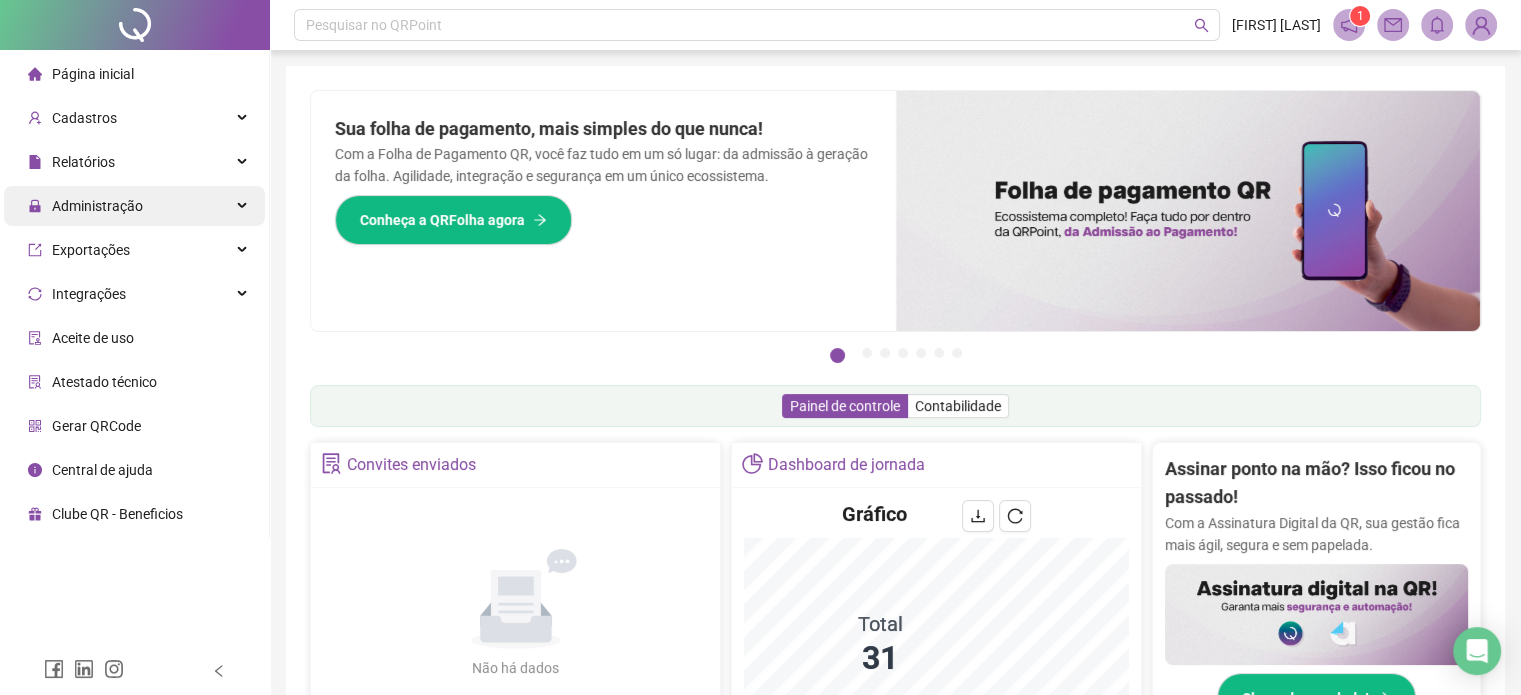 click on "Administração" at bounding box center (134, 206) 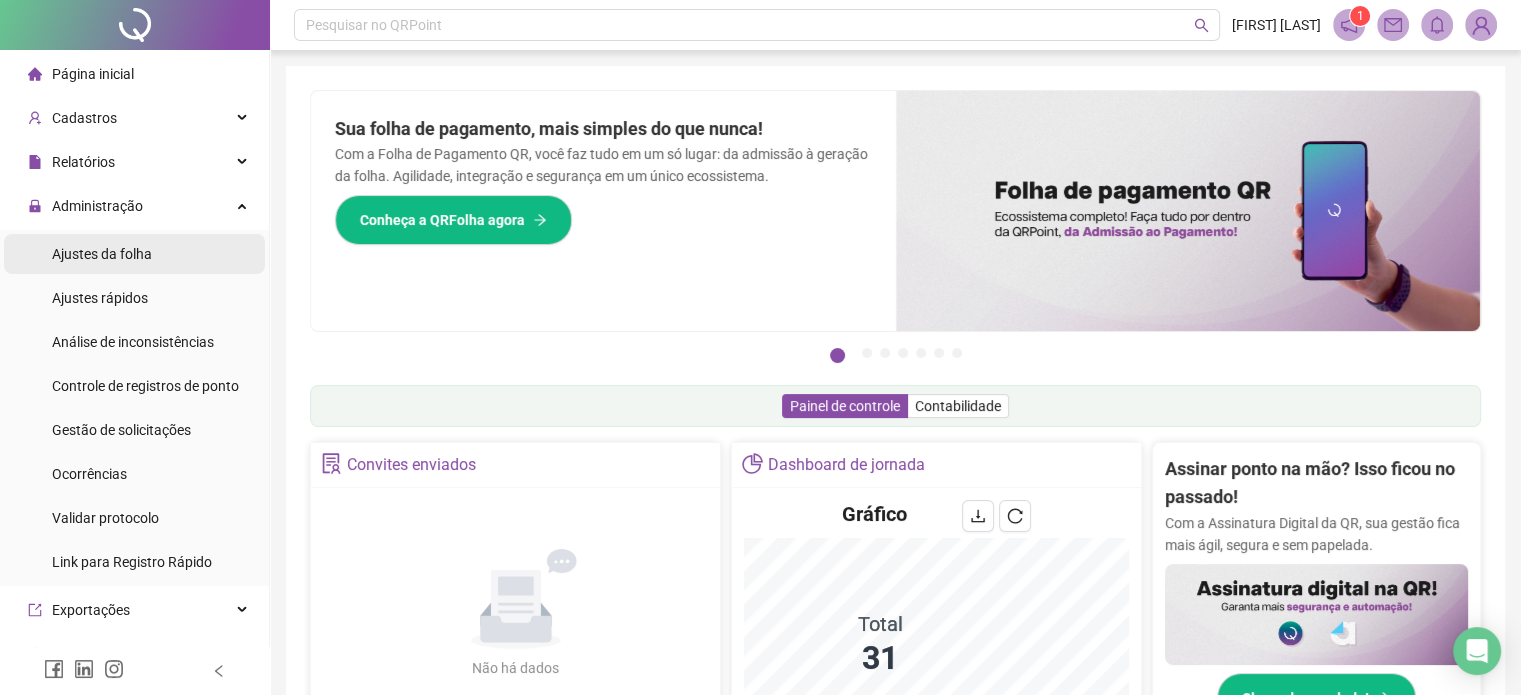 click on "Ajustes da folha" at bounding box center [134, 254] 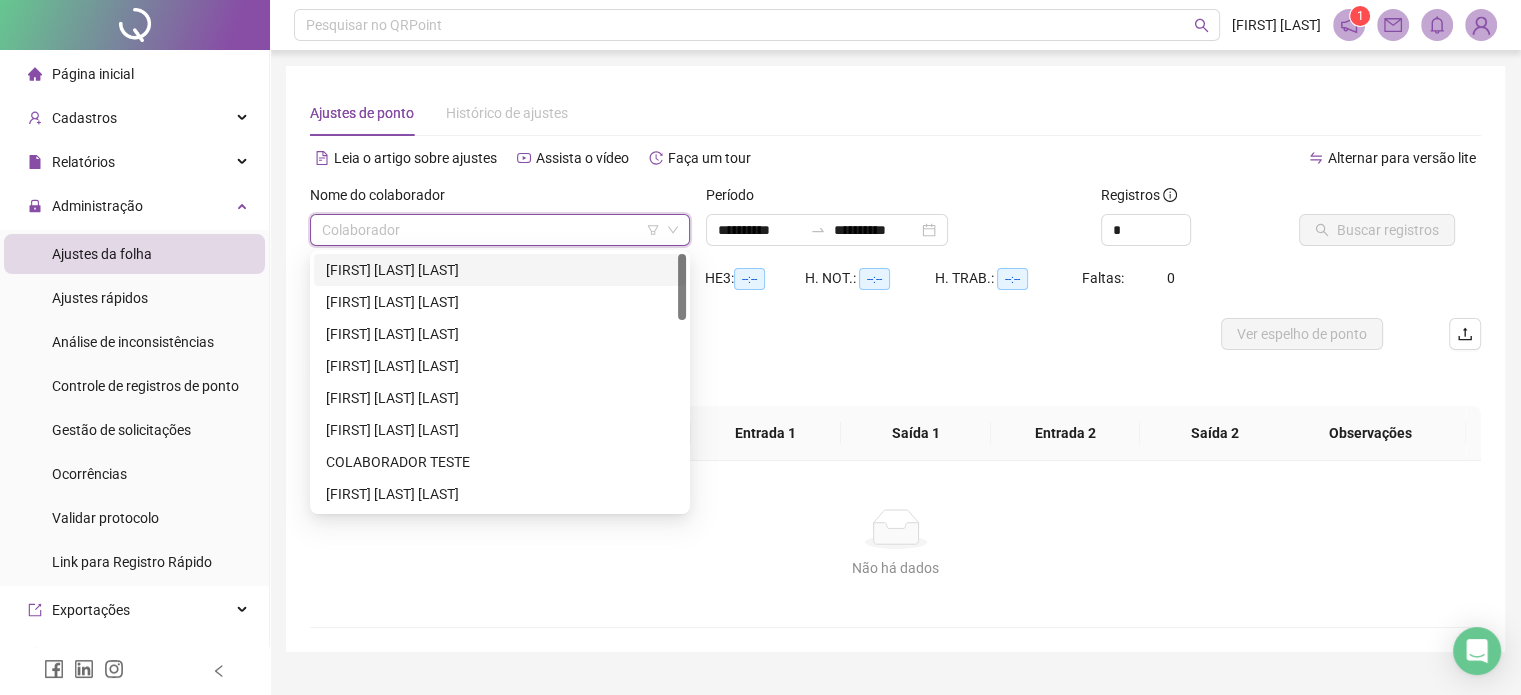 click at bounding box center [491, 230] 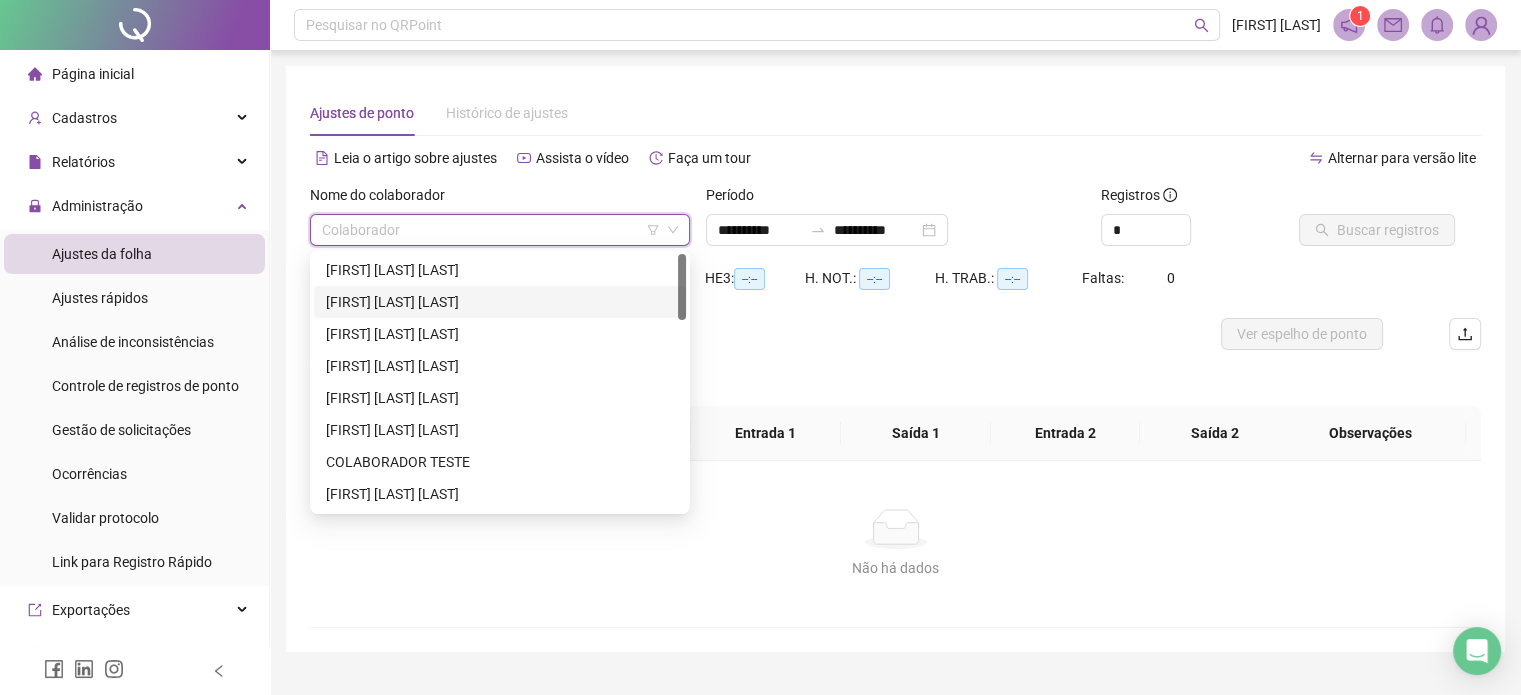 click on "[FIRST] [LAST] [LAST]" at bounding box center [500, 302] 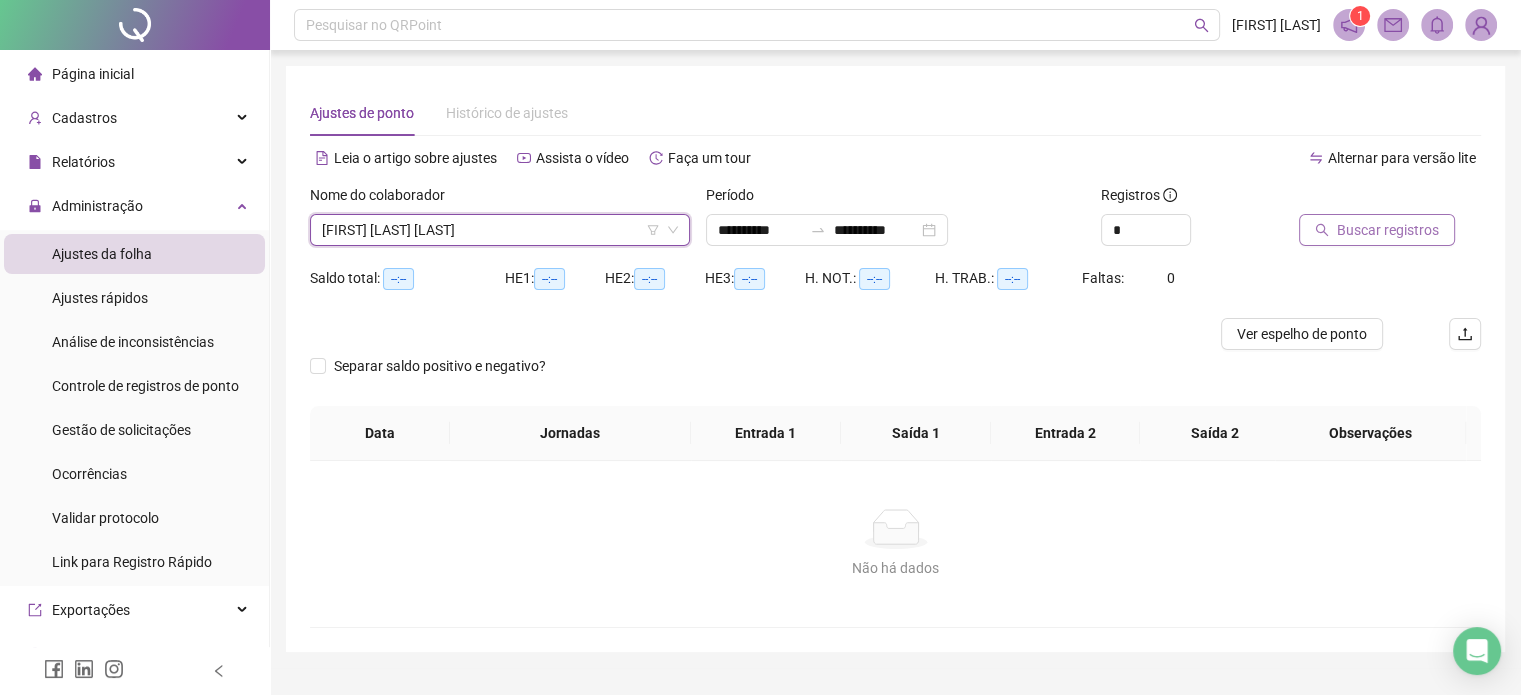 click on "Buscar registros" at bounding box center (1388, 230) 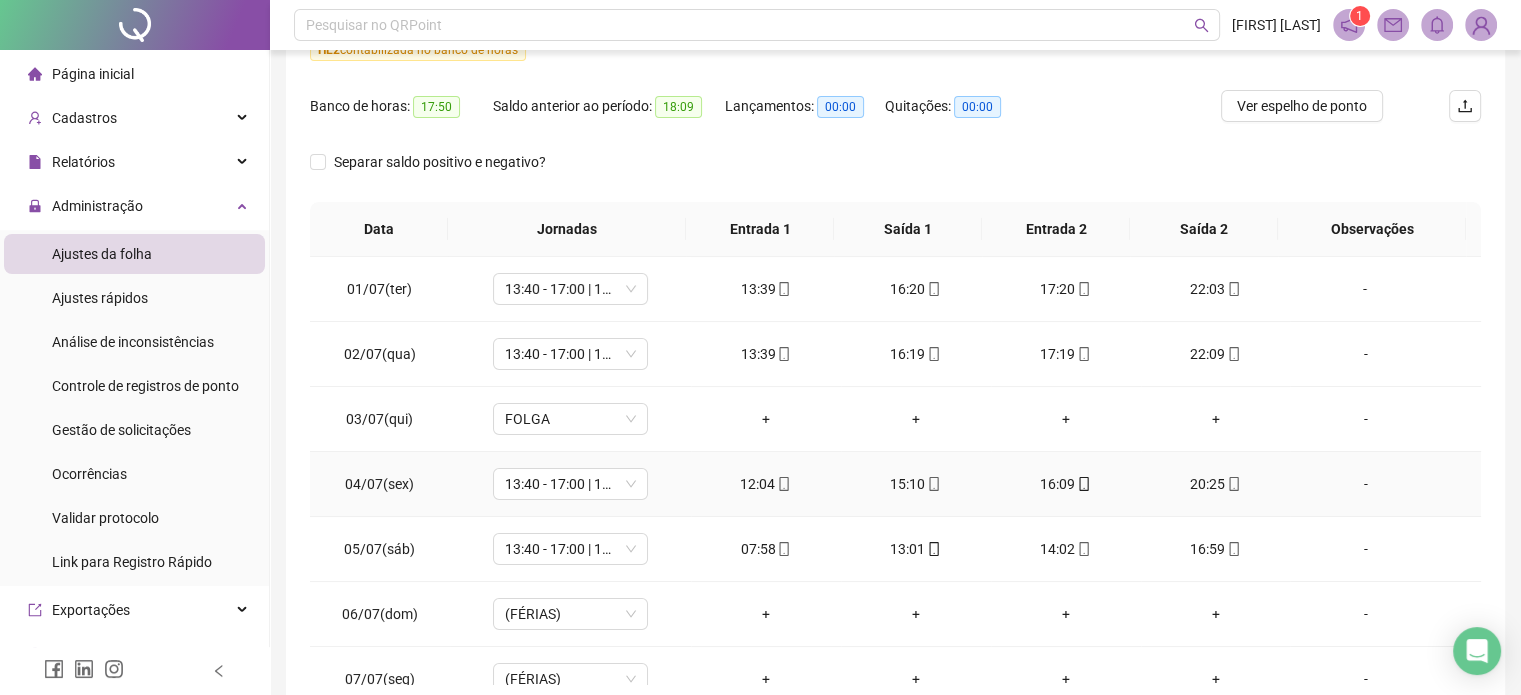 scroll, scrollTop: 300, scrollLeft: 0, axis: vertical 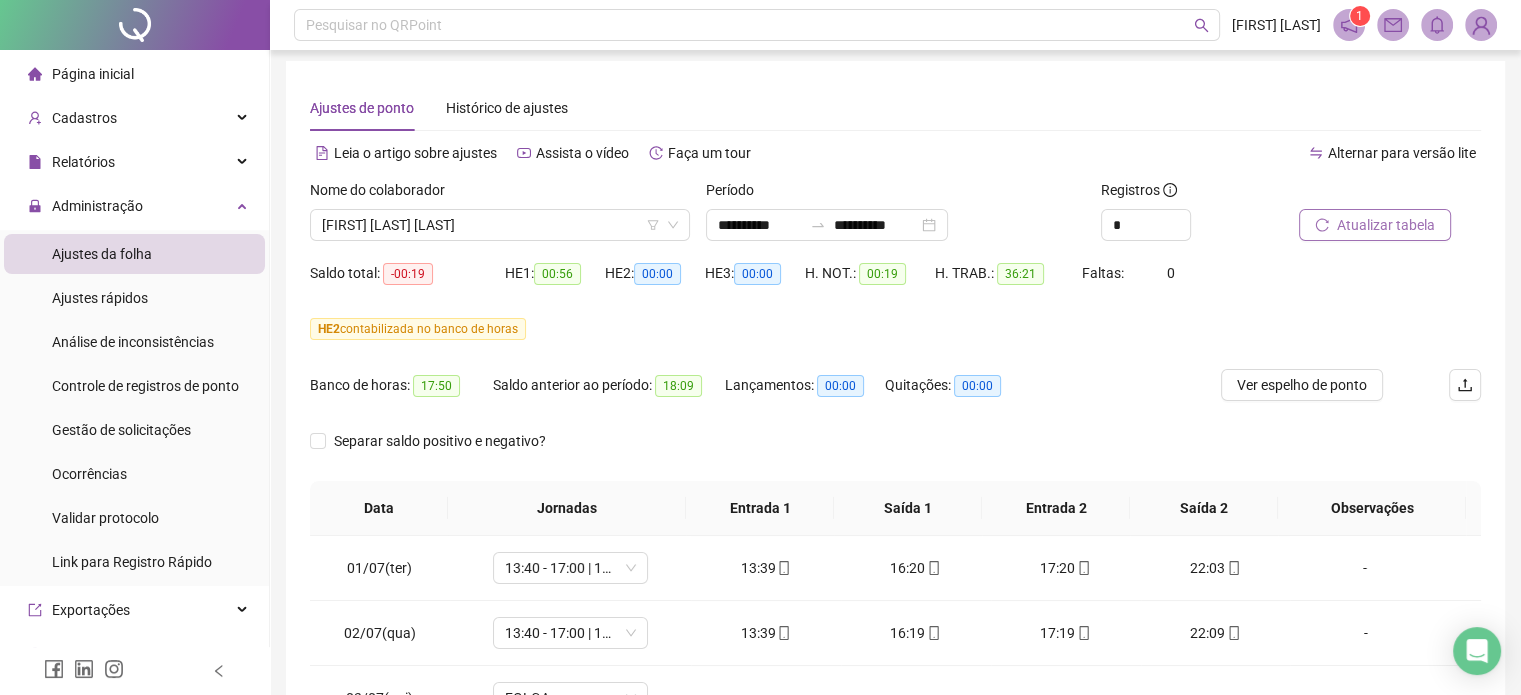 click on "Atualizar tabela" at bounding box center [1386, 225] 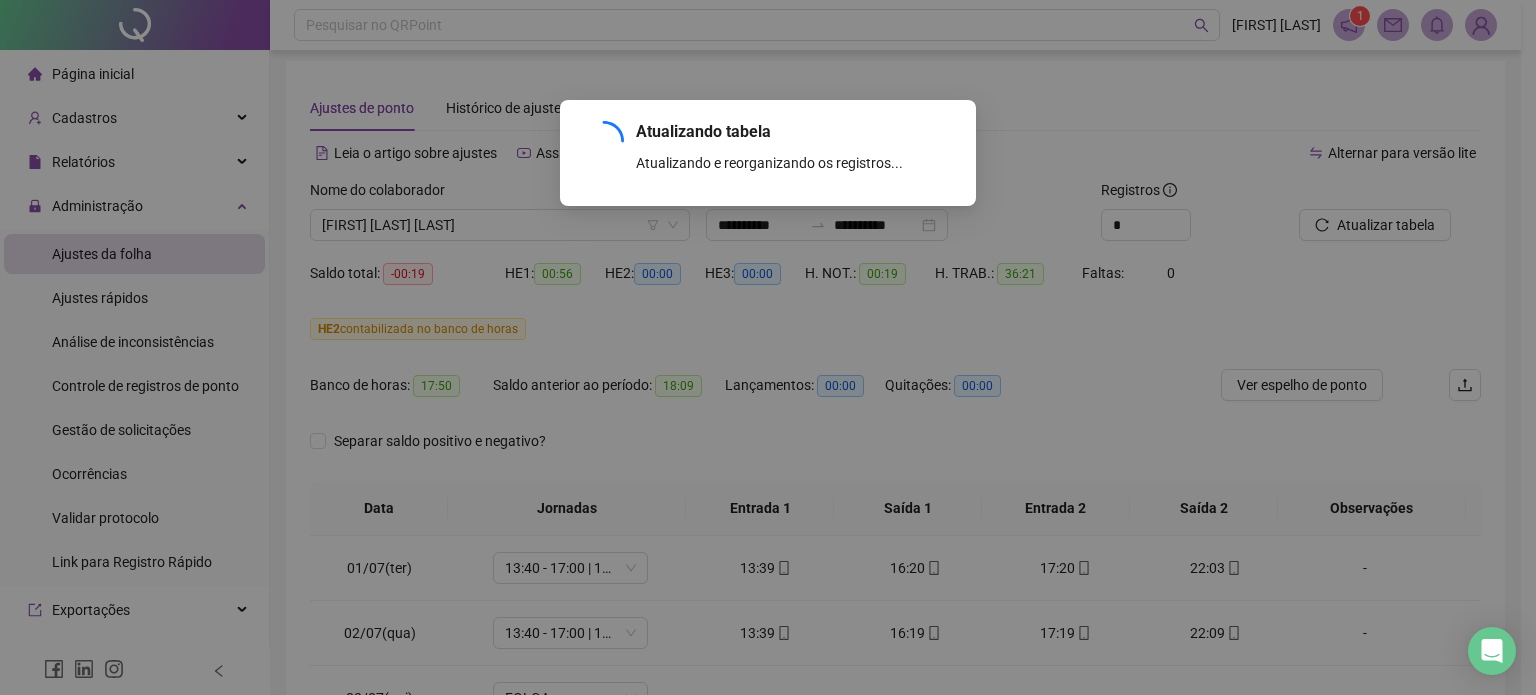 click on "Atualizando tabela Atualizando e reorganizando os registros... OK" at bounding box center [768, 347] 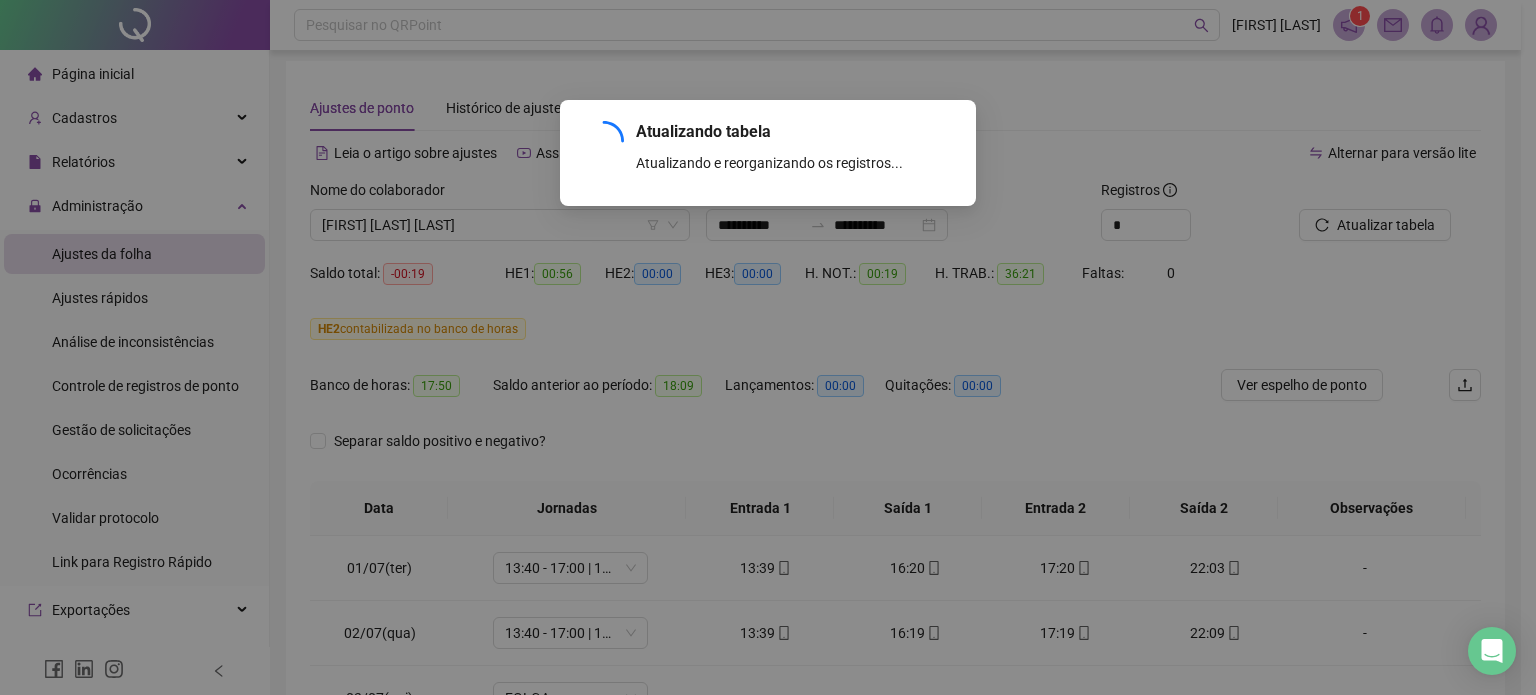 click on "Atualizando tabela Atualizando e reorganizando os registros... OK" at bounding box center (768, 347) 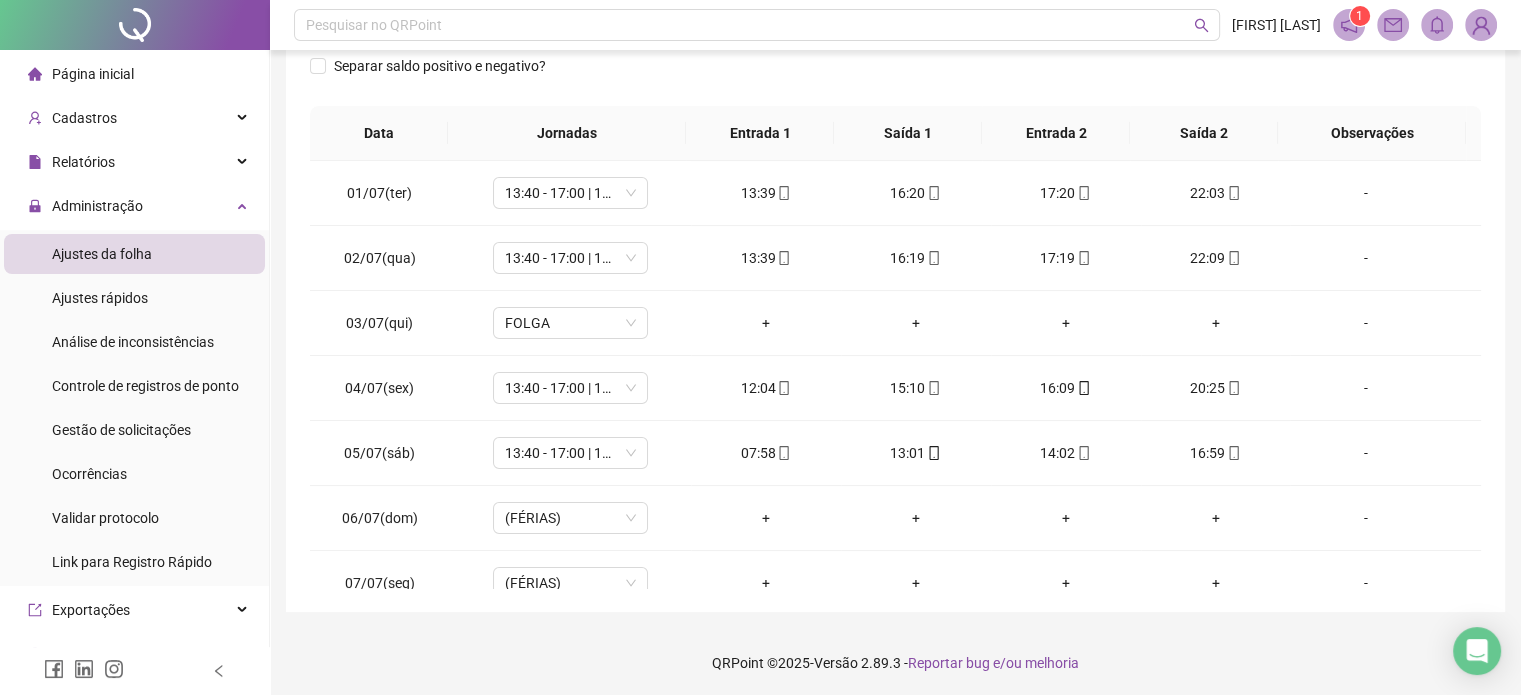 scroll, scrollTop: 382, scrollLeft: 0, axis: vertical 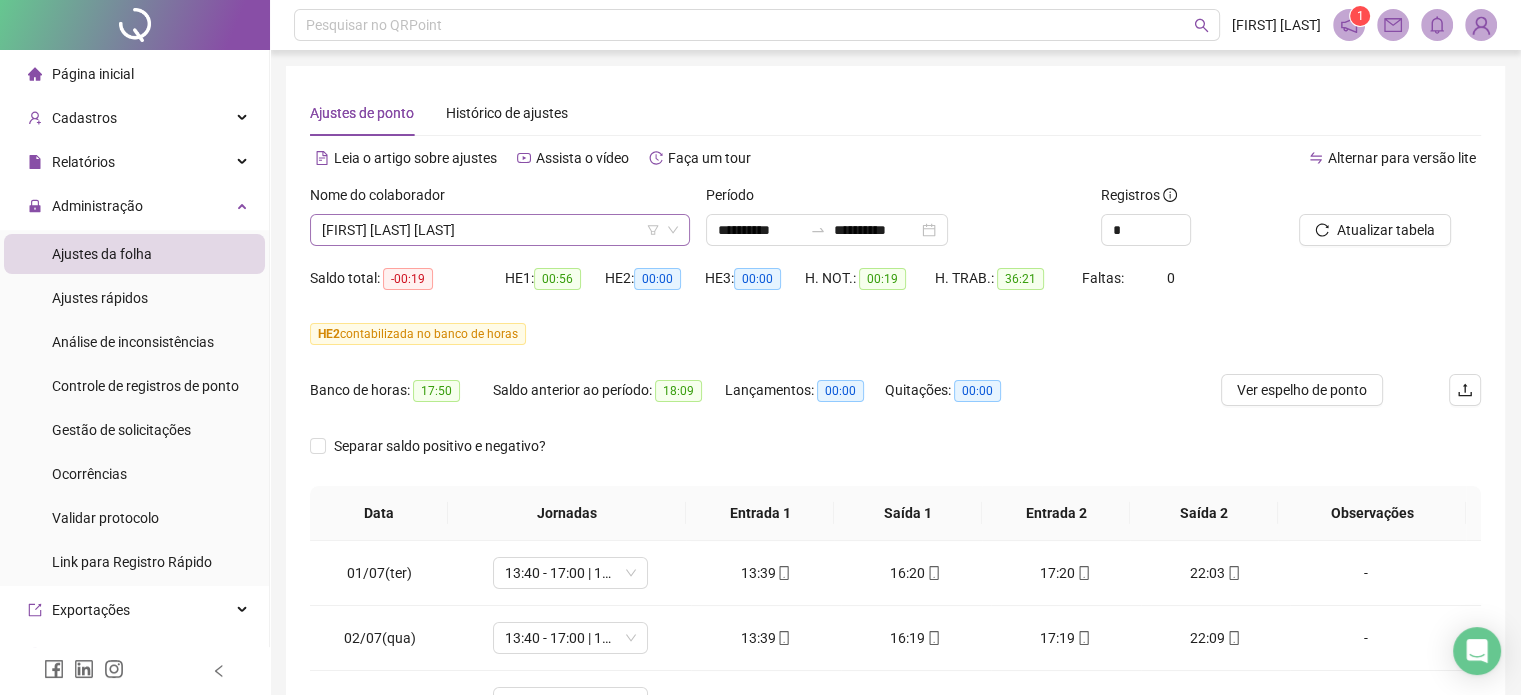 click on "[FIRST] [LAST] [LAST]" at bounding box center (500, 230) 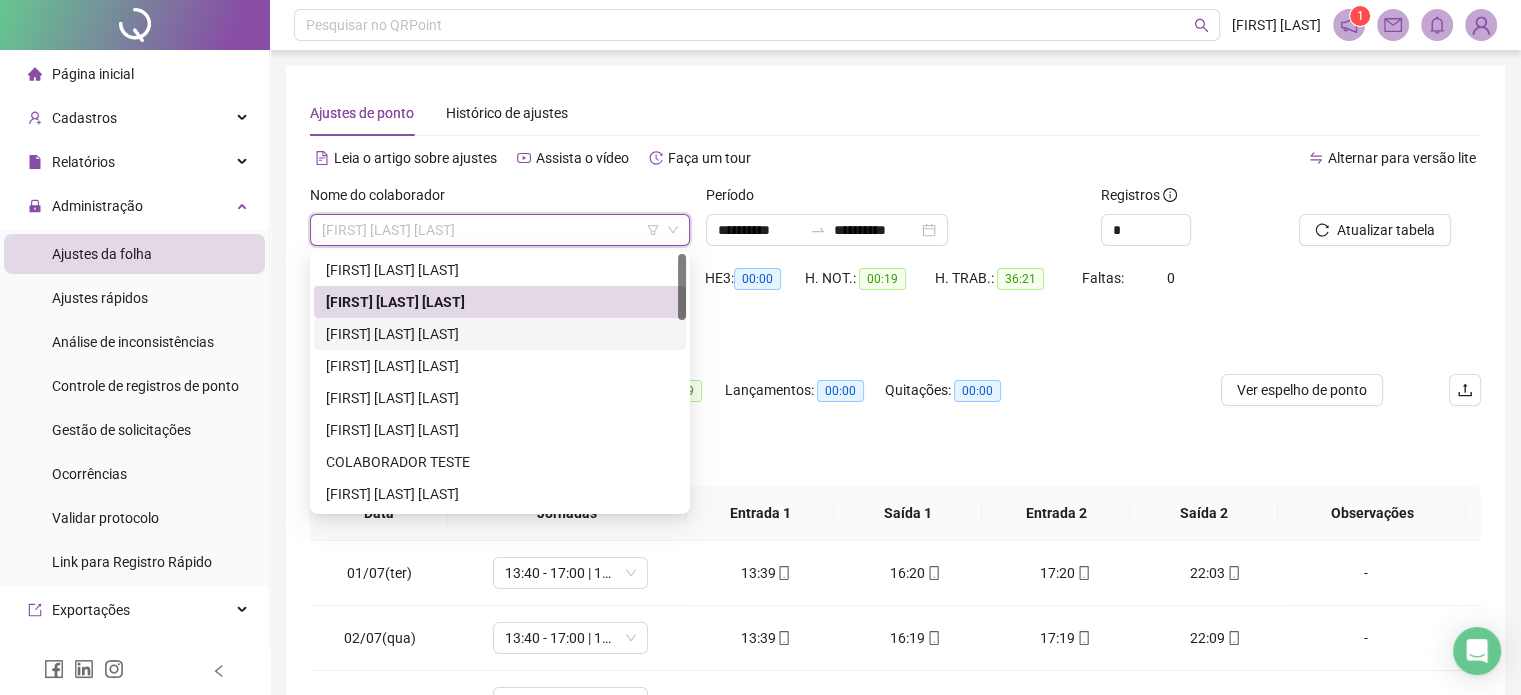 click on "[FIRST] [LAST] [LAST]" at bounding box center (500, 334) 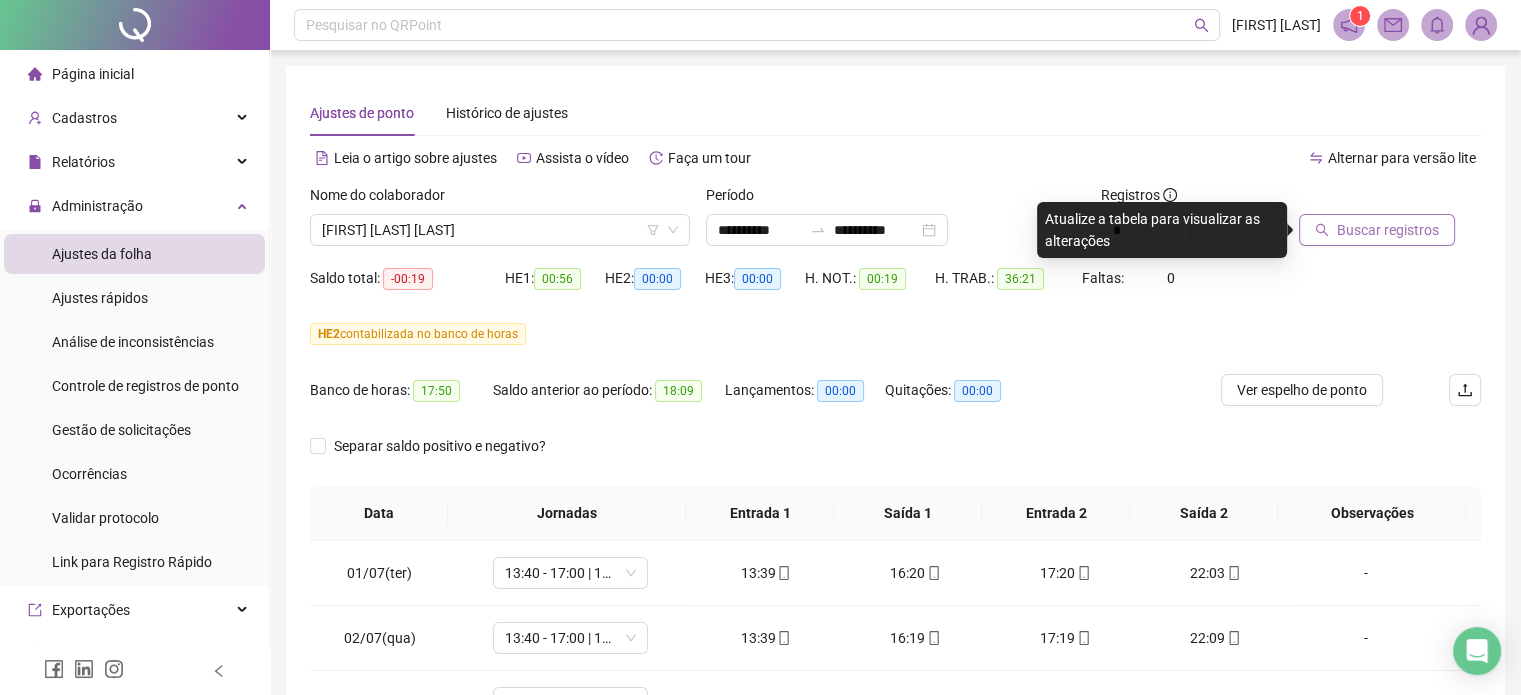 click on "Buscar registros" at bounding box center [1388, 230] 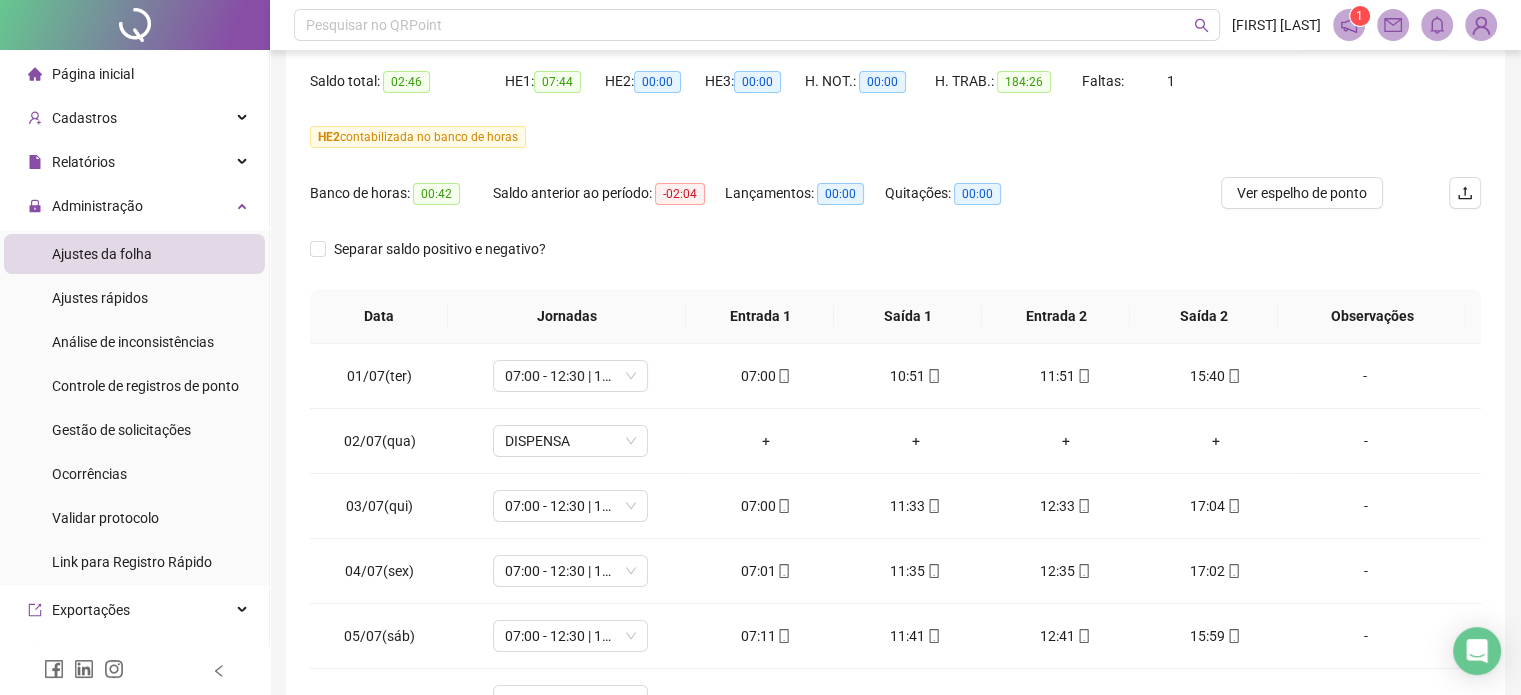 scroll, scrollTop: 200, scrollLeft: 0, axis: vertical 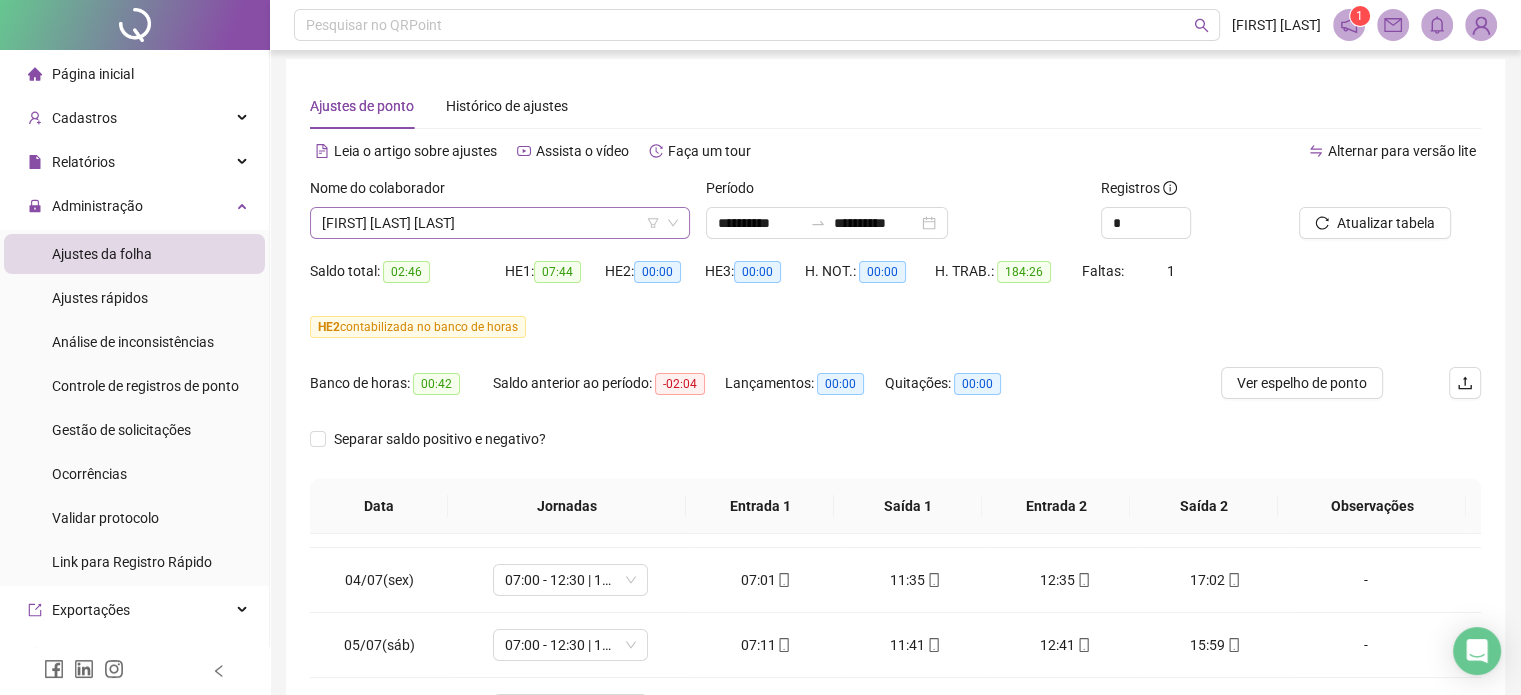 click on "[FIRST] [LAST] [LAST]" at bounding box center (500, 223) 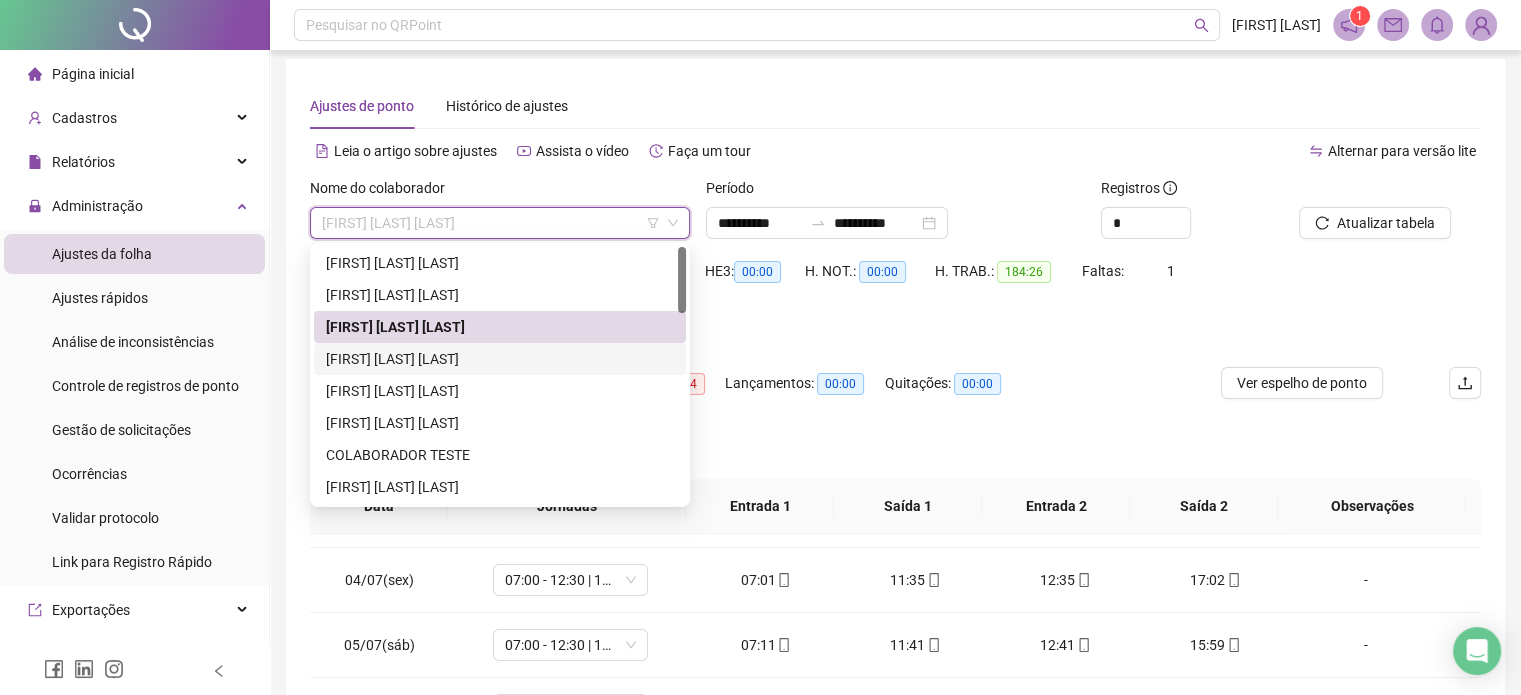 click on "[FIRST] [LAST] [LAST]" at bounding box center [500, 359] 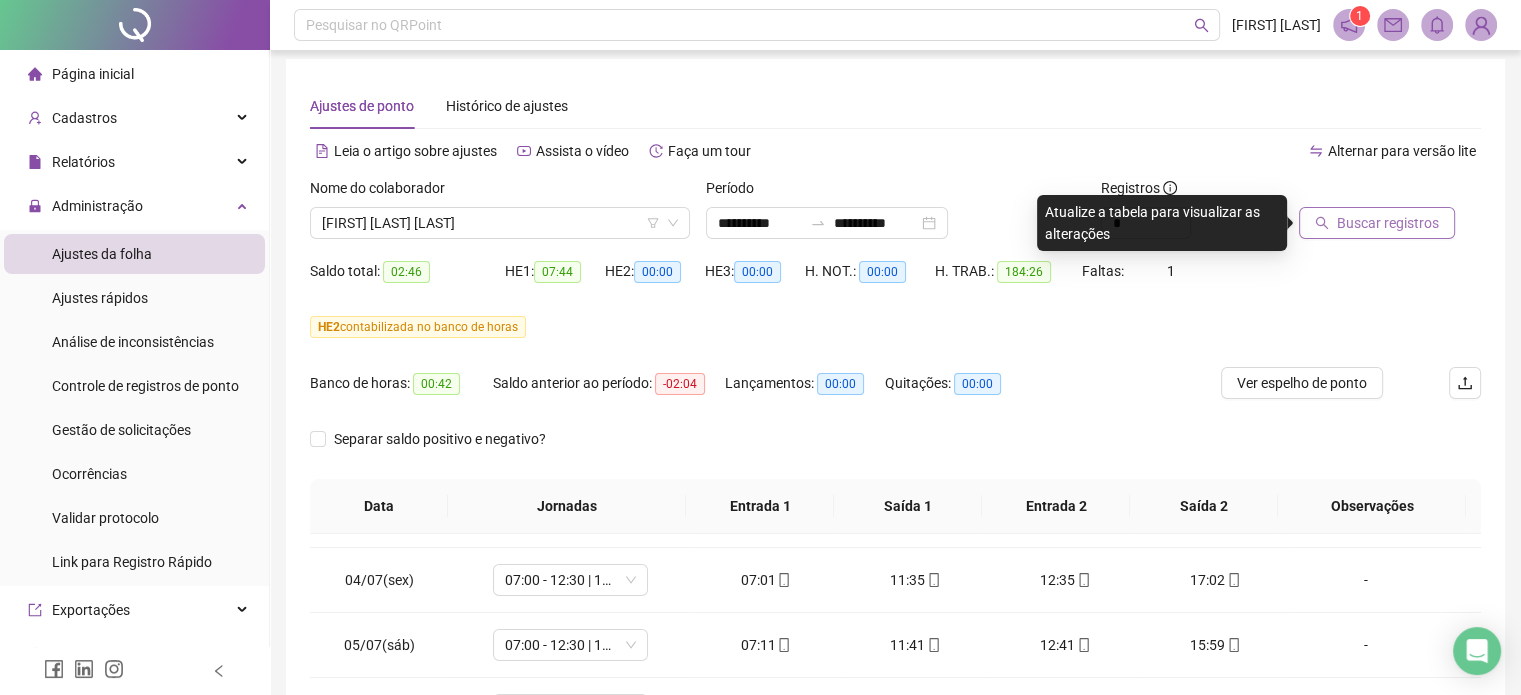 click on "Buscar registros" at bounding box center [1388, 223] 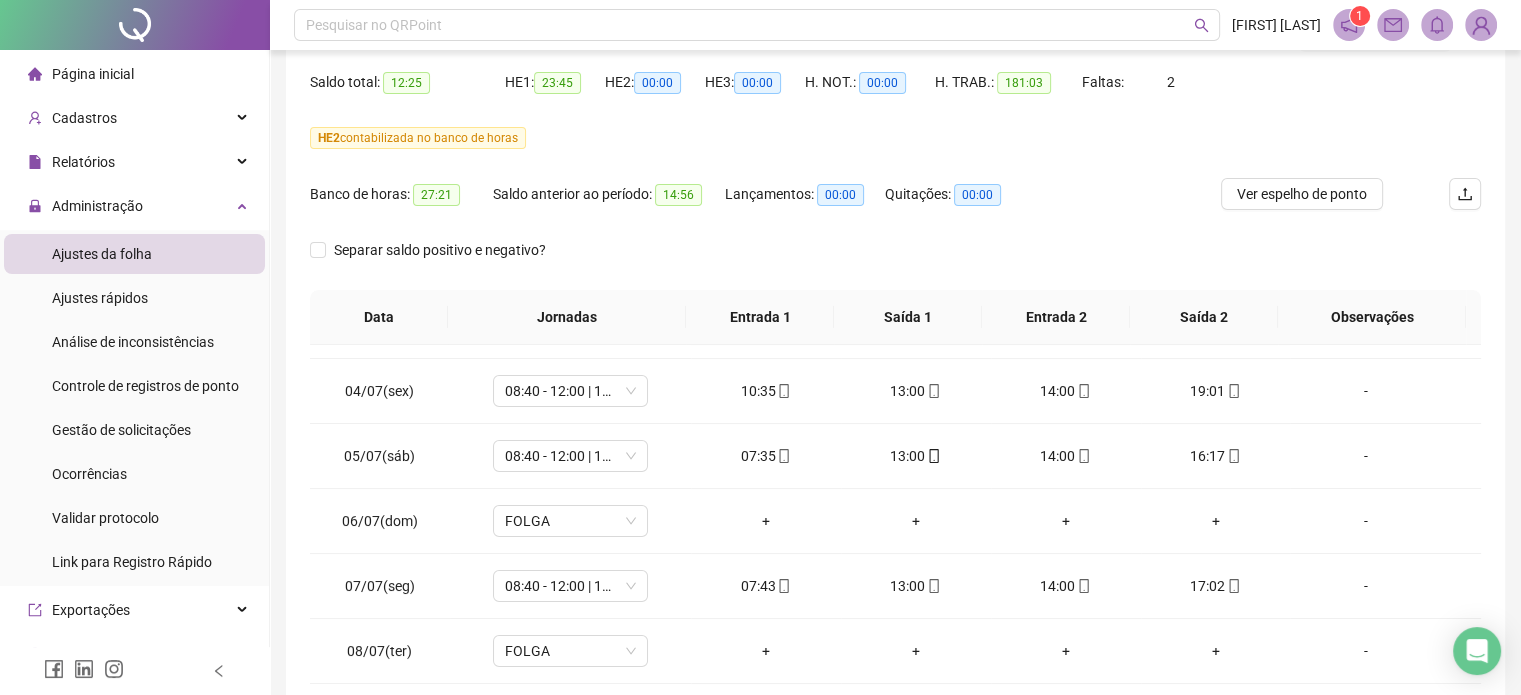 scroll, scrollTop: 207, scrollLeft: 0, axis: vertical 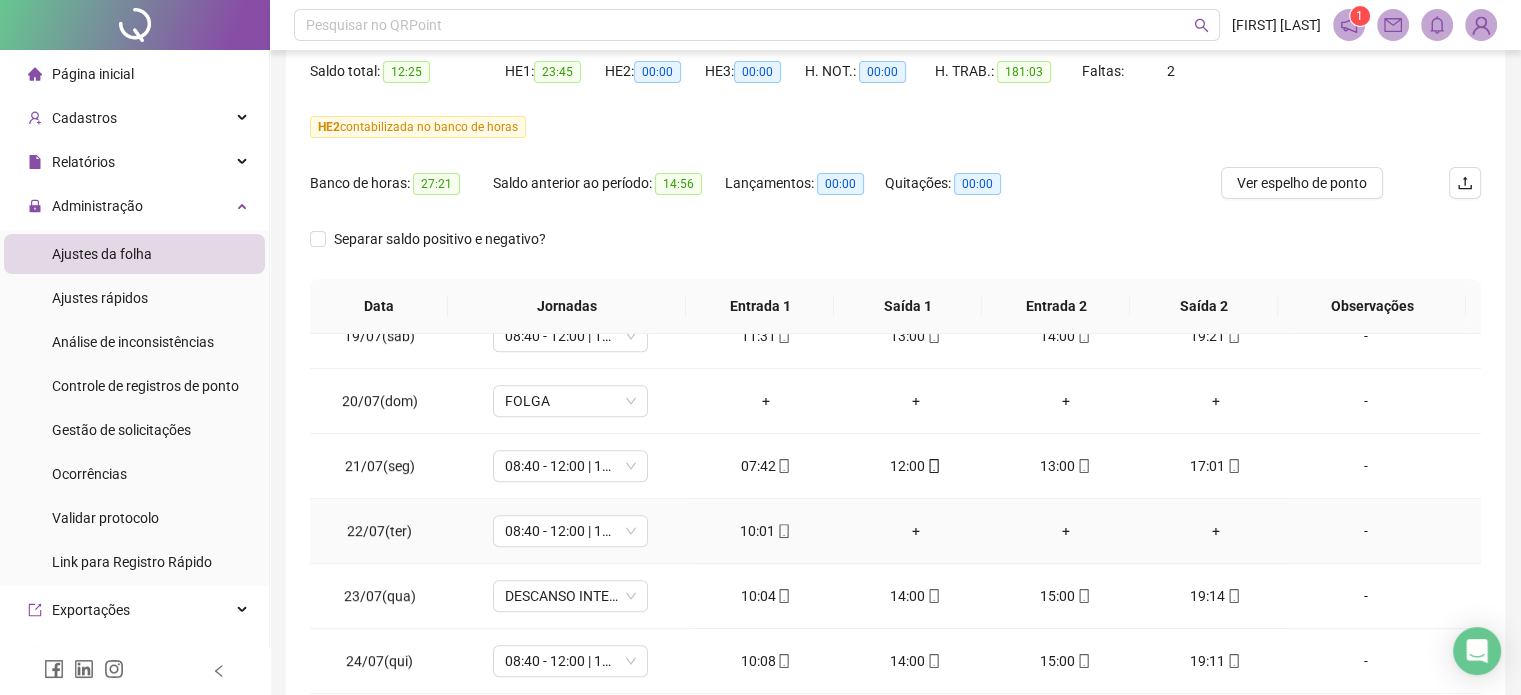 click on "-" at bounding box center [1365, 531] 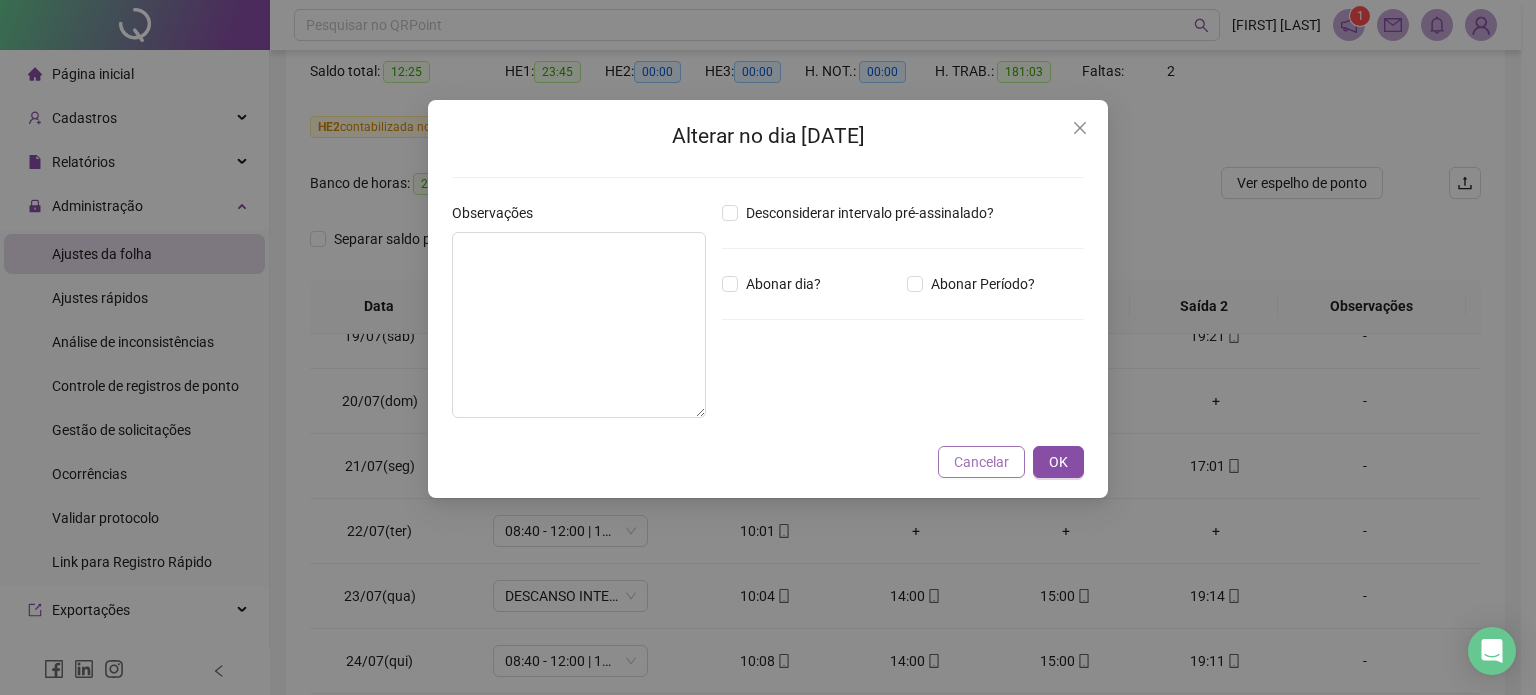click on "Cancelar" at bounding box center (981, 462) 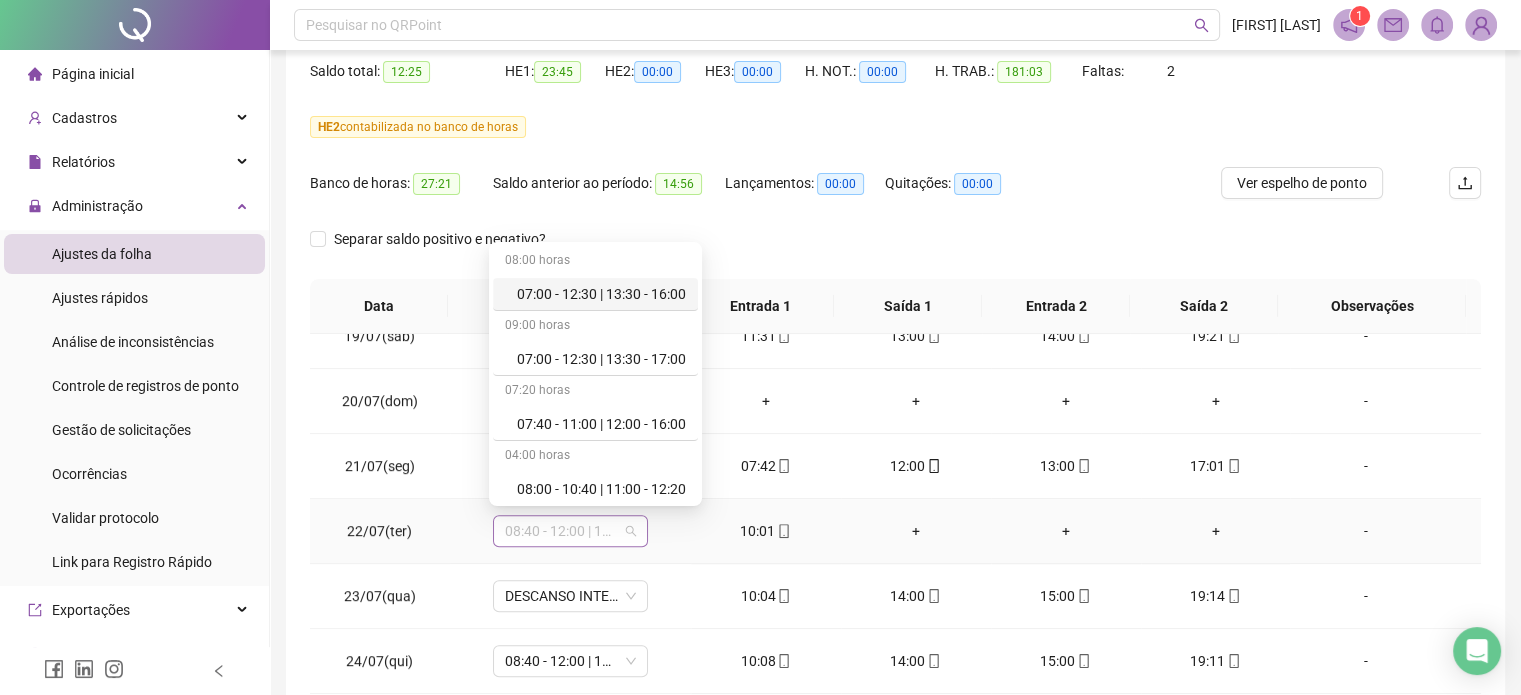 click on "08:40 - 12:00 | 13:00 - 17:00" at bounding box center [570, 531] 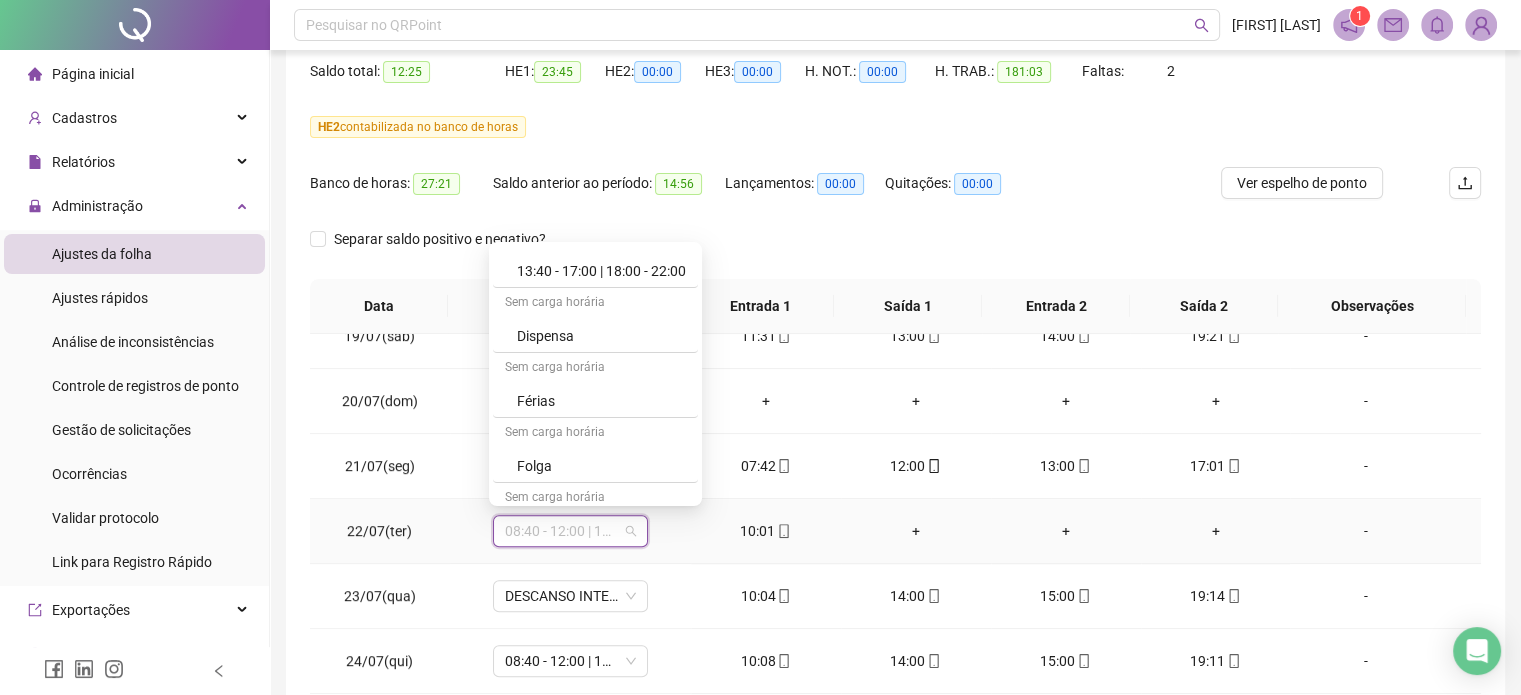 scroll, scrollTop: 480, scrollLeft: 0, axis: vertical 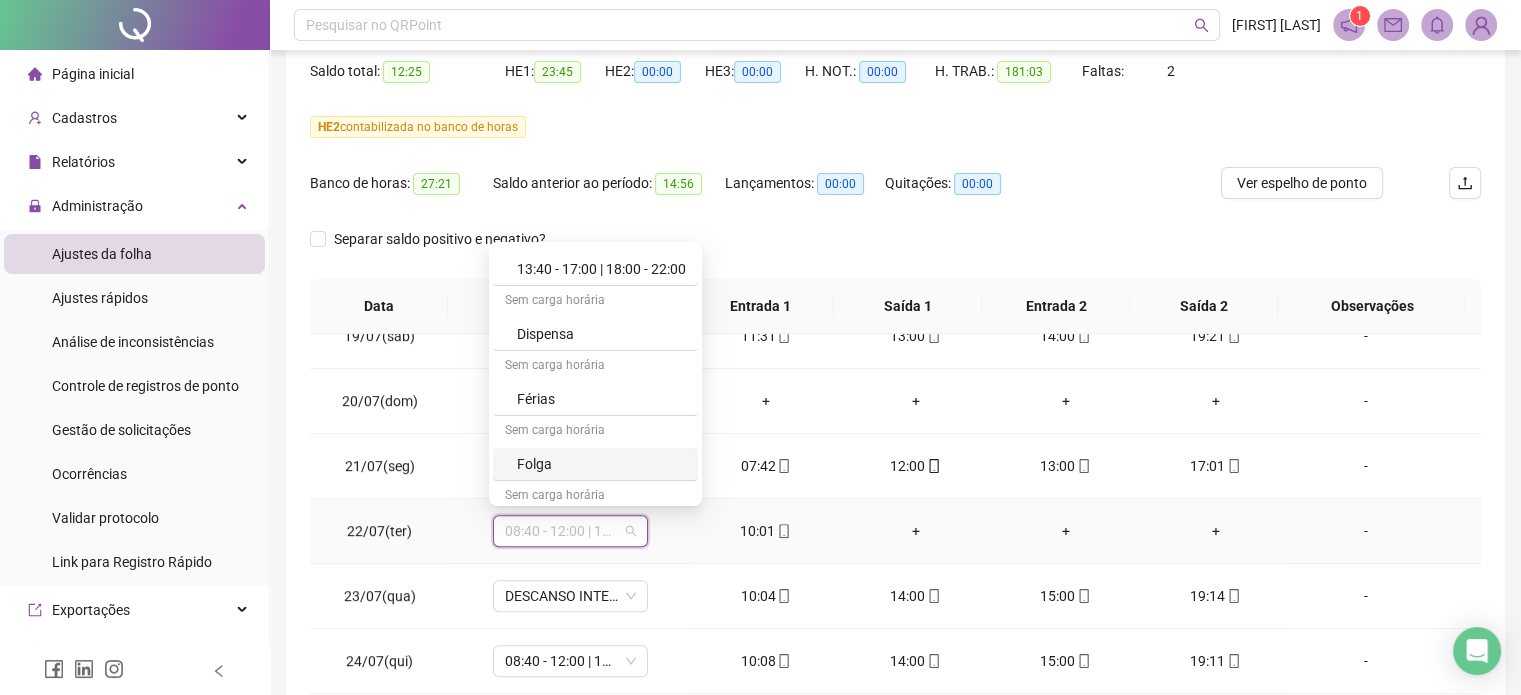 click on "Folga" at bounding box center (601, 464) 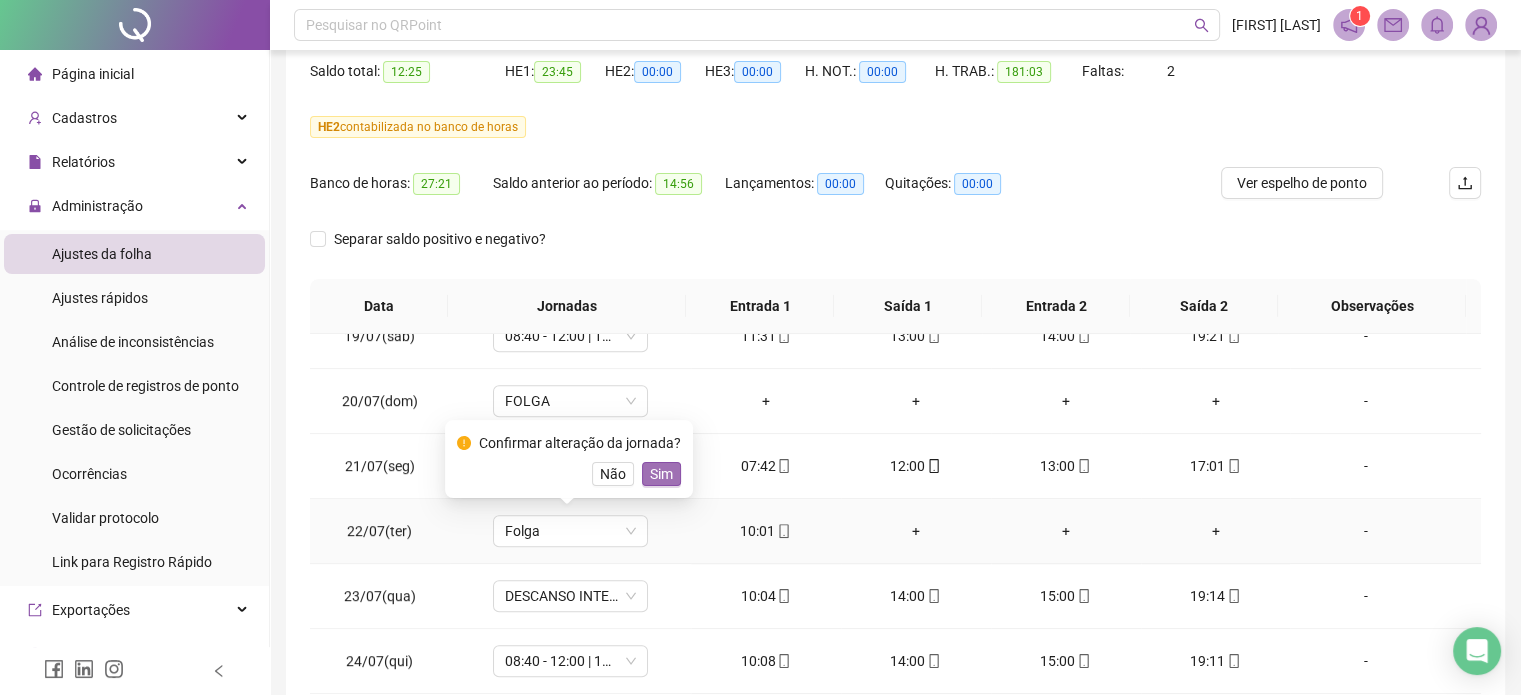 click on "Sim" at bounding box center [661, 474] 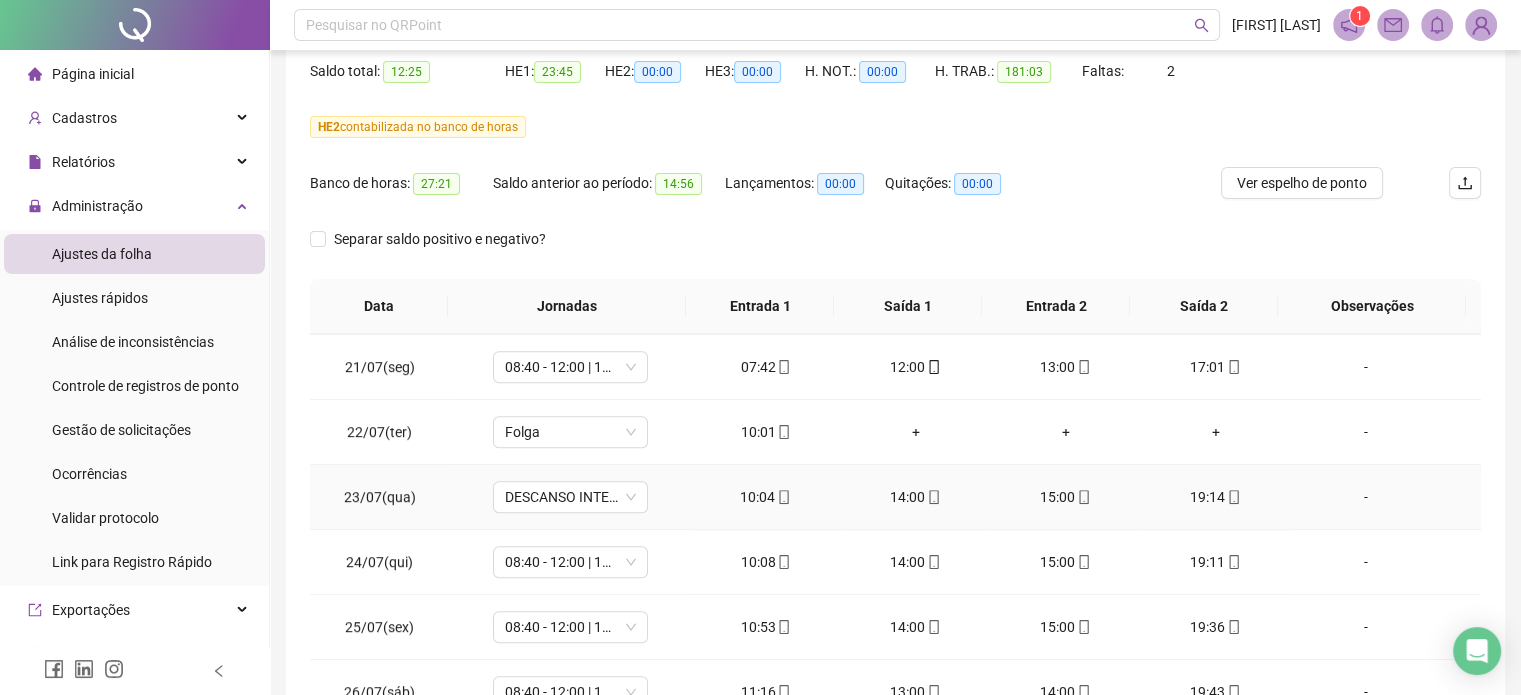 scroll, scrollTop: 1300, scrollLeft: 0, axis: vertical 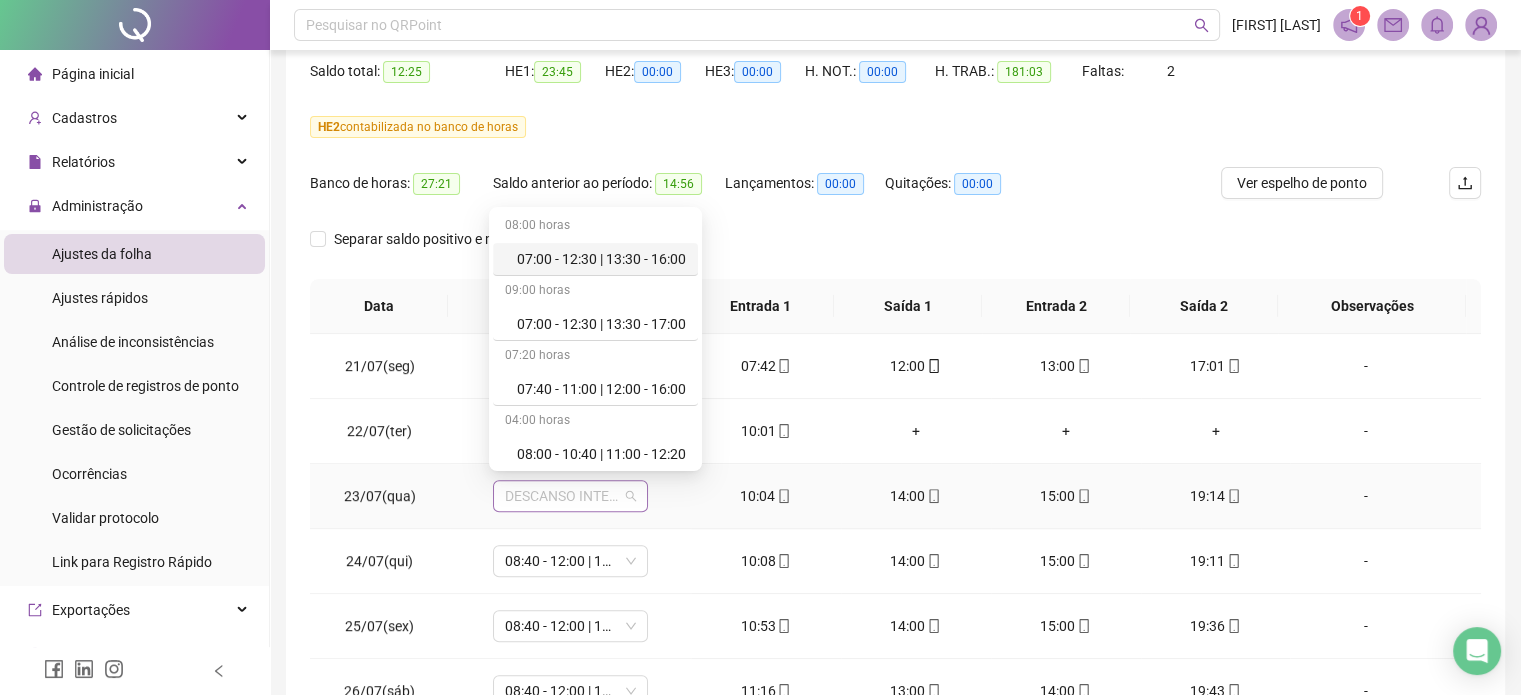 click on "DESCANSO INTER-JORNADA" at bounding box center [570, 496] 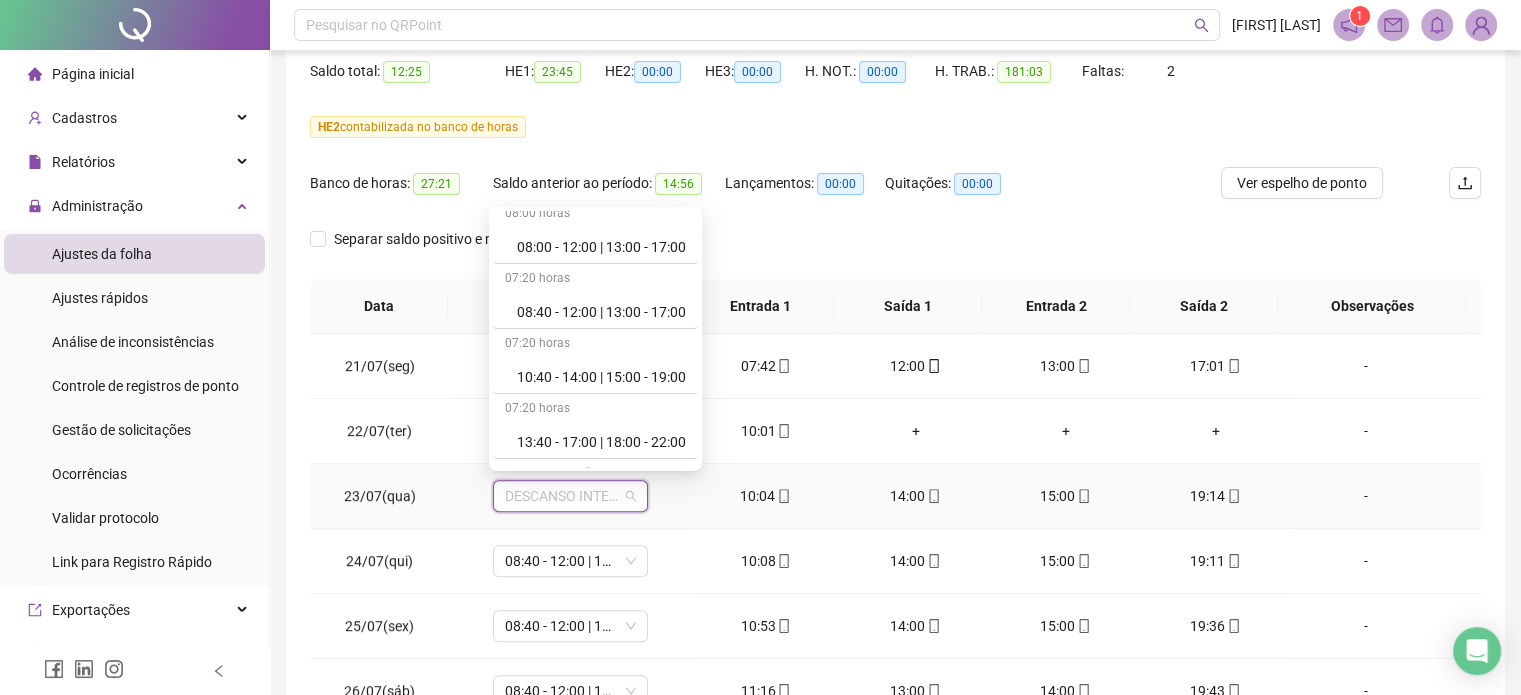 scroll, scrollTop: 292, scrollLeft: 0, axis: vertical 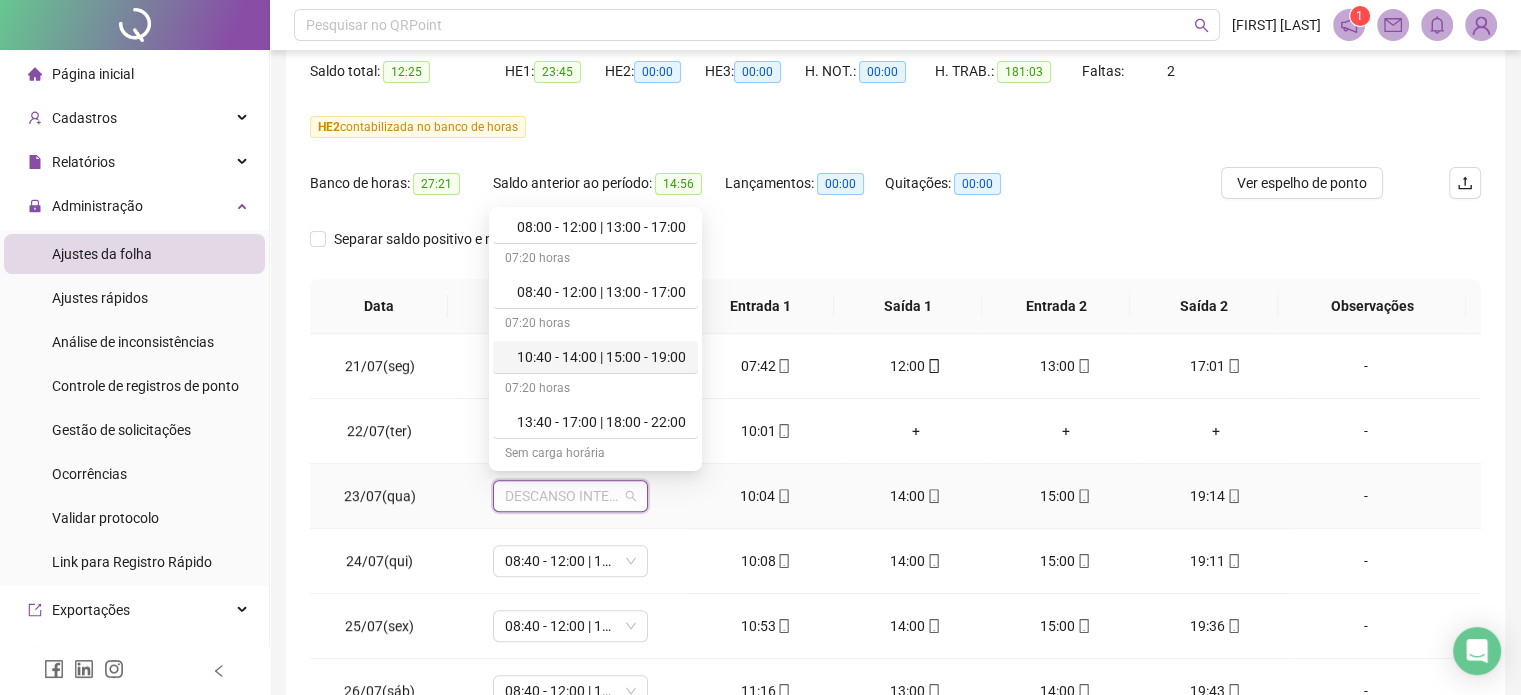 click on "10:40 - 14:00 | 15:00 - 19:00" at bounding box center (601, 357) 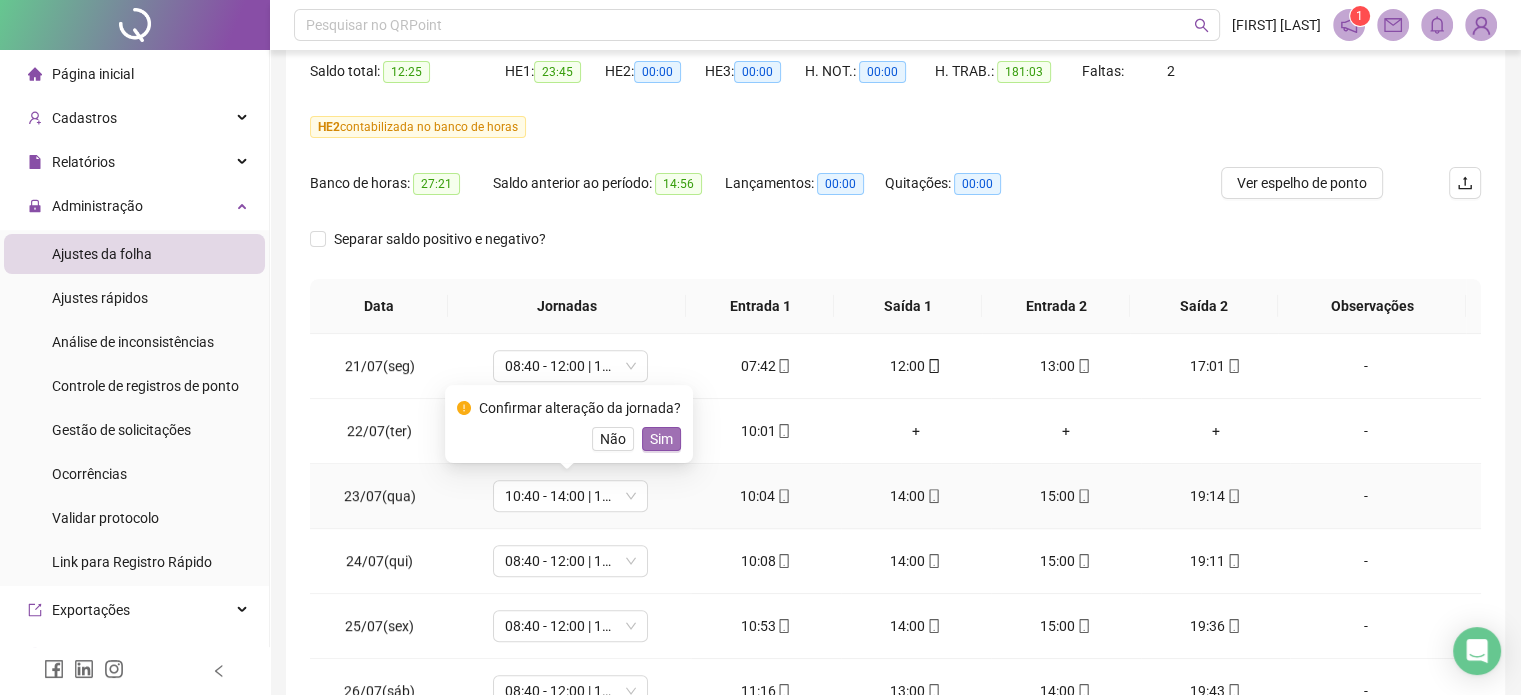 click on "Sim" at bounding box center [661, 439] 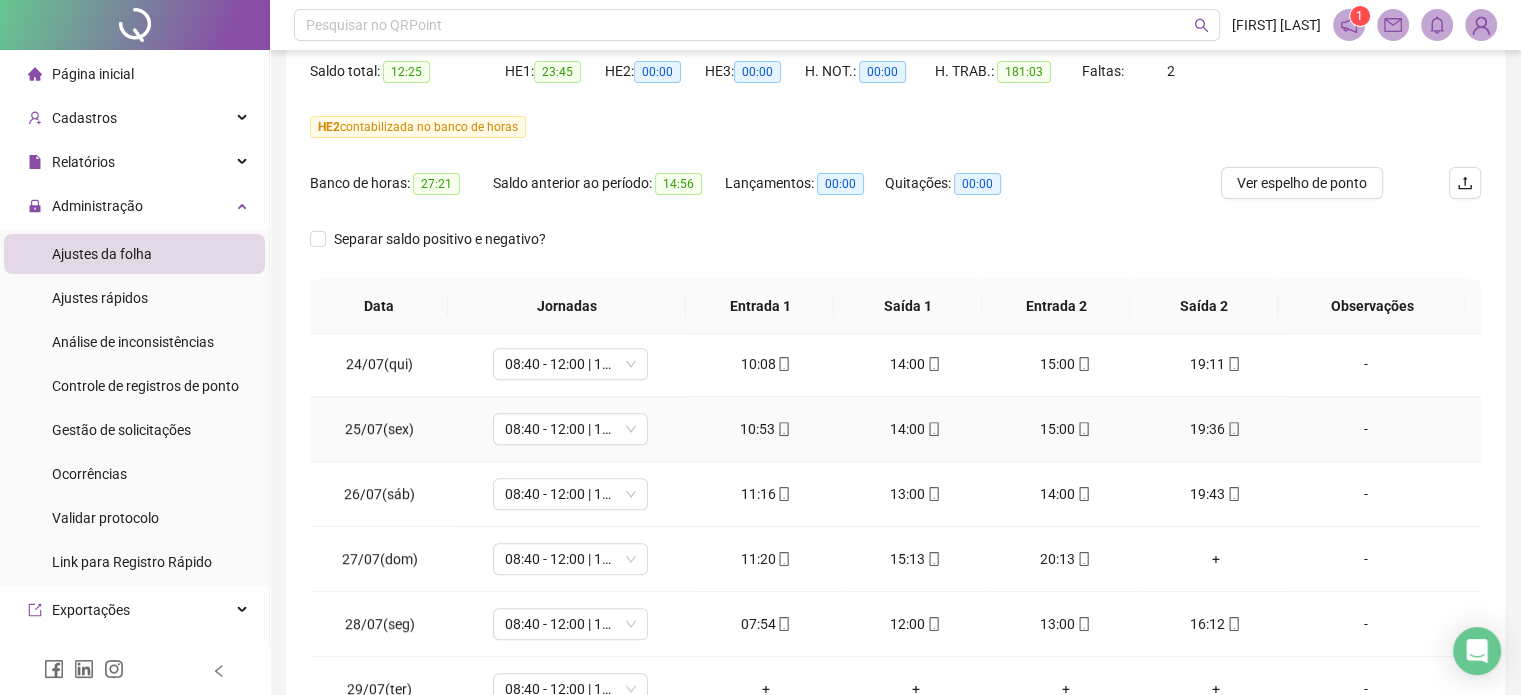 scroll, scrollTop: 1500, scrollLeft: 0, axis: vertical 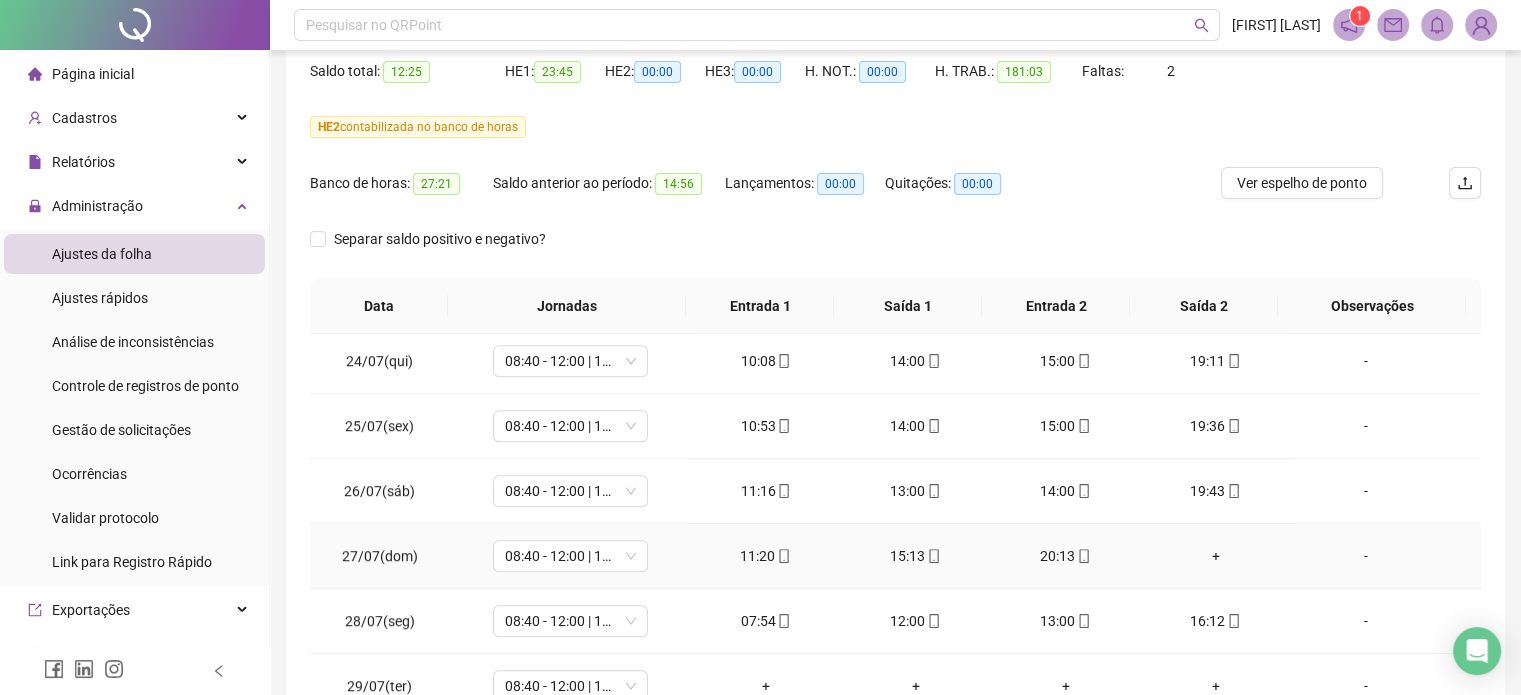 click on "+" at bounding box center [1216, 556] 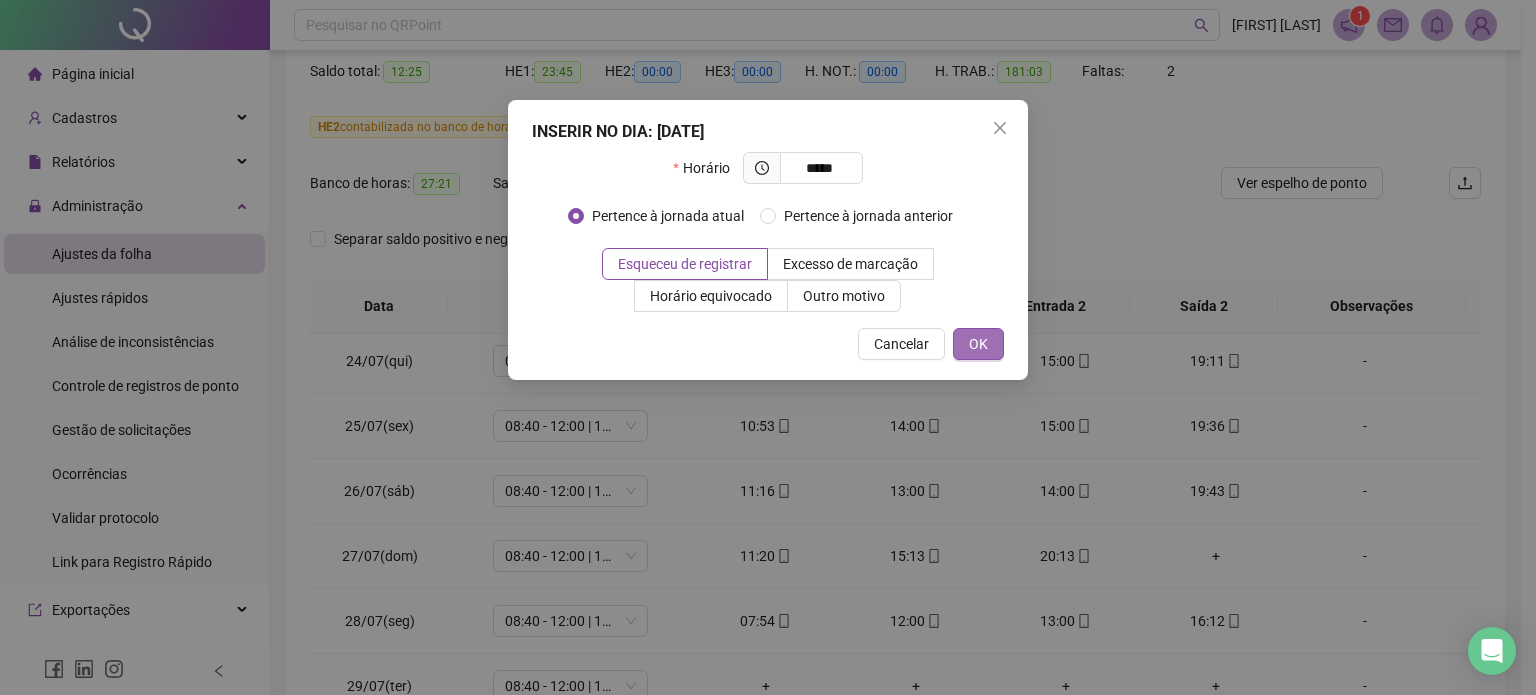 type on "*****" 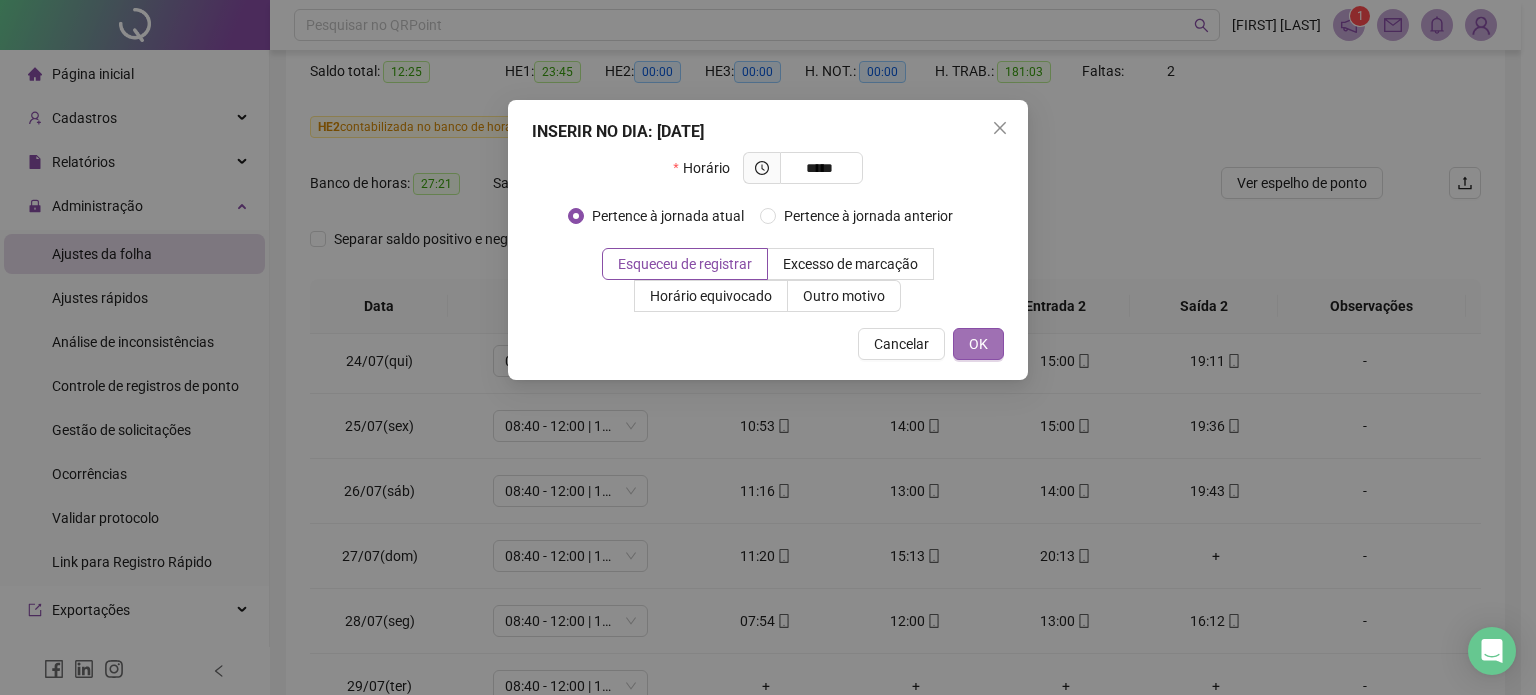 click on "OK" at bounding box center (978, 344) 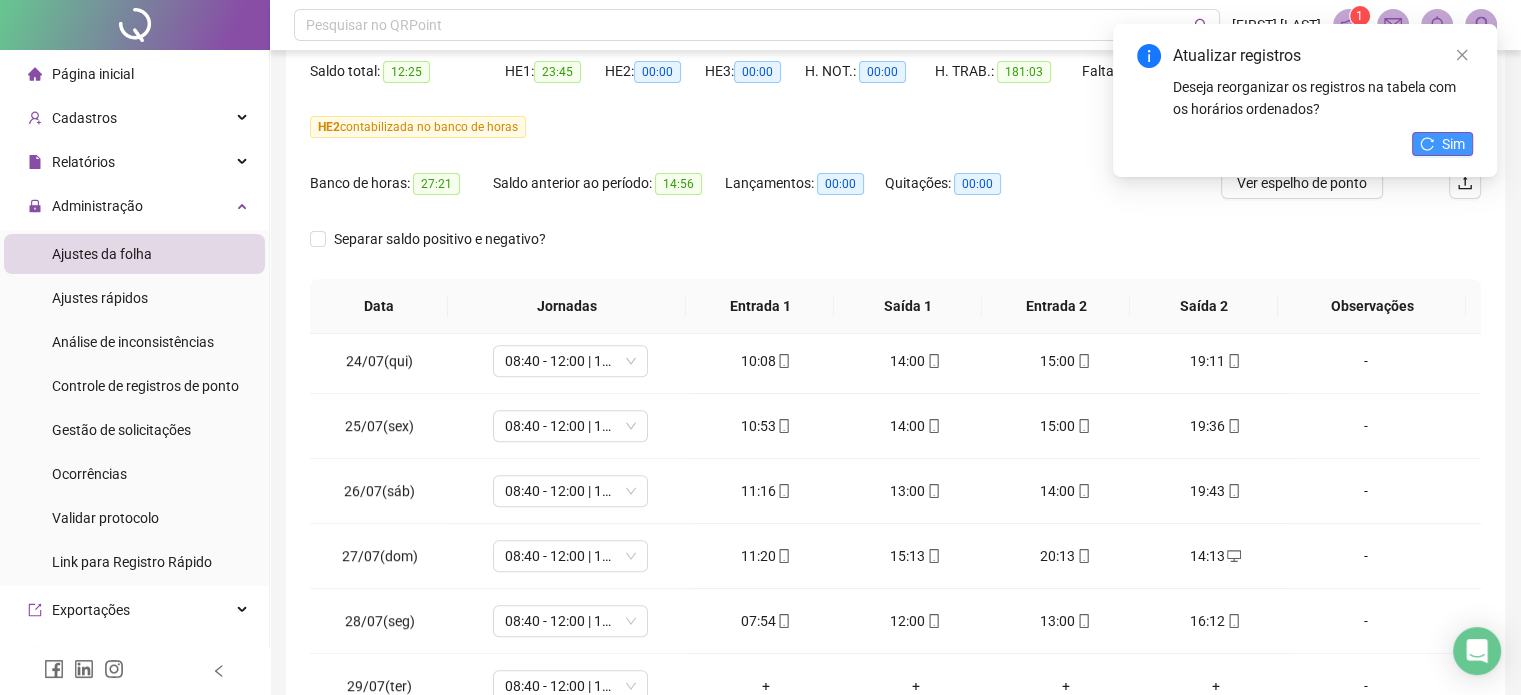 click on "Sim" at bounding box center (1453, 144) 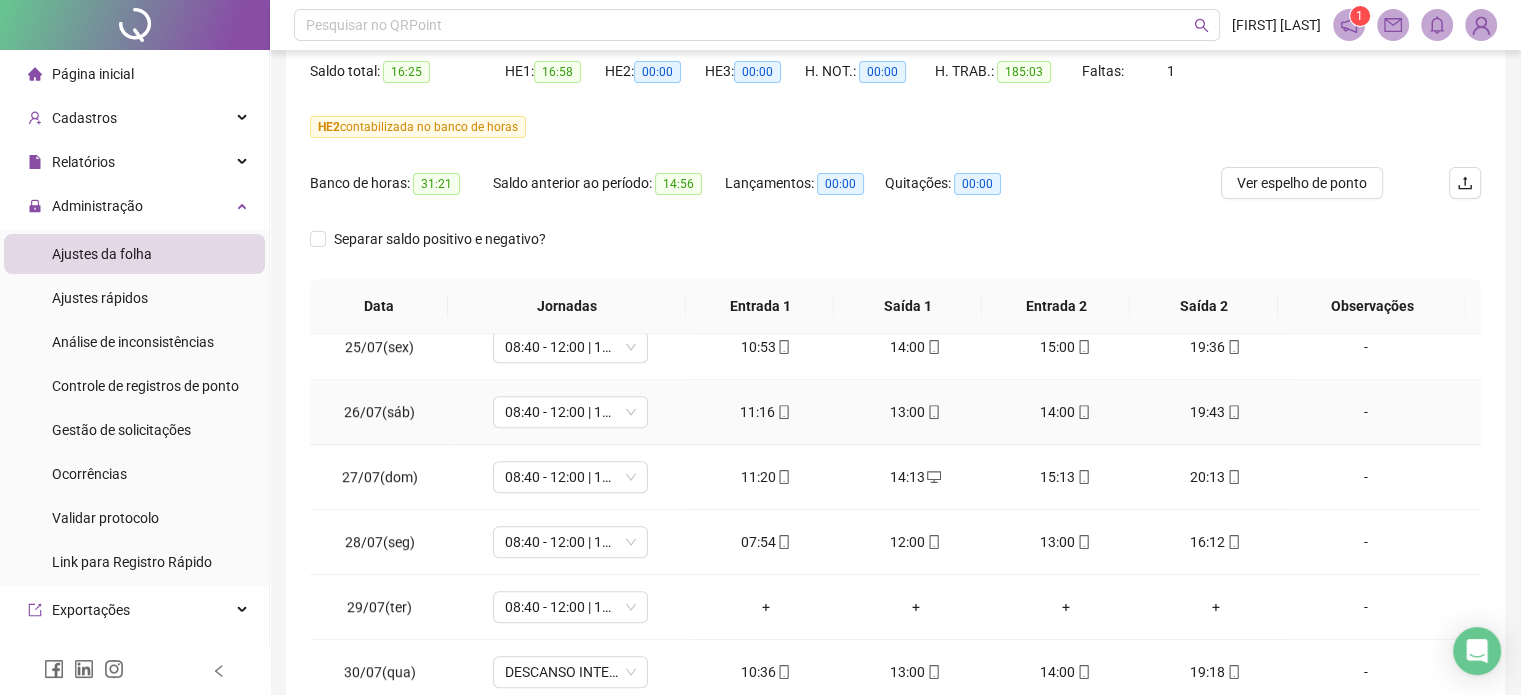 scroll, scrollTop: 1581, scrollLeft: 0, axis: vertical 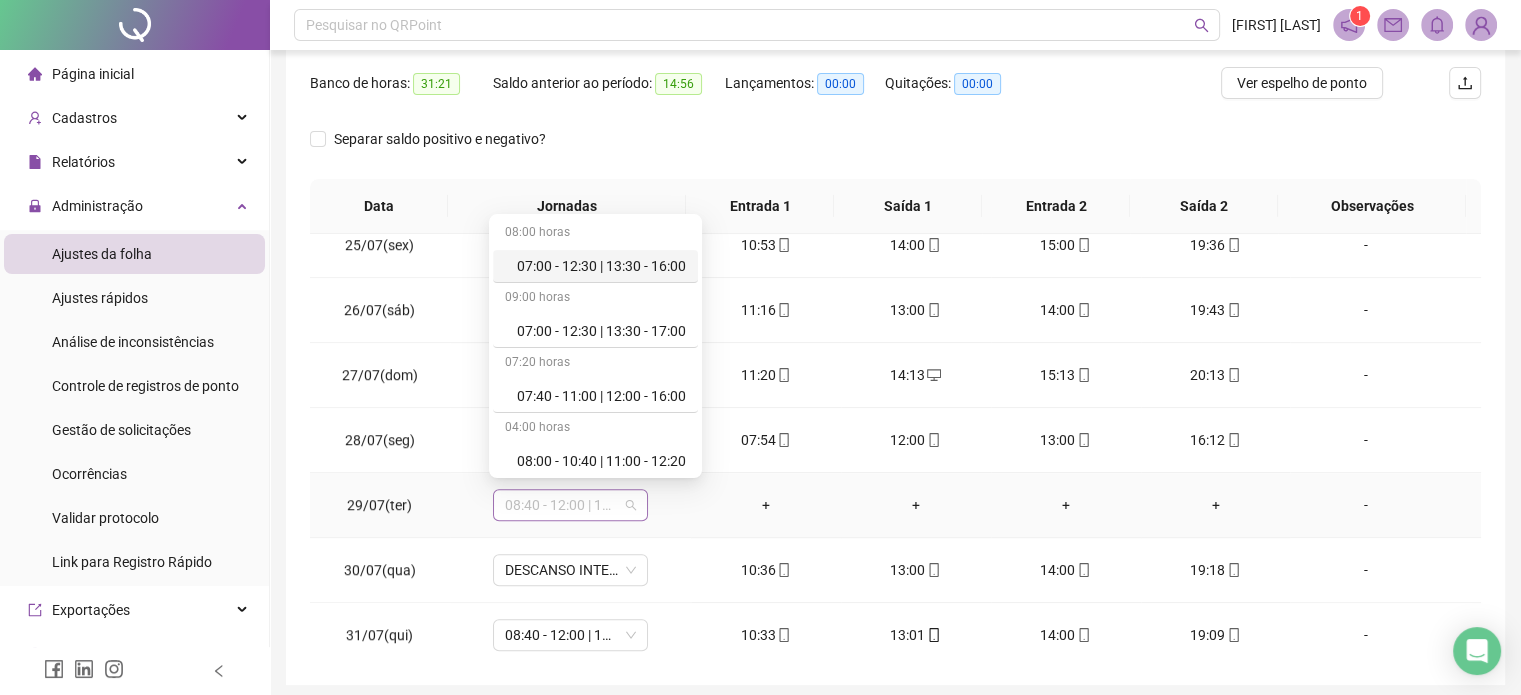 click on "08:40 - 12:00 | 13:00 - 17:00" at bounding box center (570, 505) 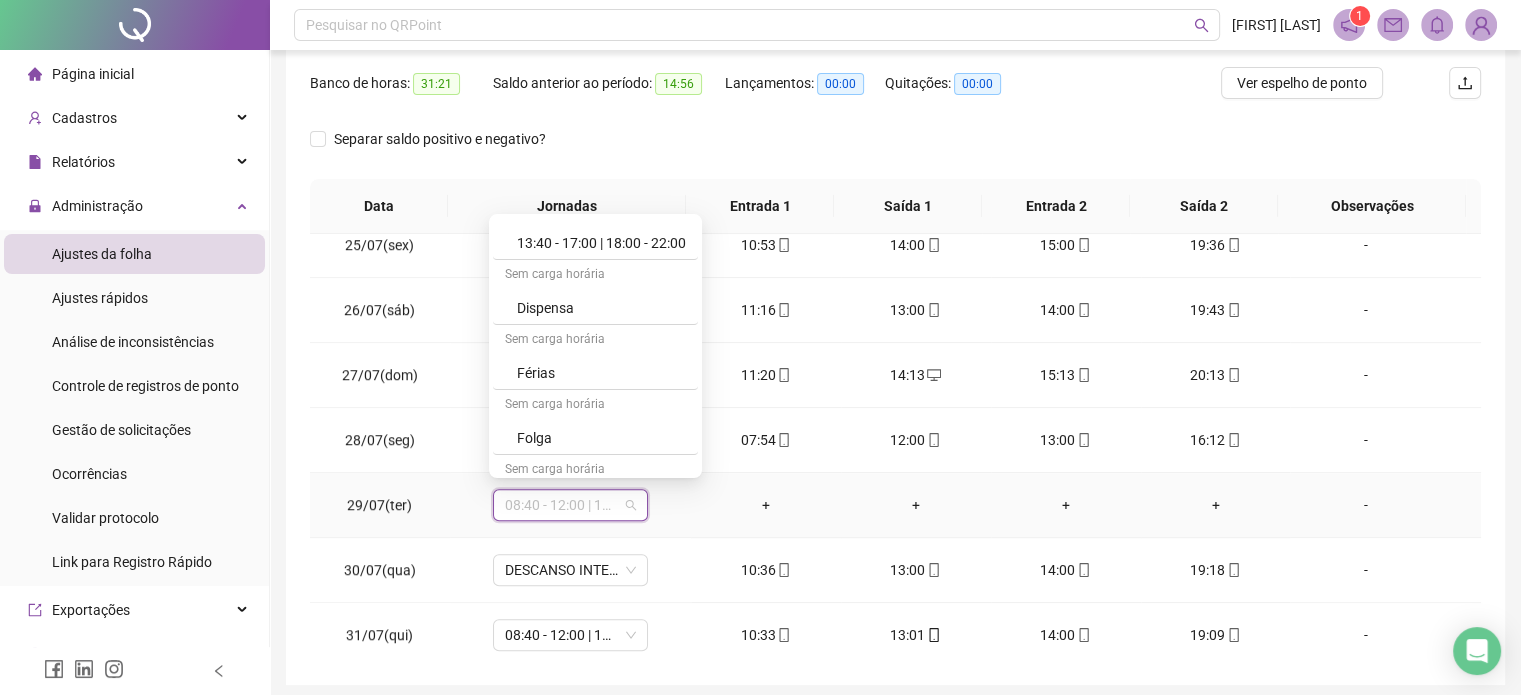 scroll, scrollTop: 480, scrollLeft: 0, axis: vertical 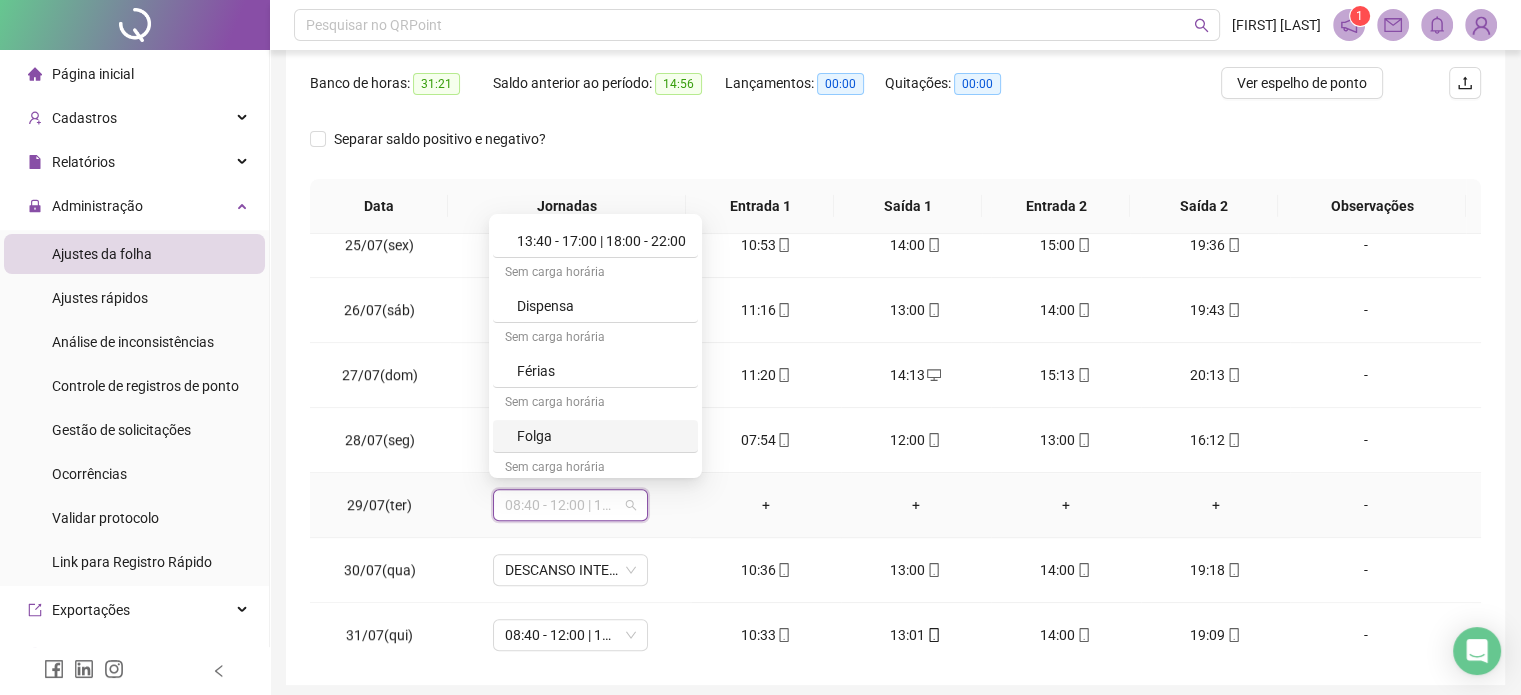 click on "Folga" at bounding box center (601, 436) 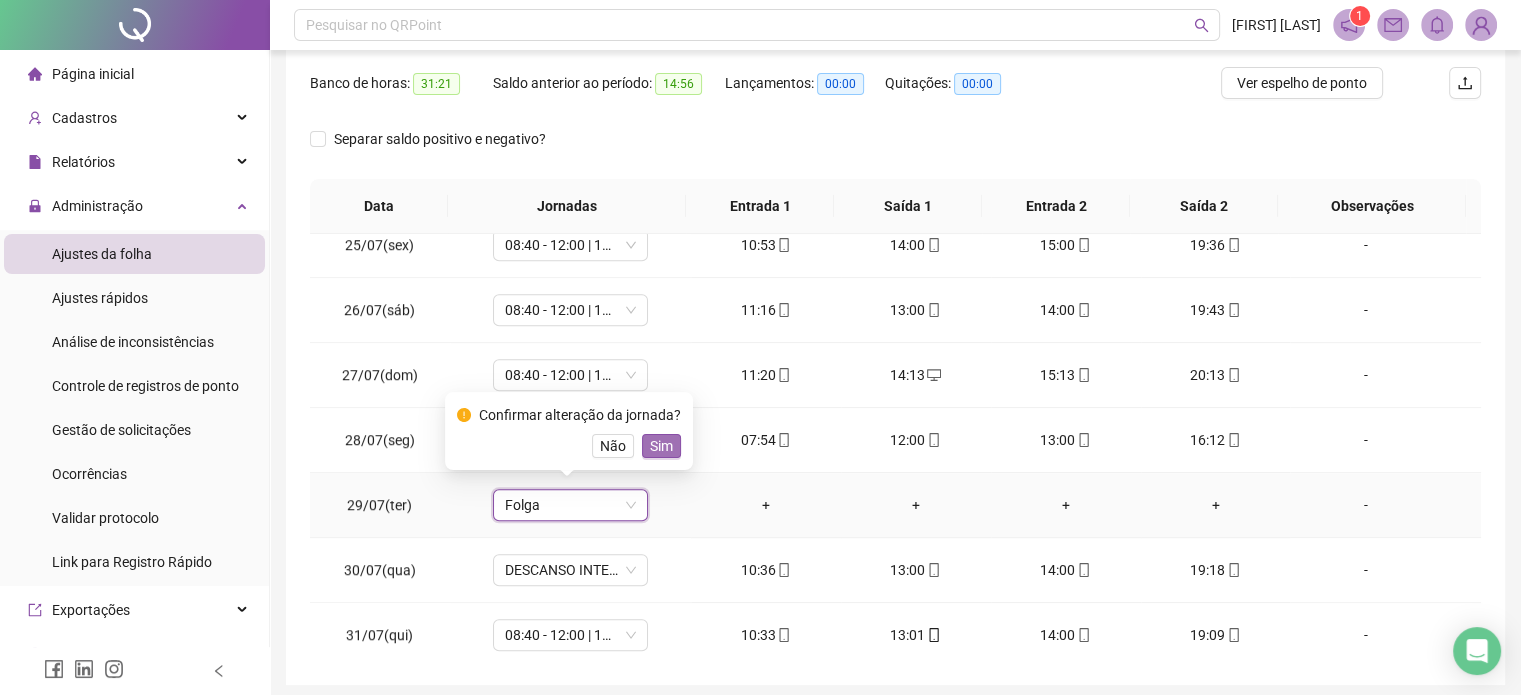 click on "Sim" at bounding box center [661, 446] 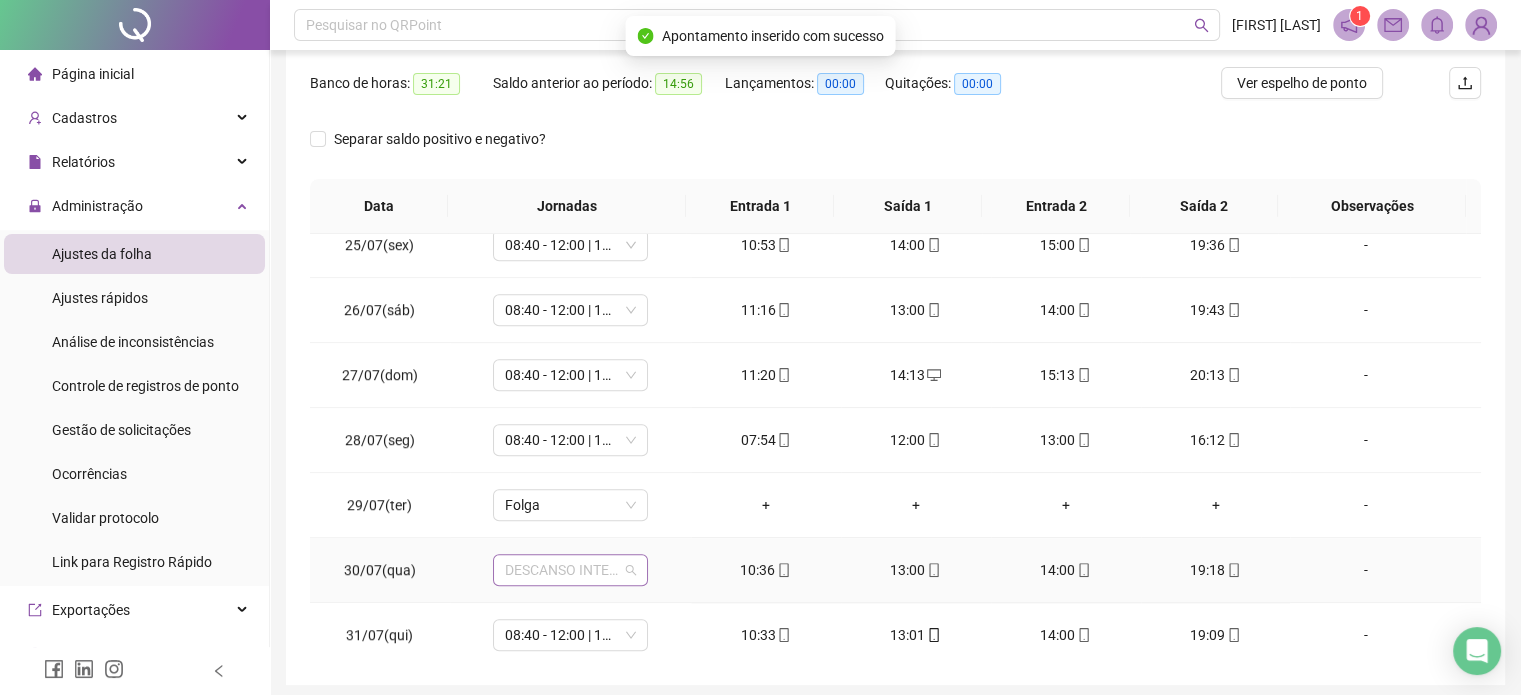 click on "DESCANSO INTER-JORNADA" at bounding box center (570, 570) 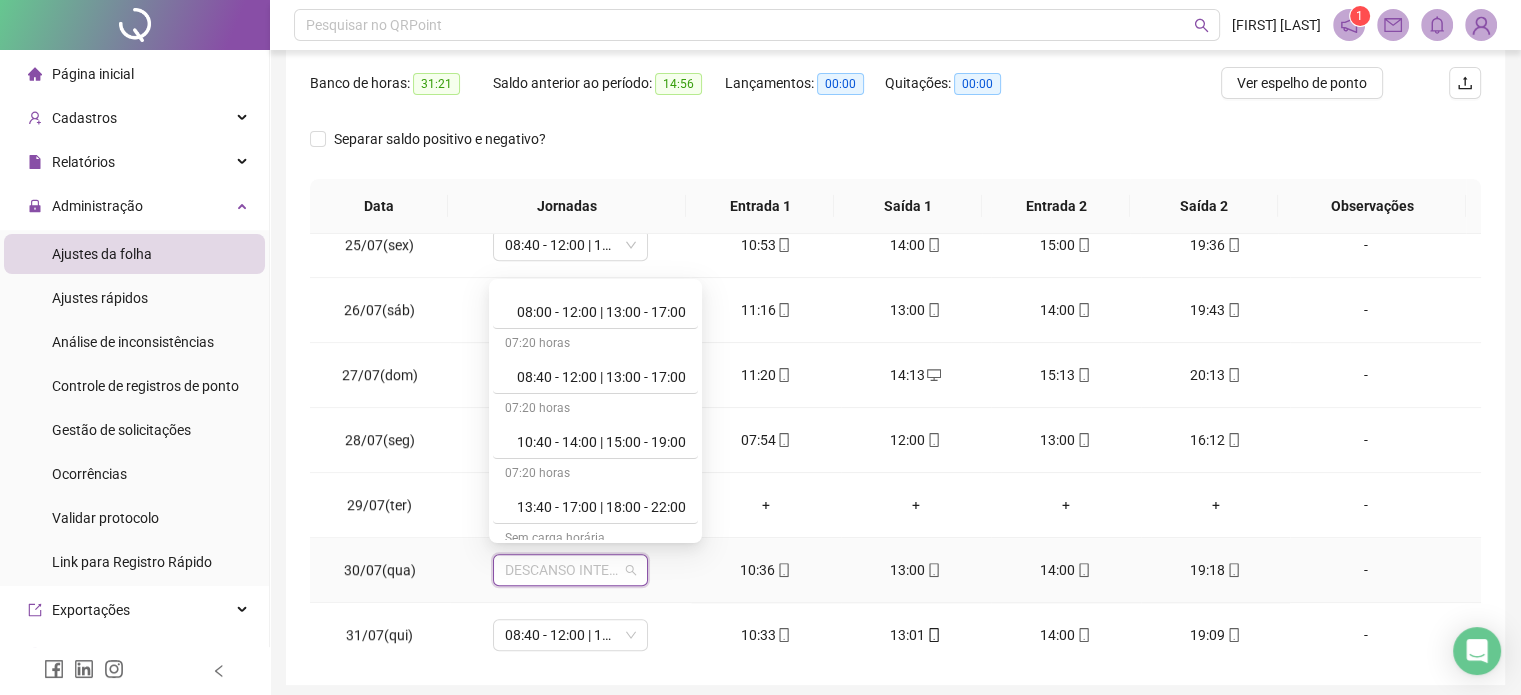 scroll, scrollTop: 280, scrollLeft: 0, axis: vertical 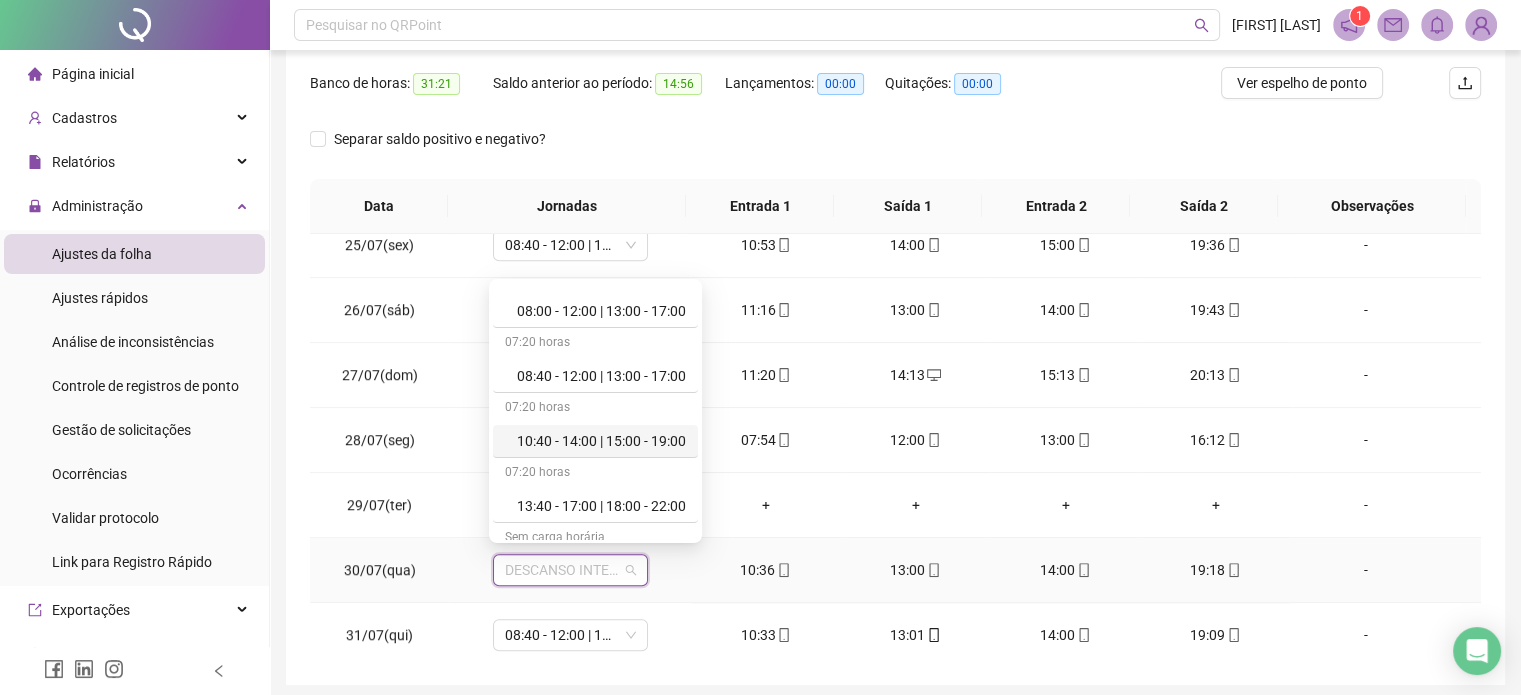 click on "10:40 - 14:00 | 15:00 - 19:00" at bounding box center [601, 441] 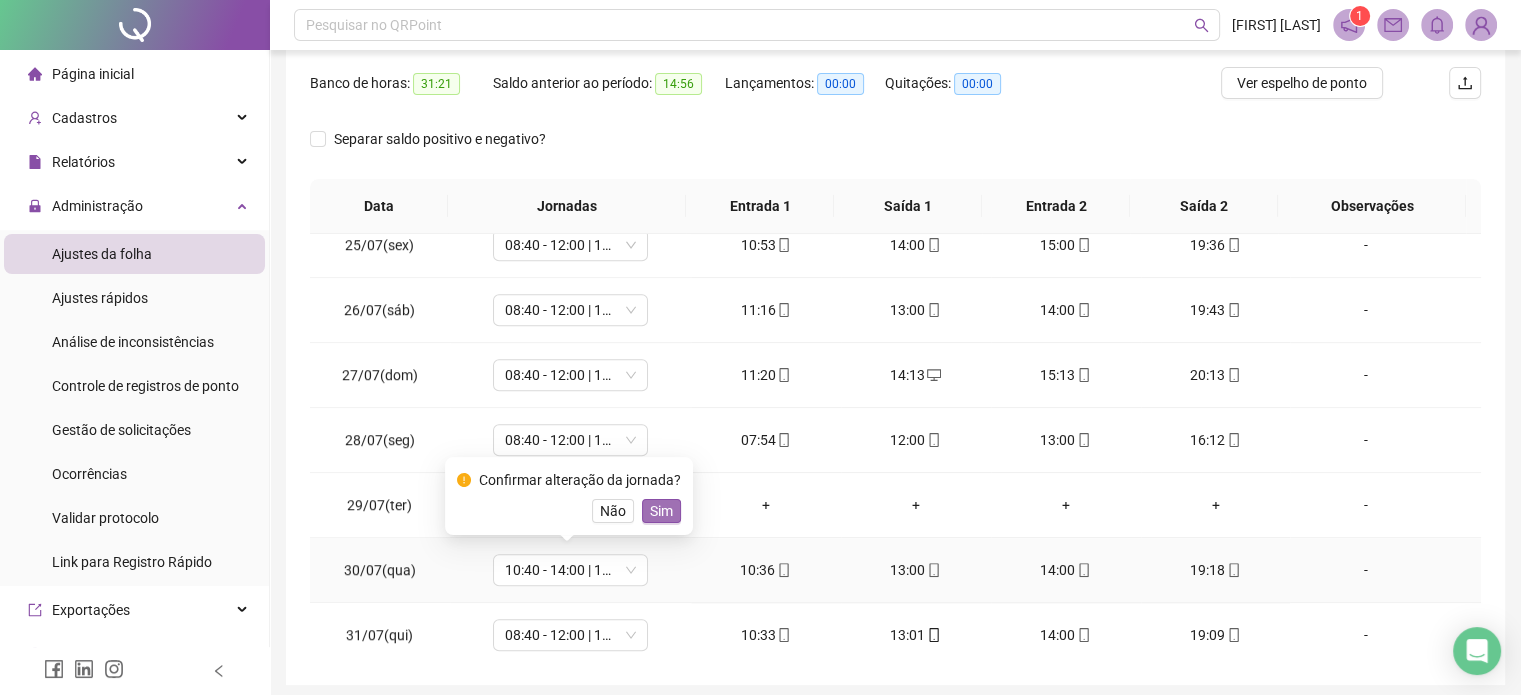 click on "Sim" at bounding box center [661, 511] 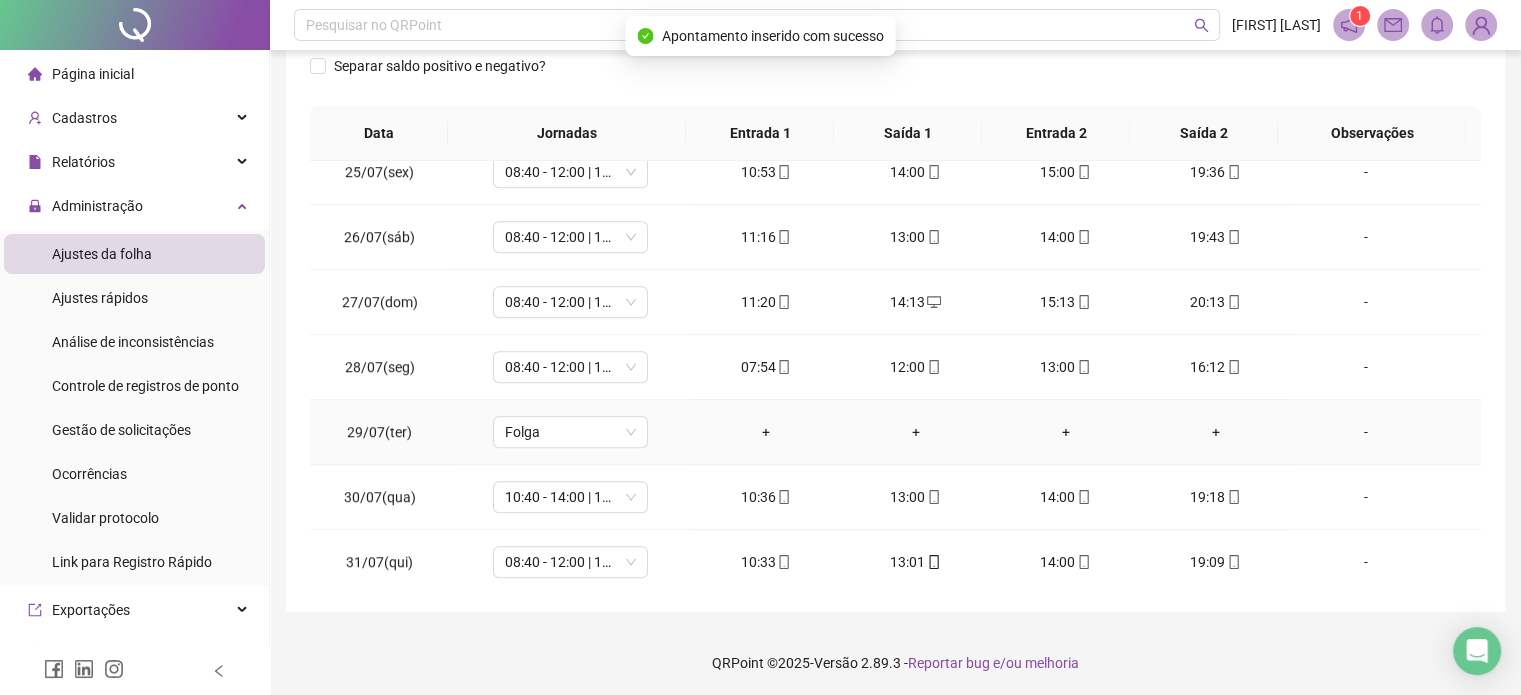 scroll, scrollTop: 382, scrollLeft: 0, axis: vertical 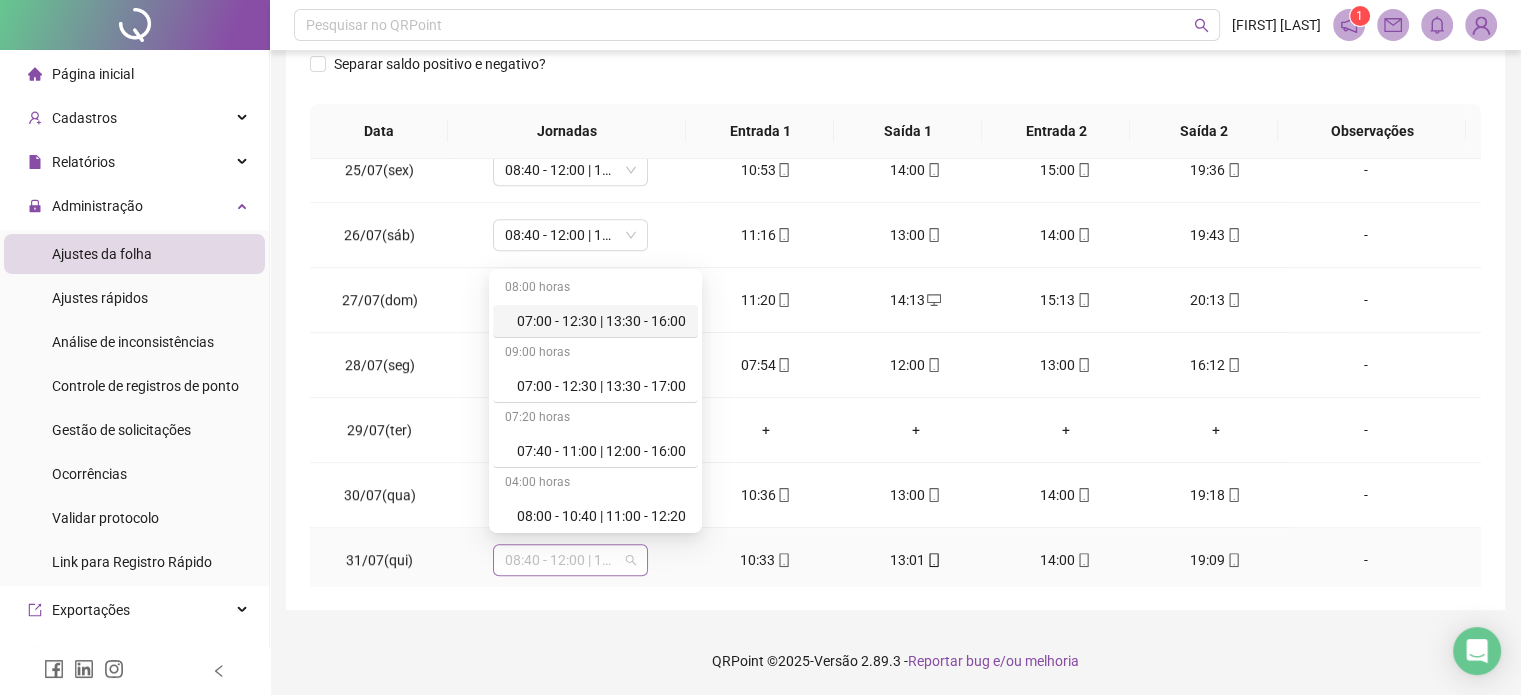 click on "08:40 - 12:00 | 13:00 - 17:00" at bounding box center [570, 560] 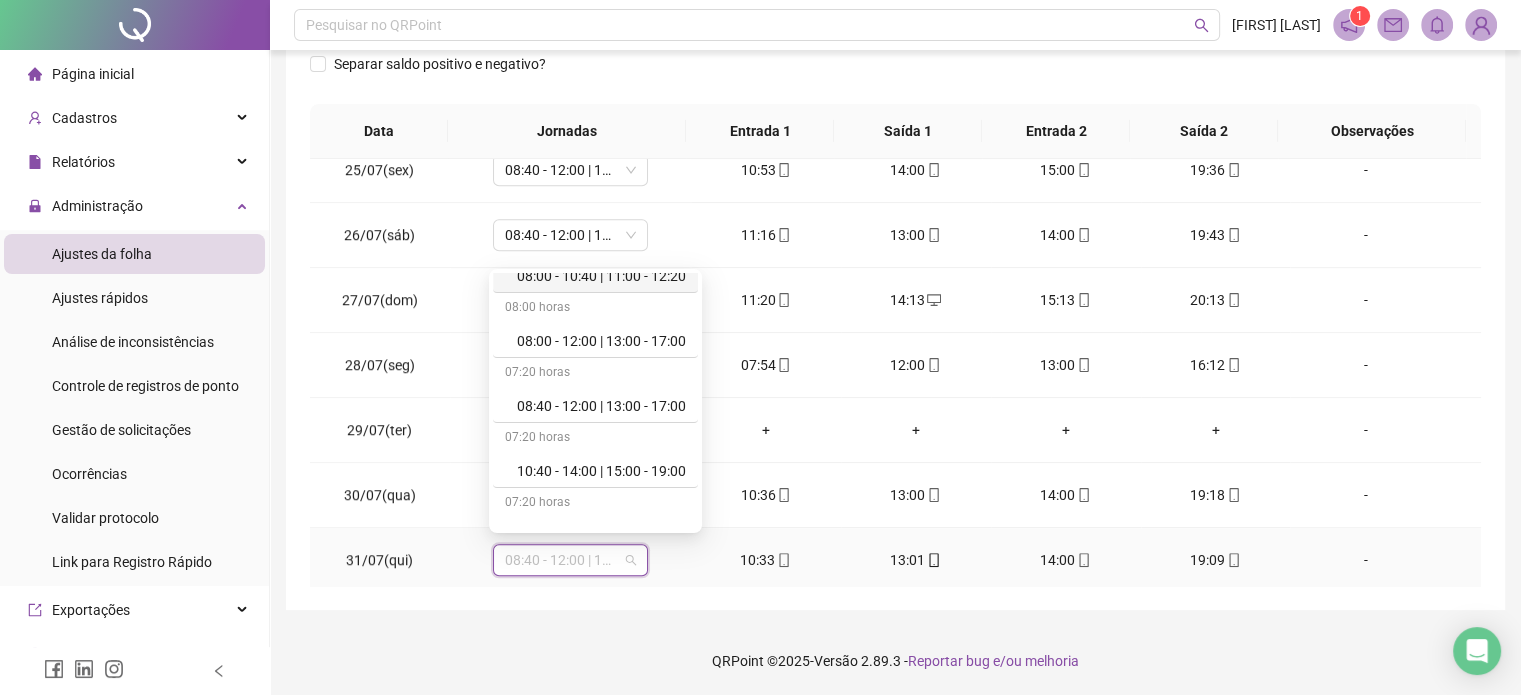 scroll, scrollTop: 280, scrollLeft: 0, axis: vertical 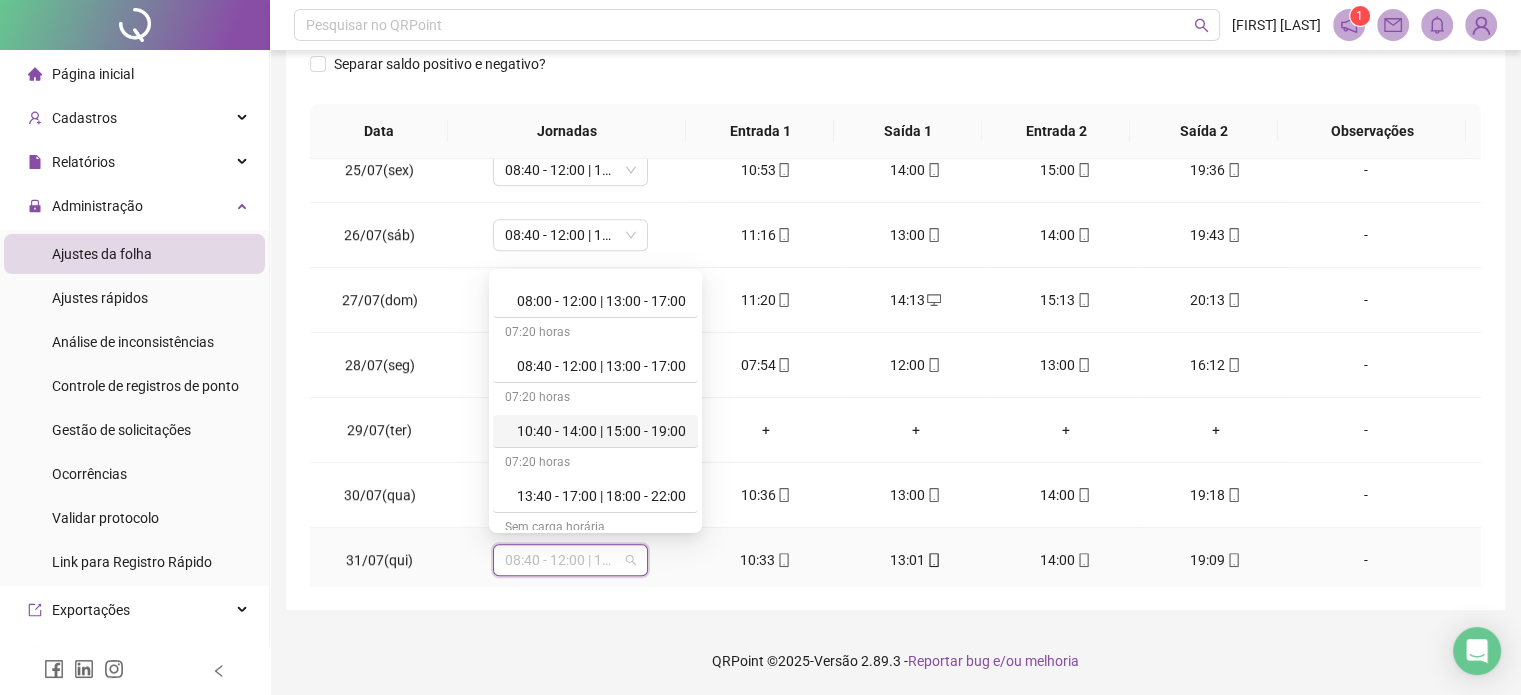 click on "10:40 - 14:00 | 15:00 - 19:00" at bounding box center [601, 431] 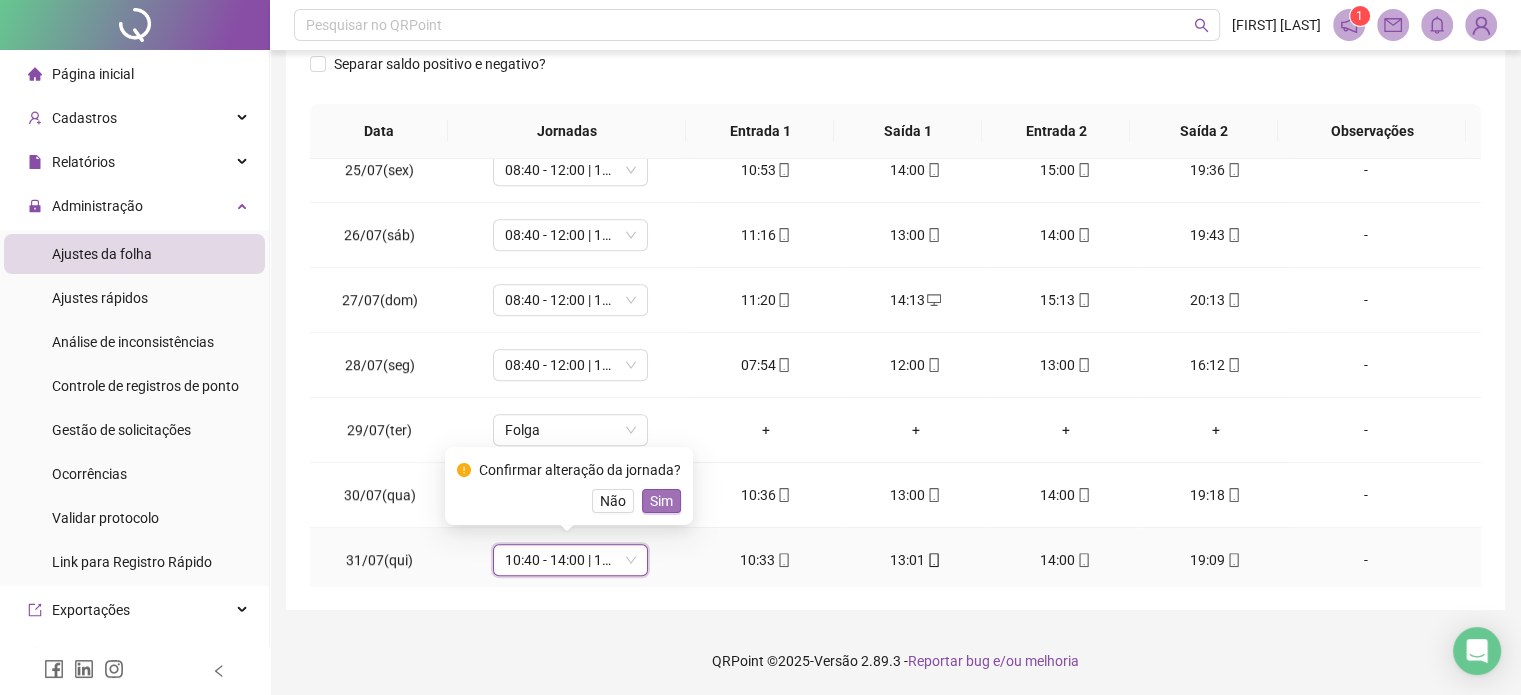 click on "Sim" at bounding box center [661, 501] 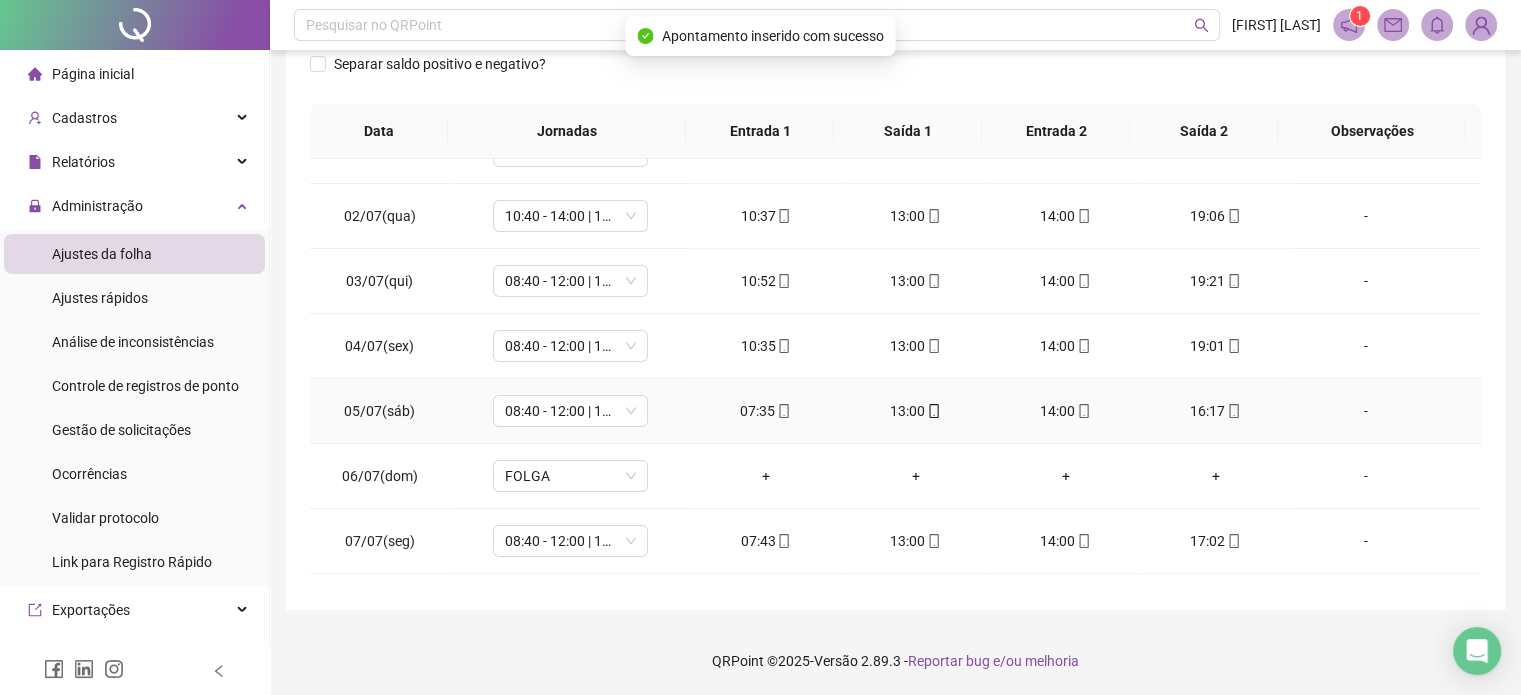 scroll, scrollTop: 0, scrollLeft: 0, axis: both 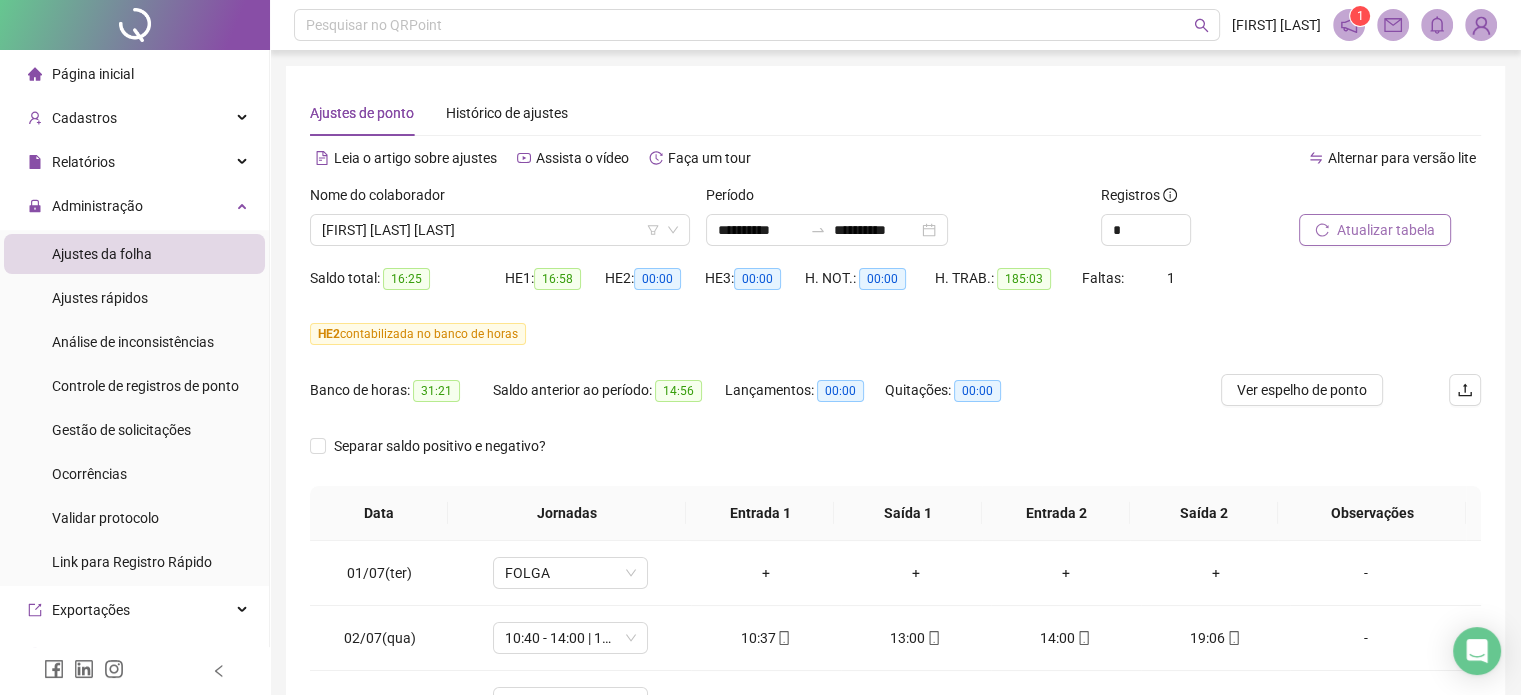 click on "Atualizar tabela" at bounding box center [1386, 230] 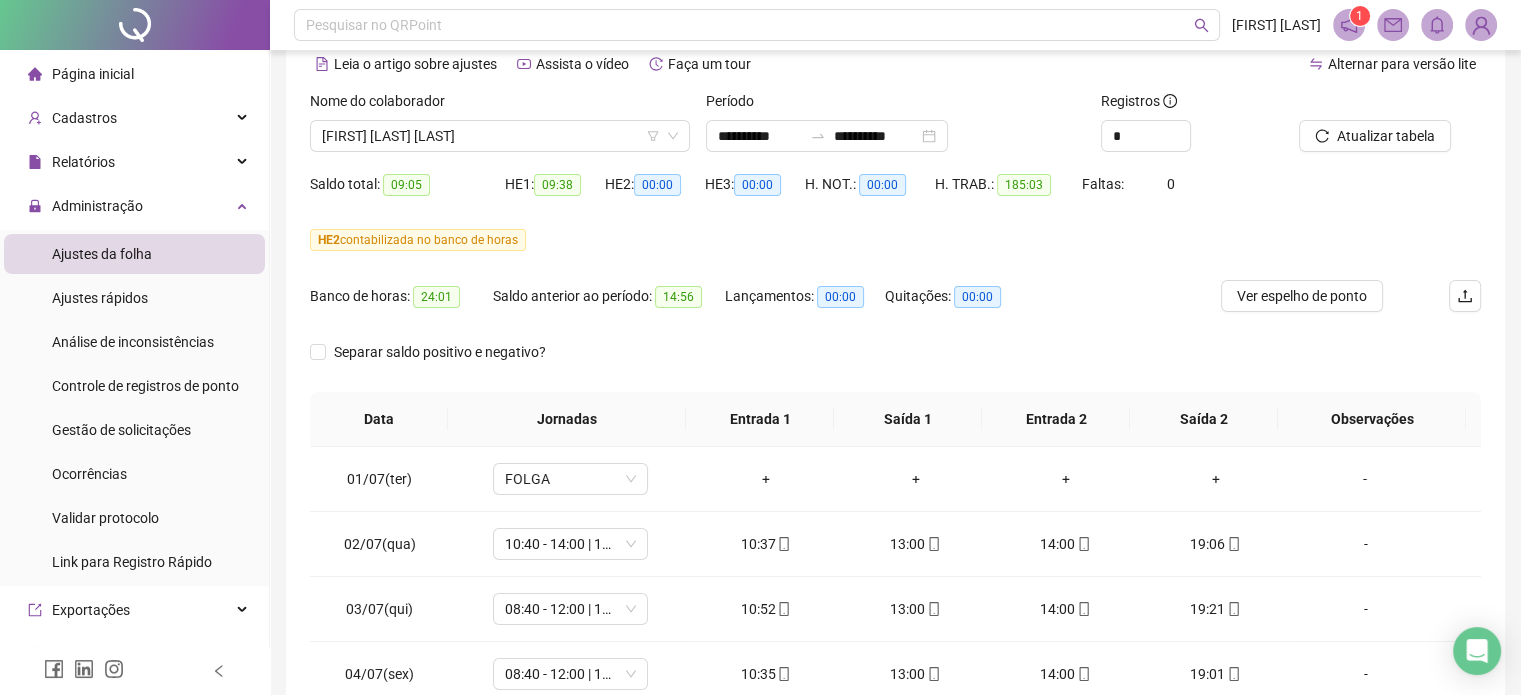 scroll, scrollTop: 100, scrollLeft: 0, axis: vertical 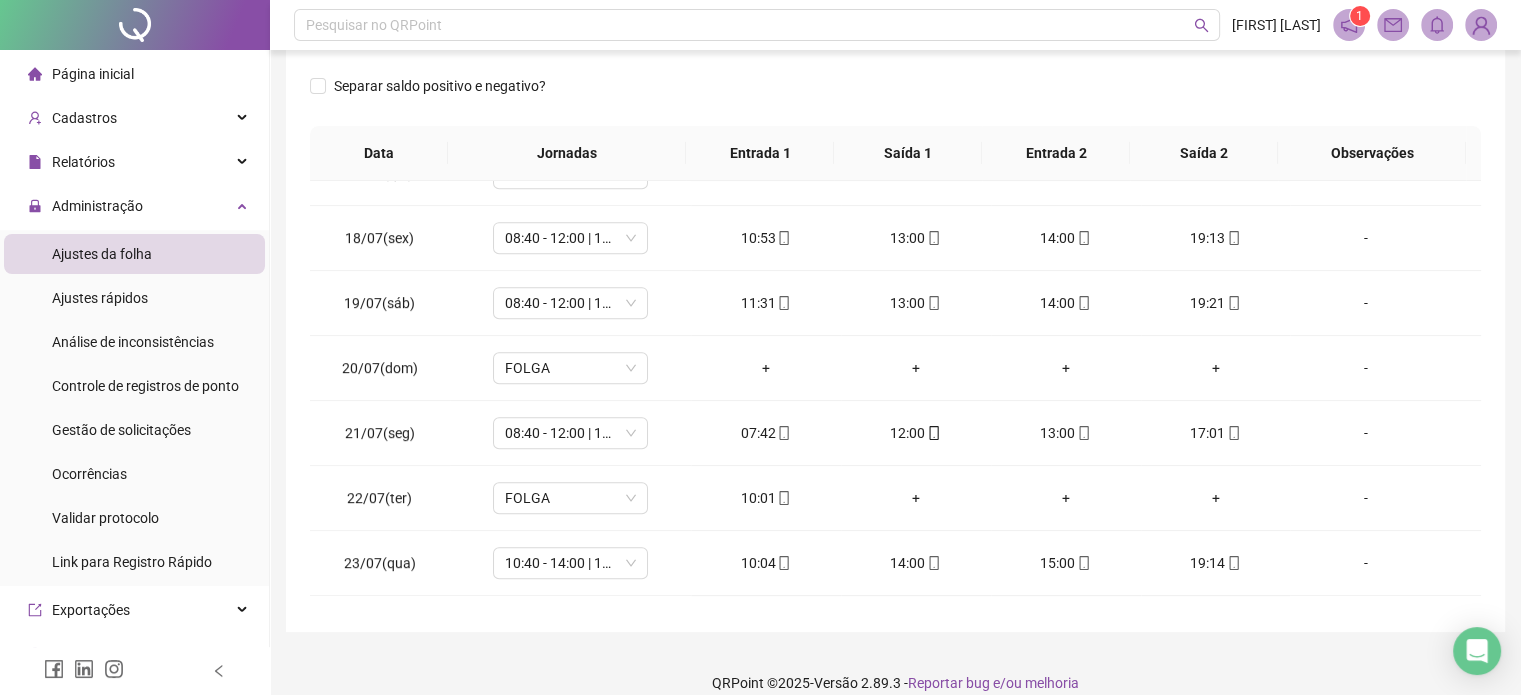 click on "01/07(ter) FOLGA + + + + - 02/07(qua) 10:40 - 14:00 | 15:00 - 19:00 10:37 13:00 14:00 19:06 - 03/07(qui) 08:40 - 12:00 | 13:00 - 17:00 10:52 13:00 14:00 19:21 - 04/07(sex) 08:40 - 12:00 | 13:00 - 17:00 10:35 13:00 14:00 19:01 - 05/07(sáb) 08:40 - 12:00 | 13:00 - 17:00 07:35 13:00 14:00 16:17 - 06/07(dom) FOLGA + + + + - 07/07(seg) 08:40 - 12:00 | 13:00 - 17:00 07:43 13:00 14:00 17:02 - 08/07(ter) FOLGA + + + + - 09/07(qua) 10:40 - 14:00 | 15:00 - 19:00 10:40 14:00 15:02 19:11 - 10/07(qui) 08:40 - 12:00 | 13:00 - 17:00 10:32 13:00 14:01 18:58 - 11/07(sex) 08:40 - 12:00 | 13:00 - 17:00 10:34 13:00 14:06 19:10 - 12/07(sáb) 08:40 - 12:00 | 13:00 - 17:00 10:34 13:00 14:02 19:17 - 13/07(dom) 08:40 - 12:00 | 13:00 - 17:00 11:40 14:01 15:01 19:59 - 14/07(seg) 08:40 - 12:00 | 13:00 - 17:00 07:50 12:00 13:00 16:17 - 15/07(ter) FOLGA + + + + - 16/07(qua) 10:40 - 14:00 | 15:00 - 19:00 10:40 14:00 15:02 19:32 - 17/07(qui) 08:40 - 12:00 | 13:00 - 17:00 07:00 12:00 13:00 17:33 - 18/07(sex) 10:53 13:00" at bounding box center [895, 394] 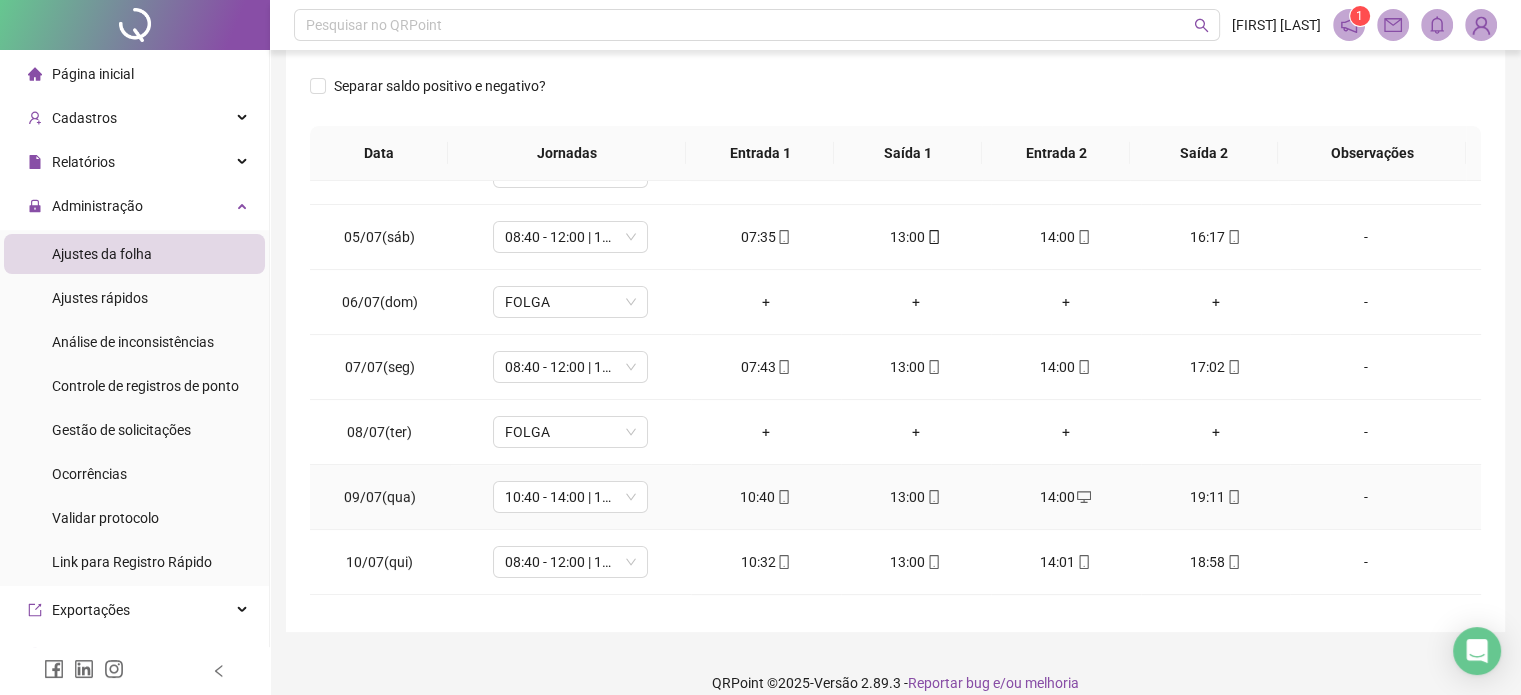 scroll, scrollTop: 0, scrollLeft: 0, axis: both 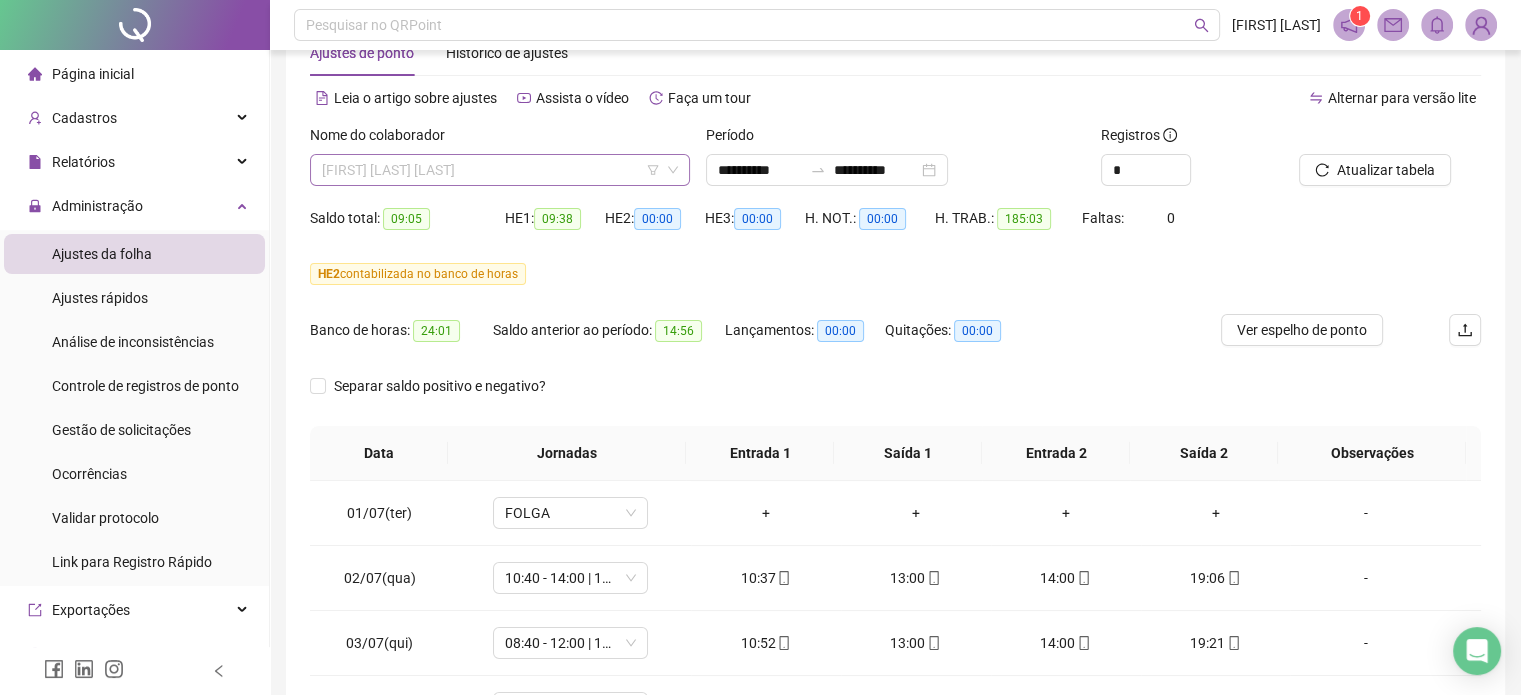 click on "[FIRST] [LAST] [LAST]" at bounding box center [500, 170] 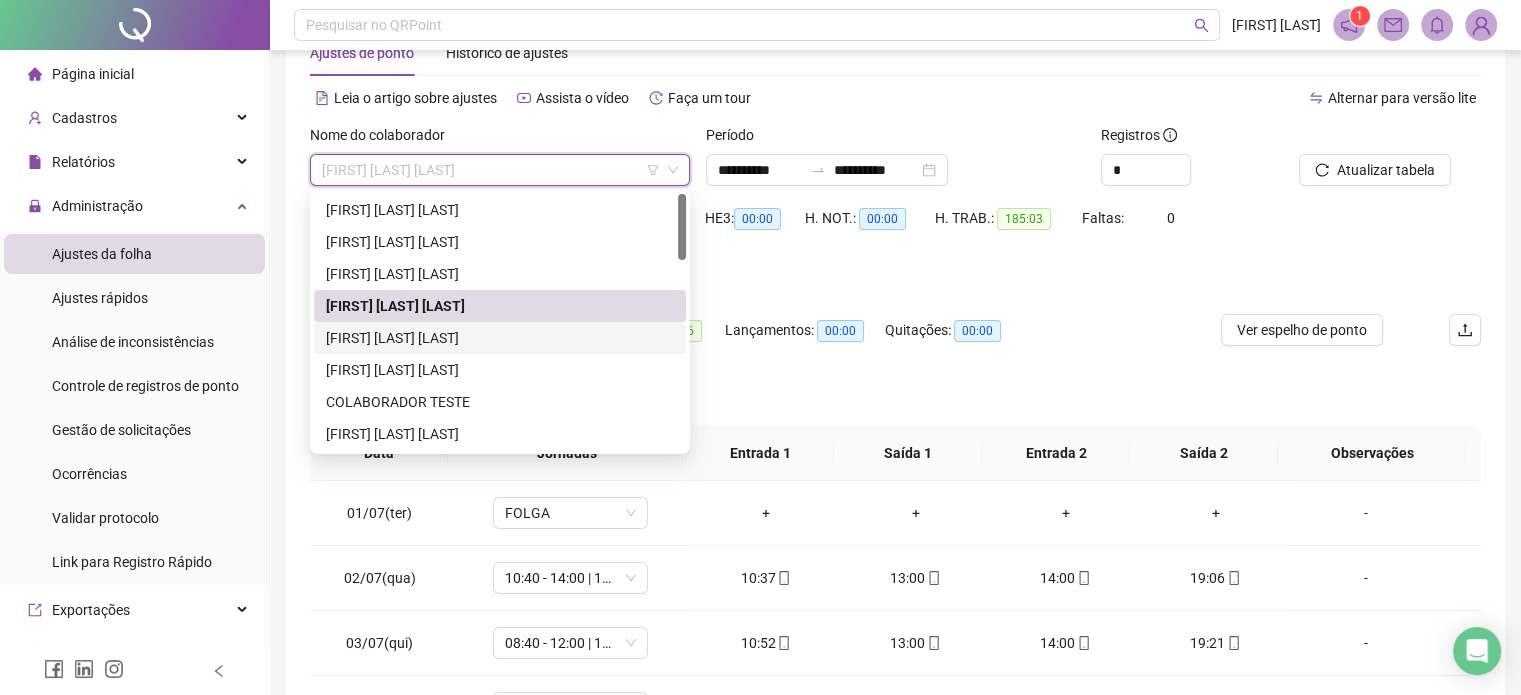 click on "[FIRST] [LAST] [LAST]" at bounding box center (500, 338) 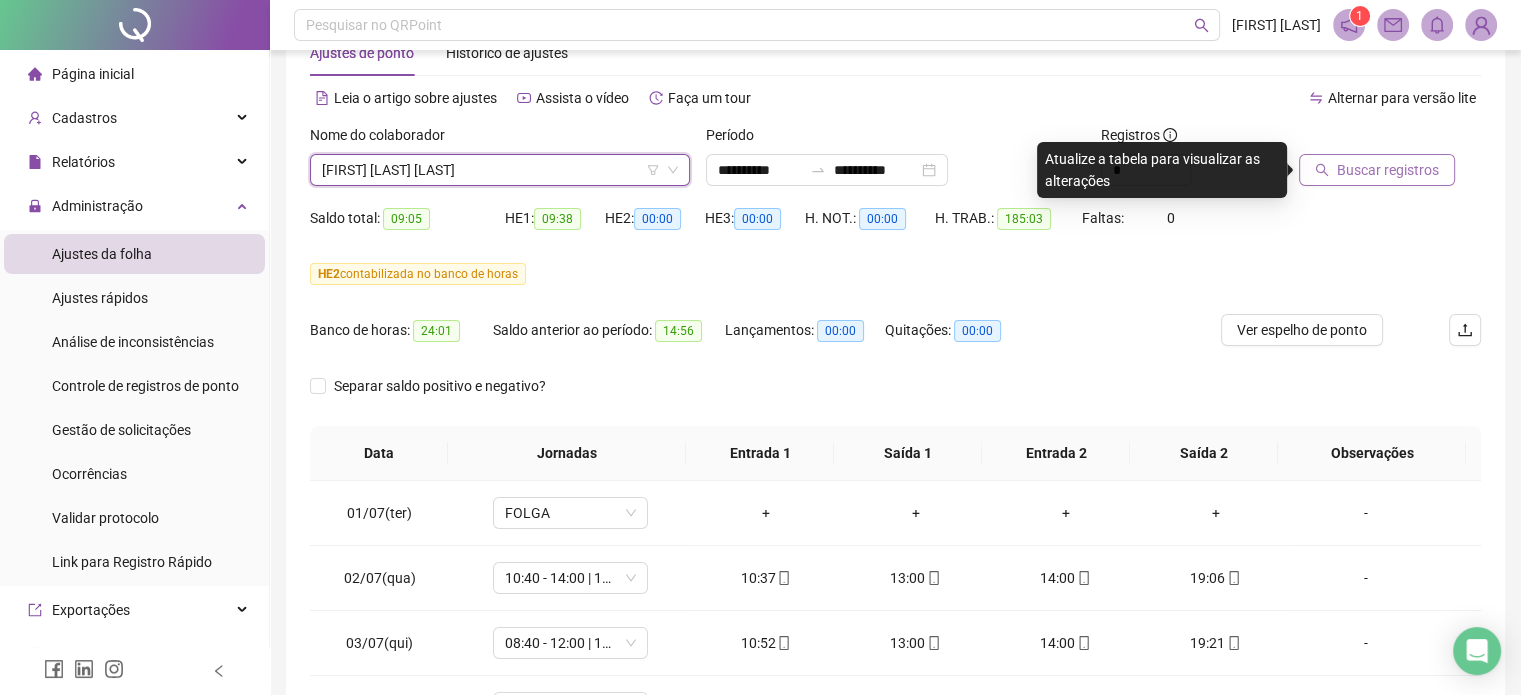 click on "Buscar registros" at bounding box center [1388, 170] 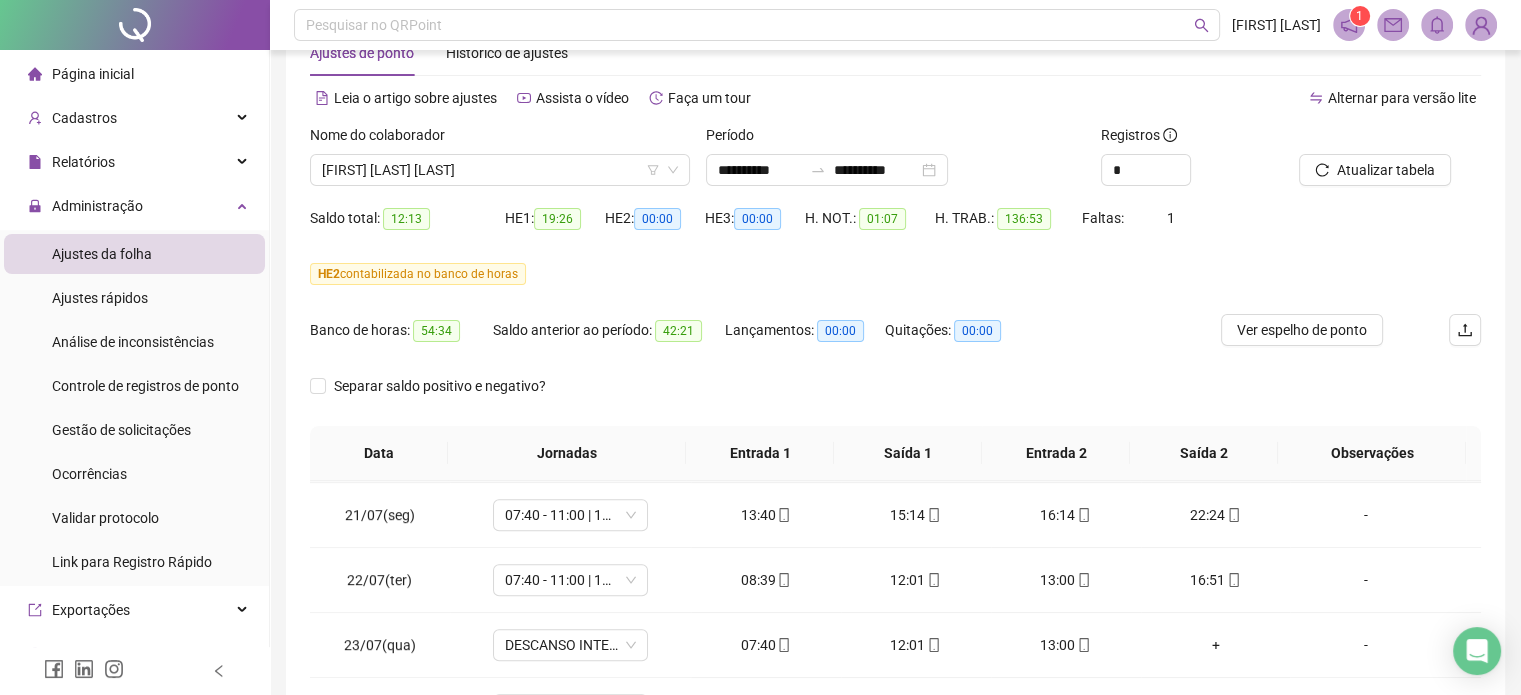 scroll, scrollTop: 1300, scrollLeft: 0, axis: vertical 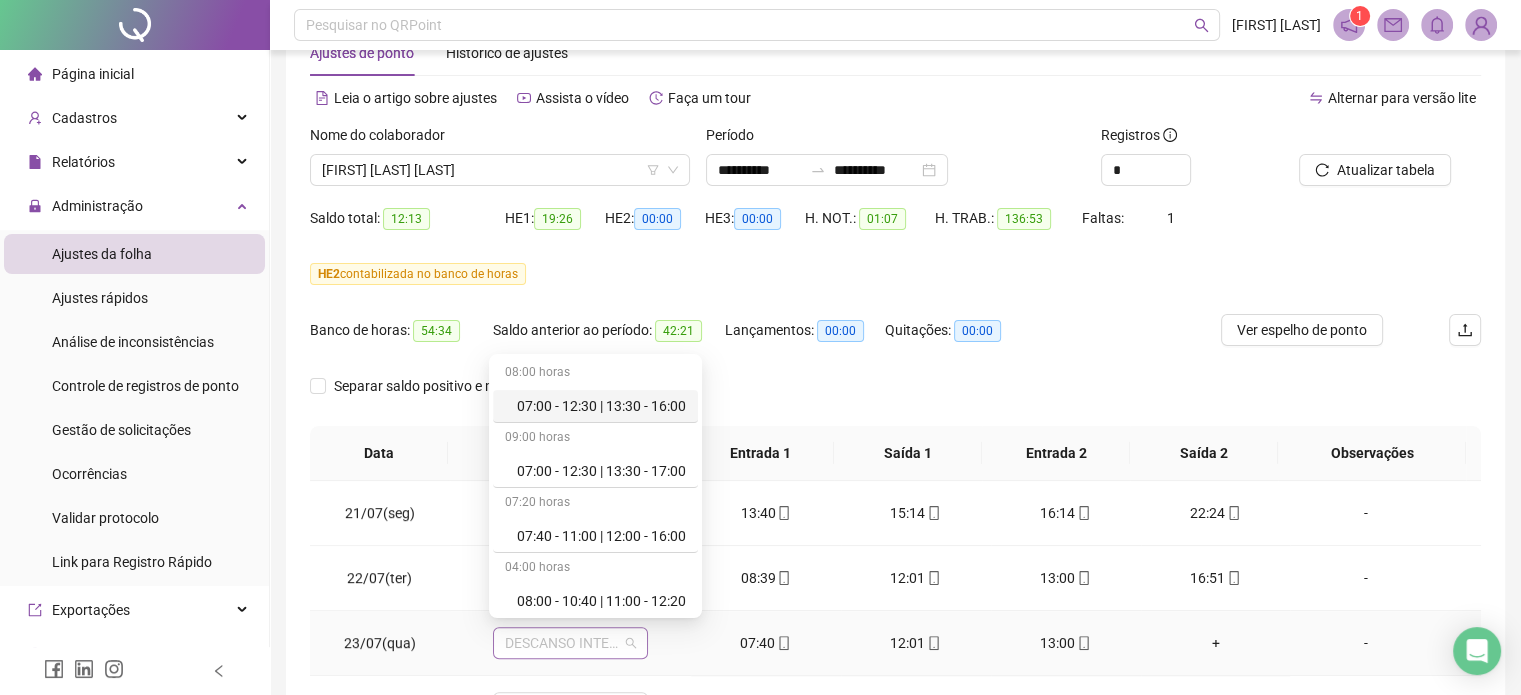 click on "DESCANSO INTER-JORNADA" at bounding box center (570, 643) 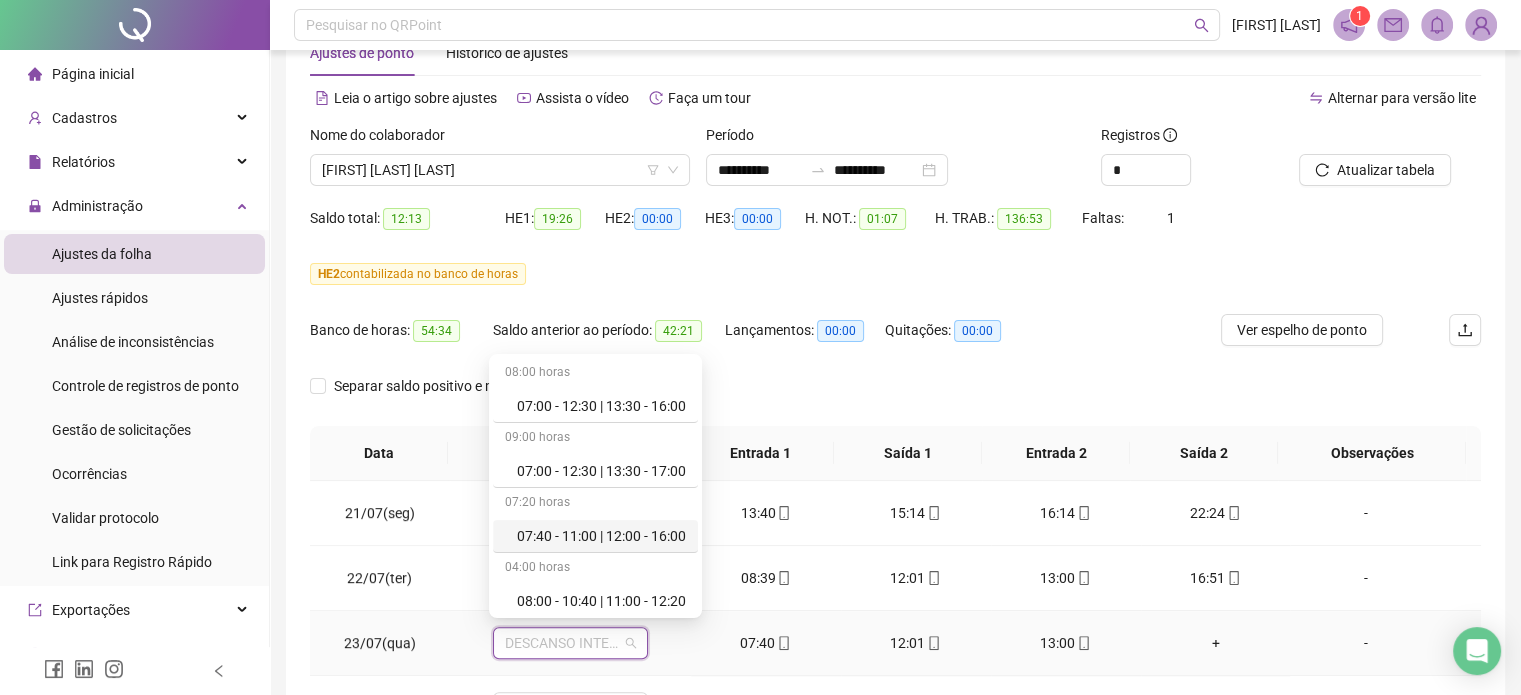 click on "07:40 - 11:00 | 12:00 - 16:00" at bounding box center [595, 536] 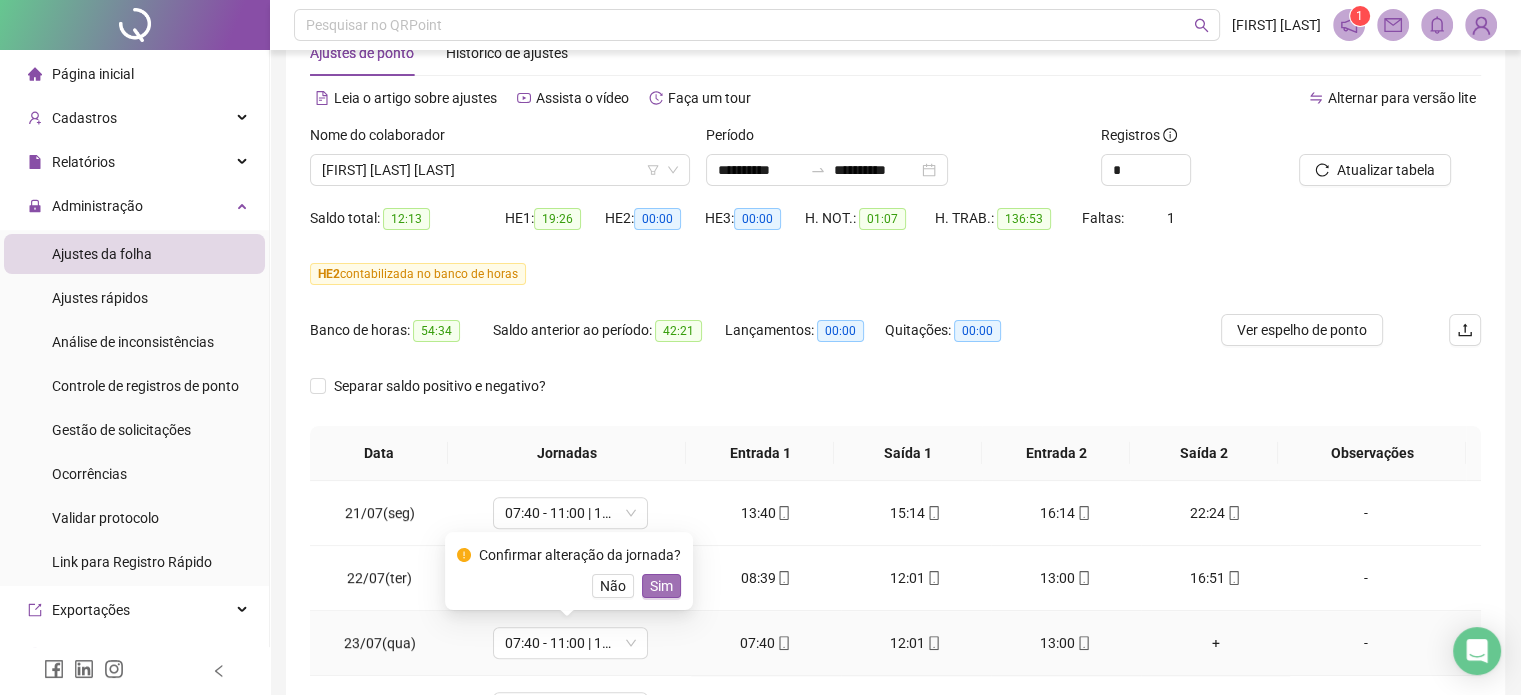 click on "Sim" at bounding box center [661, 586] 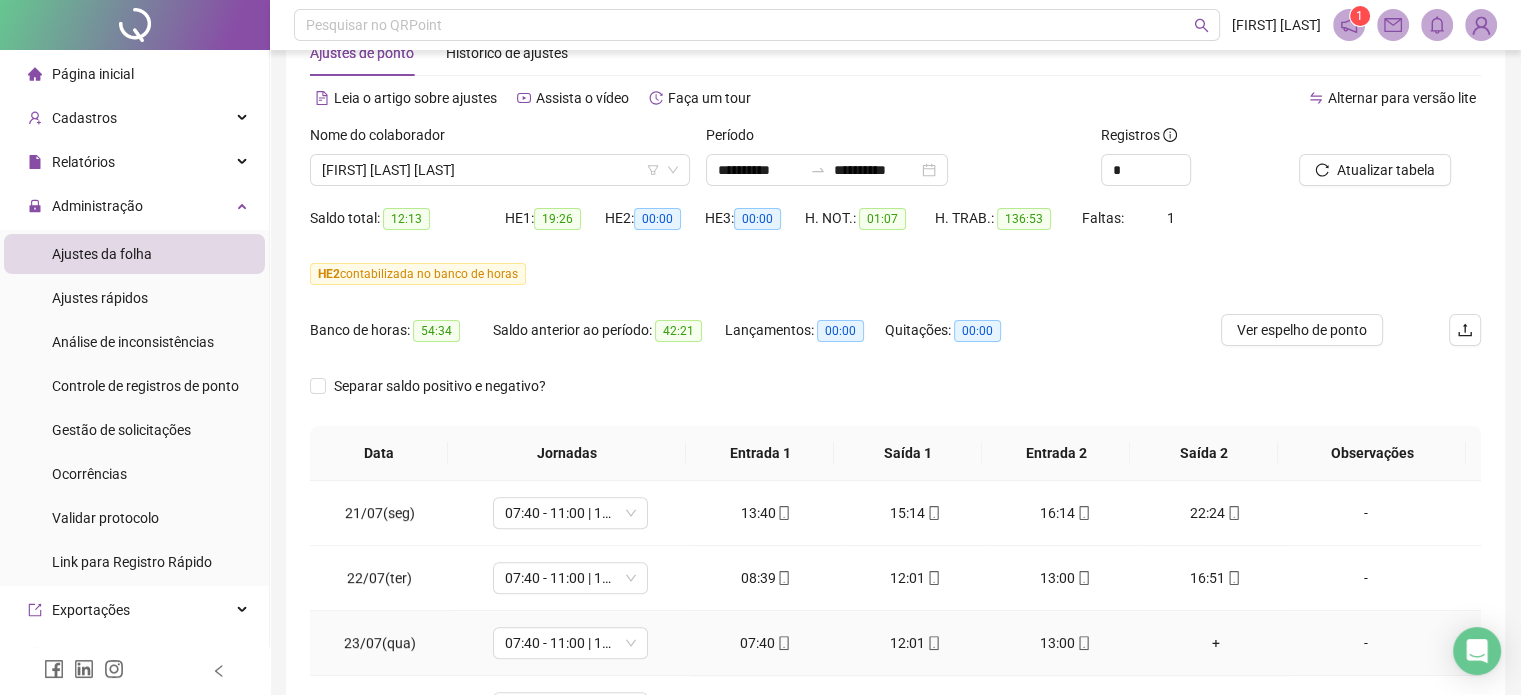 click on "+" at bounding box center (1216, 643) 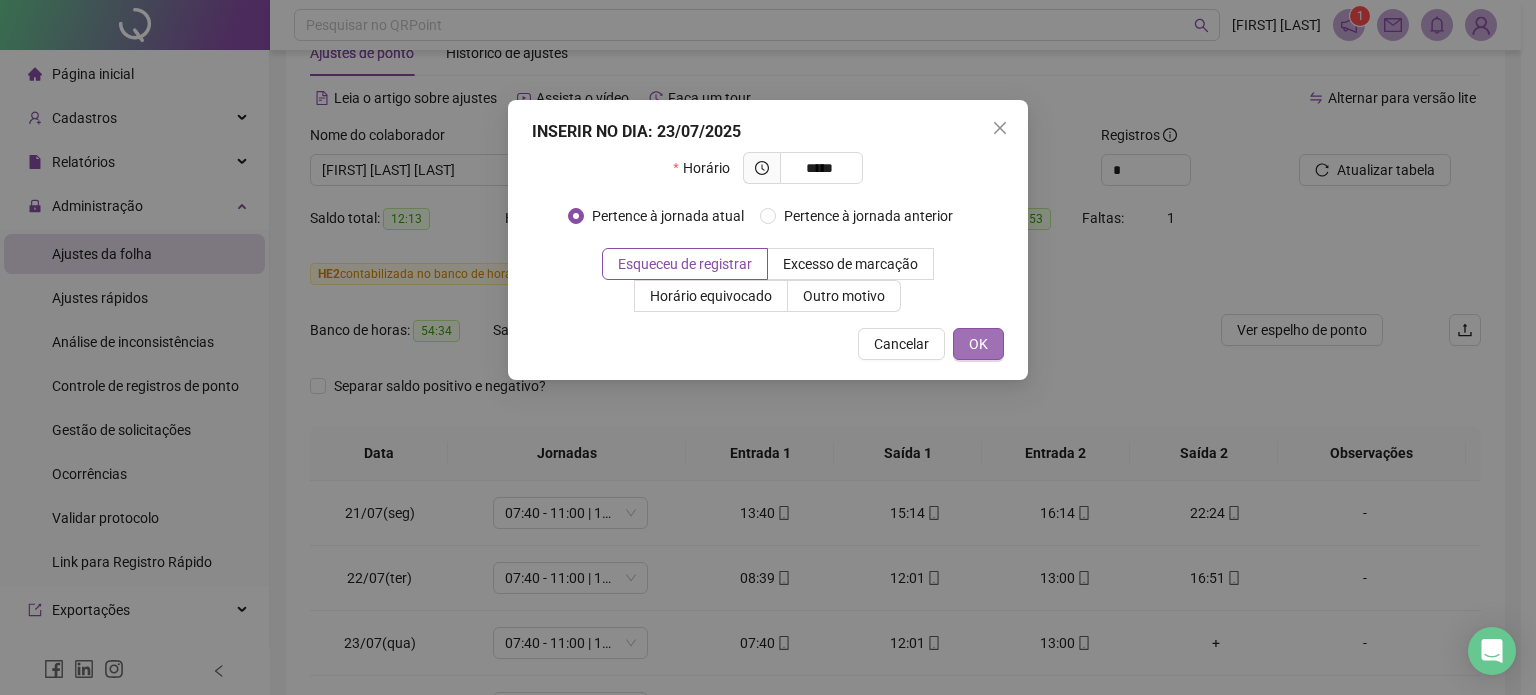 type on "*****" 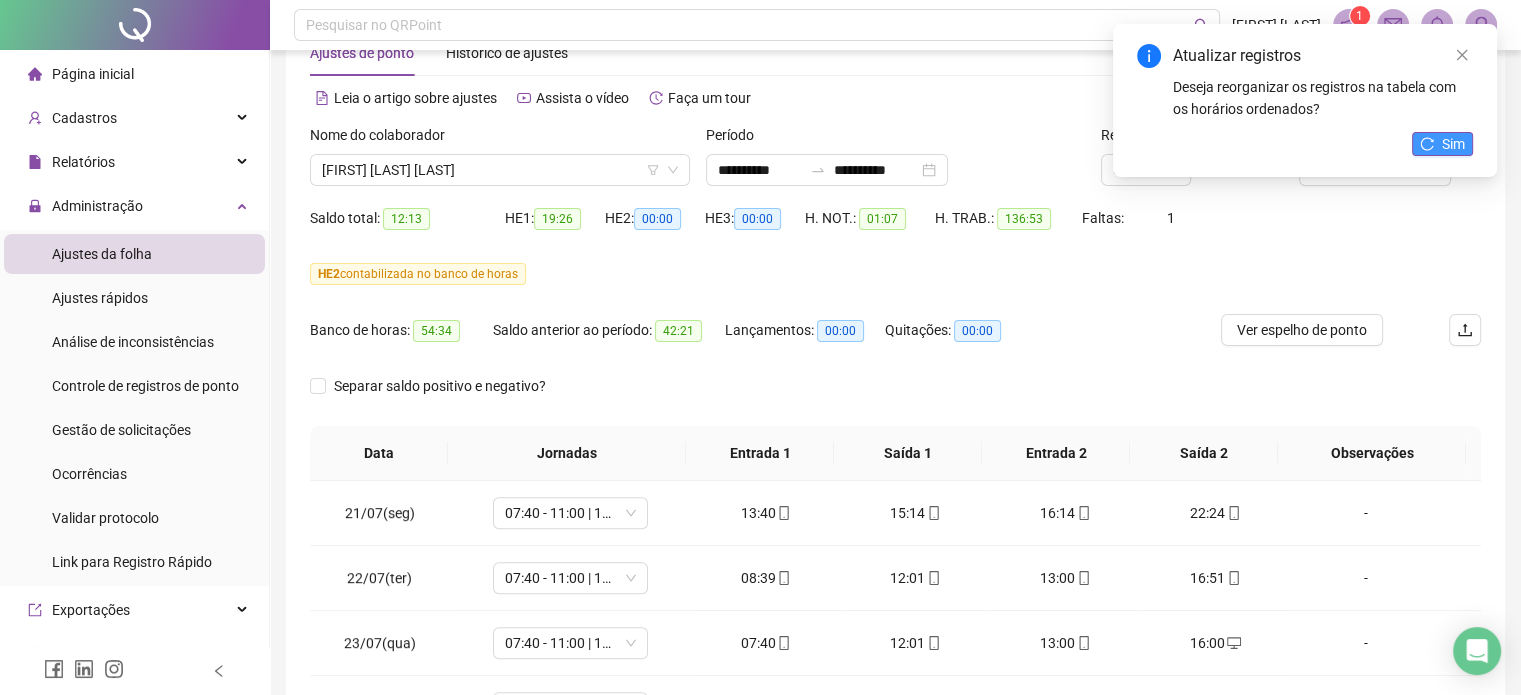 click 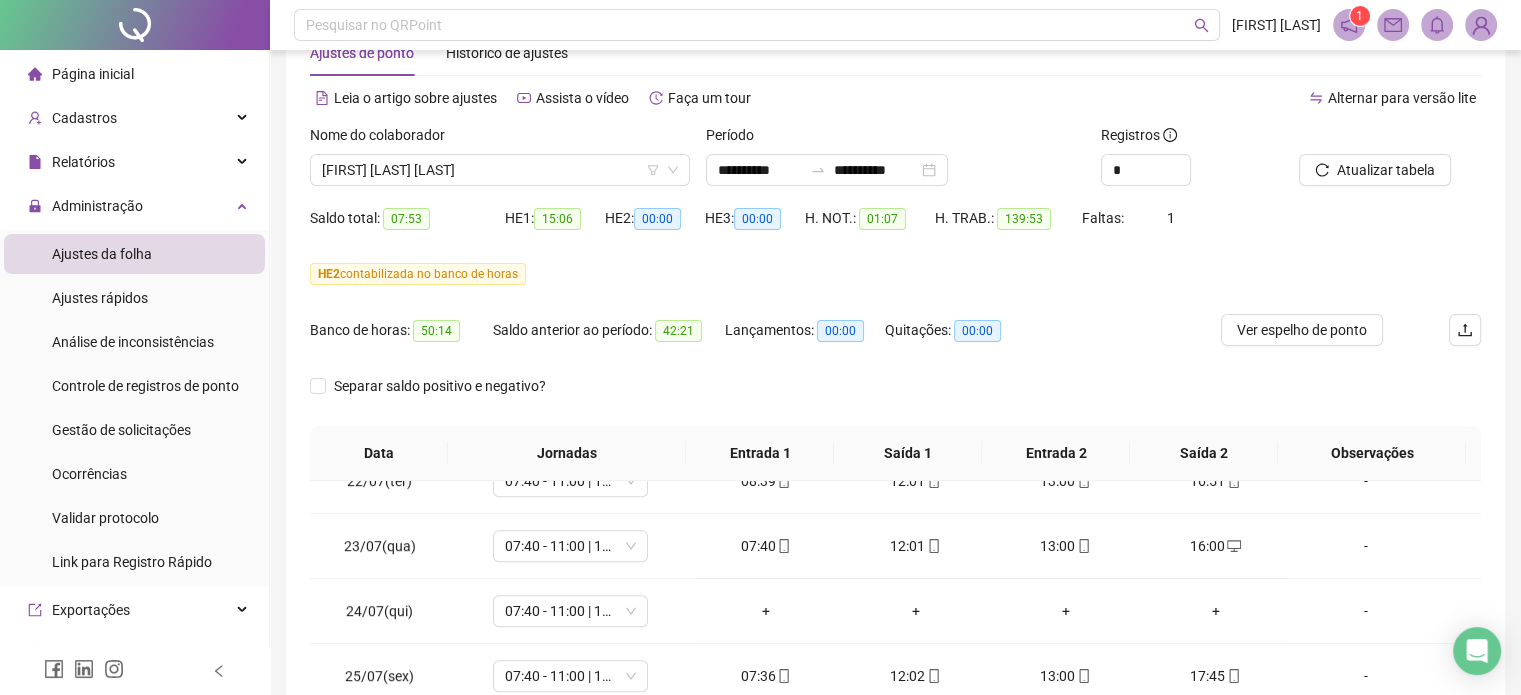 scroll, scrollTop: 1400, scrollLeft: 0, axis: vertical 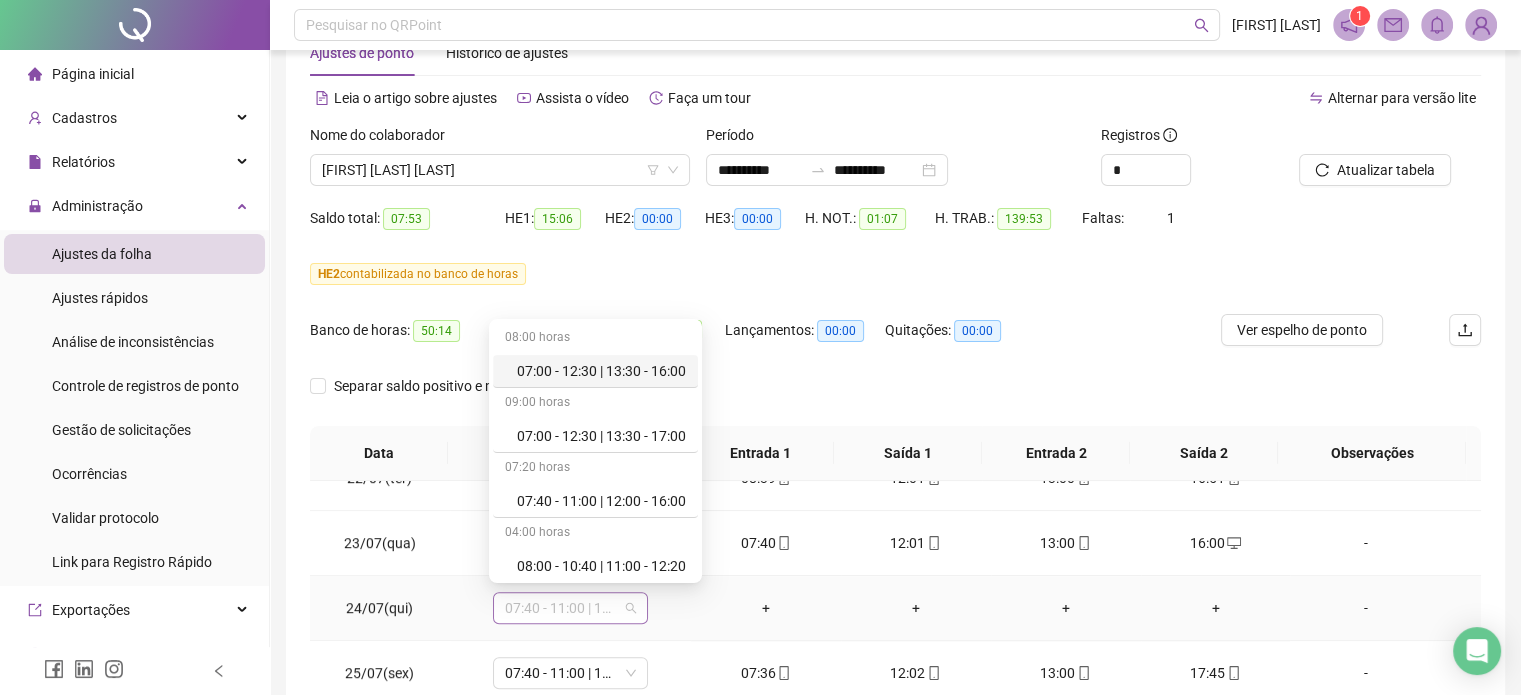 click on "07:40 - 11:00 | 12:00 - 16:00" at bounding box center (570, 608) 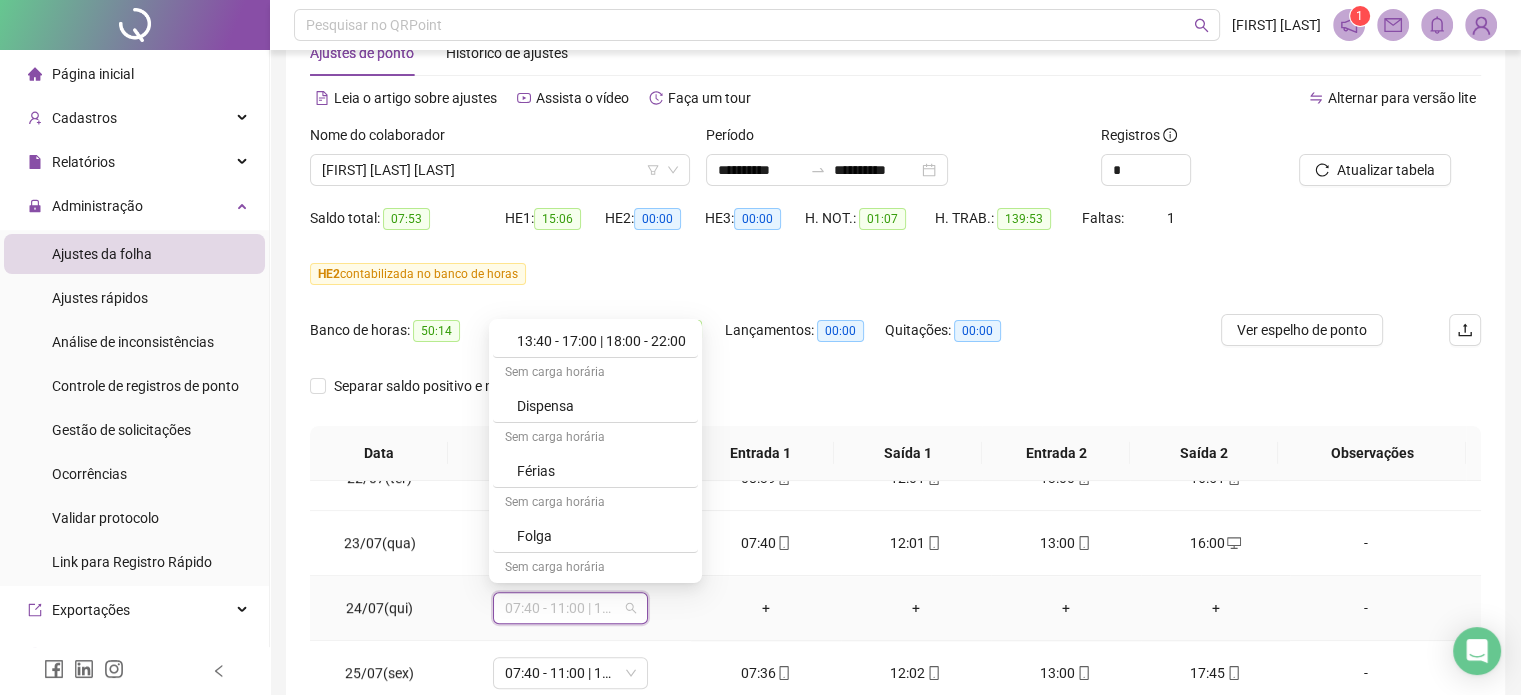 scroll, scrollTop: 486, scrollLeft: 0, axis: vertical 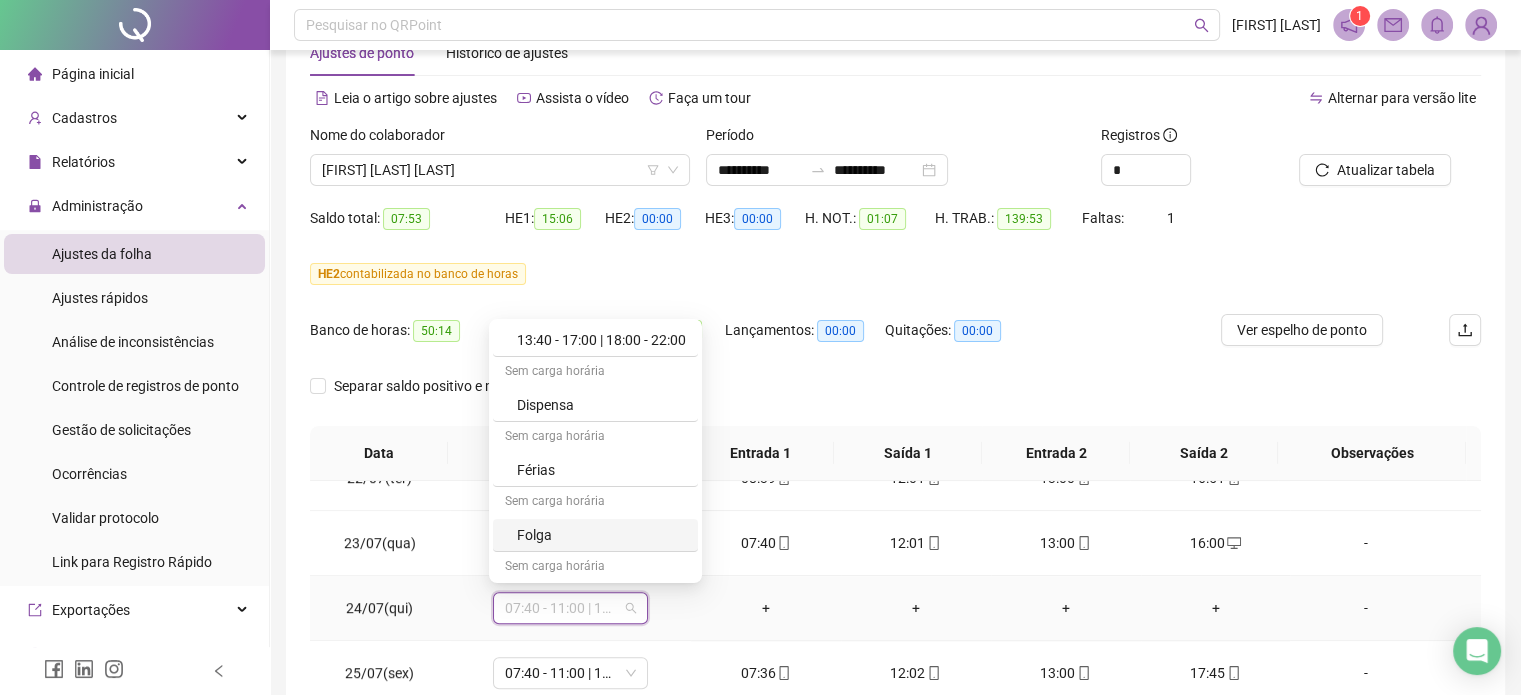 click on "Folga" at bounding box center (601, 535) 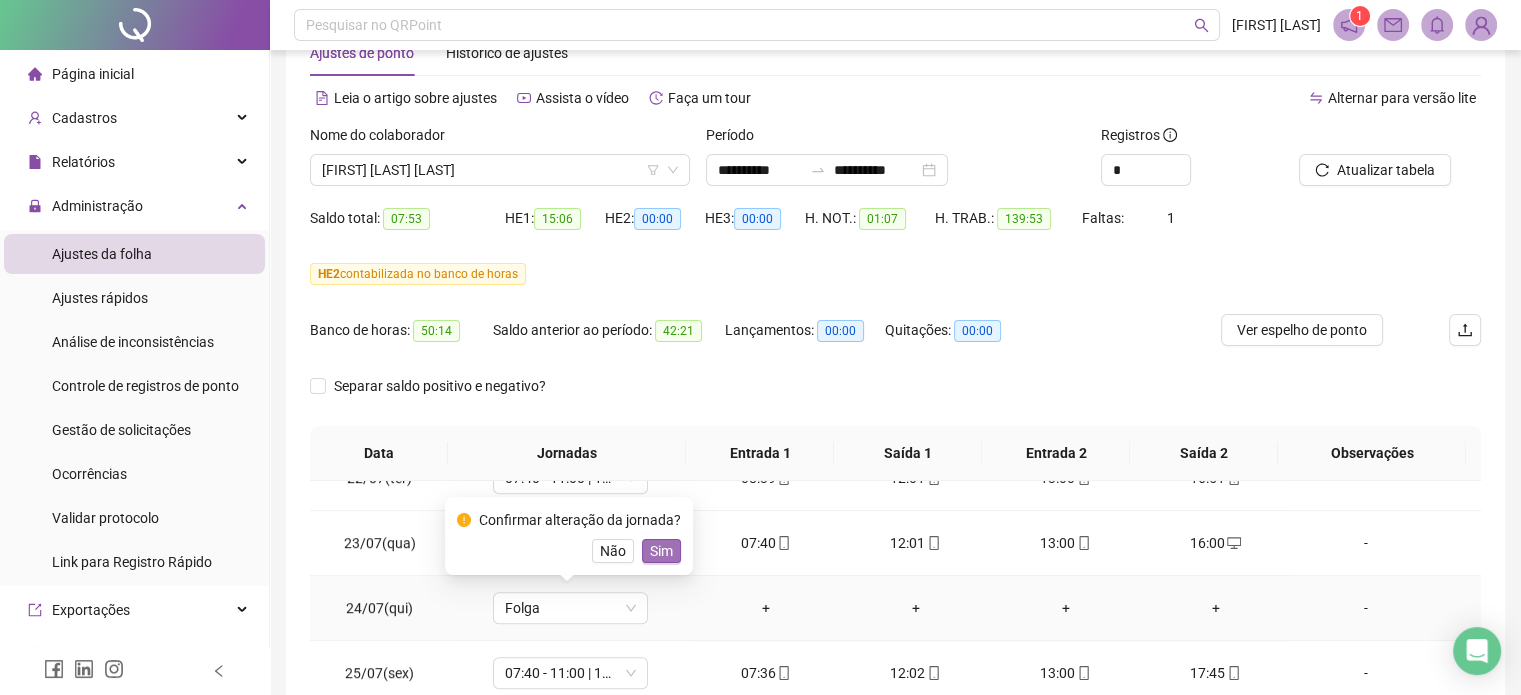 click on "Sim" at bounding box center (661, 551) 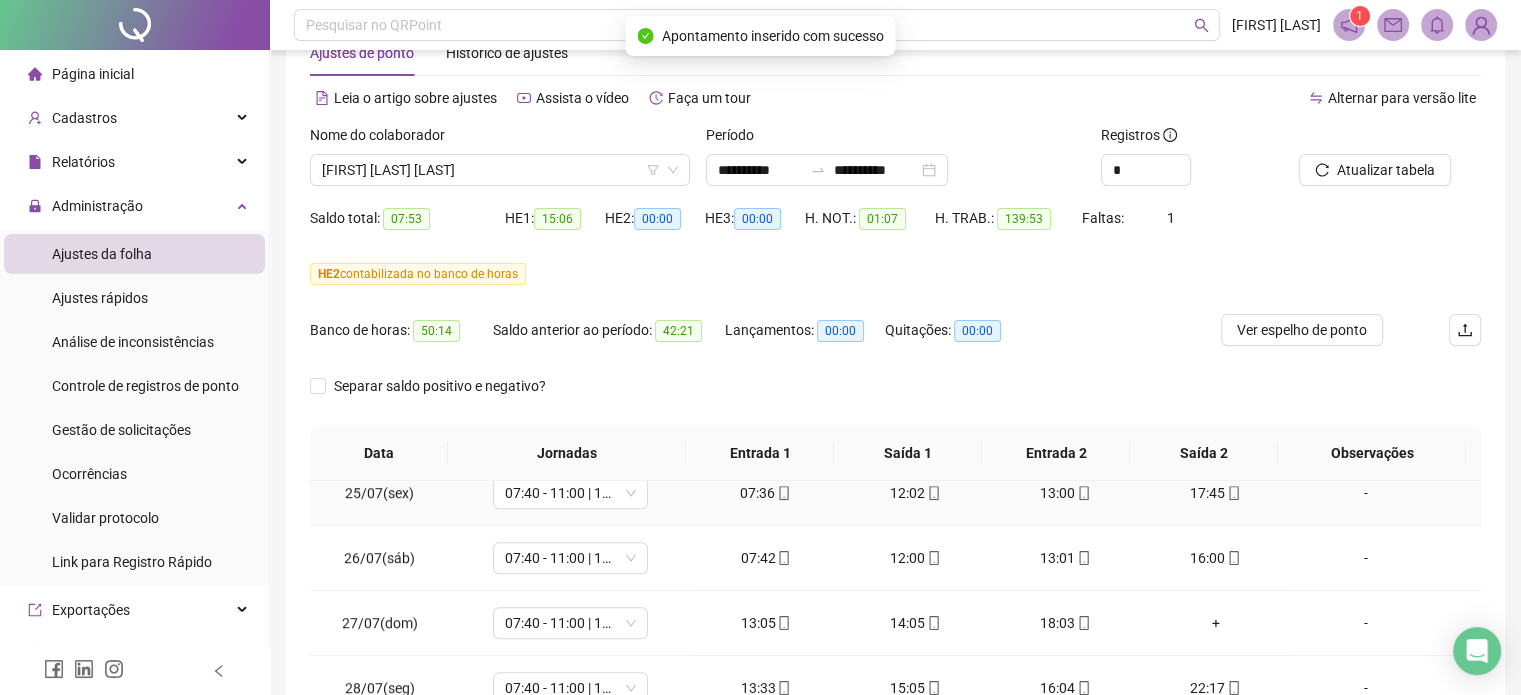 scroll, scrollTop: 1581, scrollLeft: 0, axis: vertical 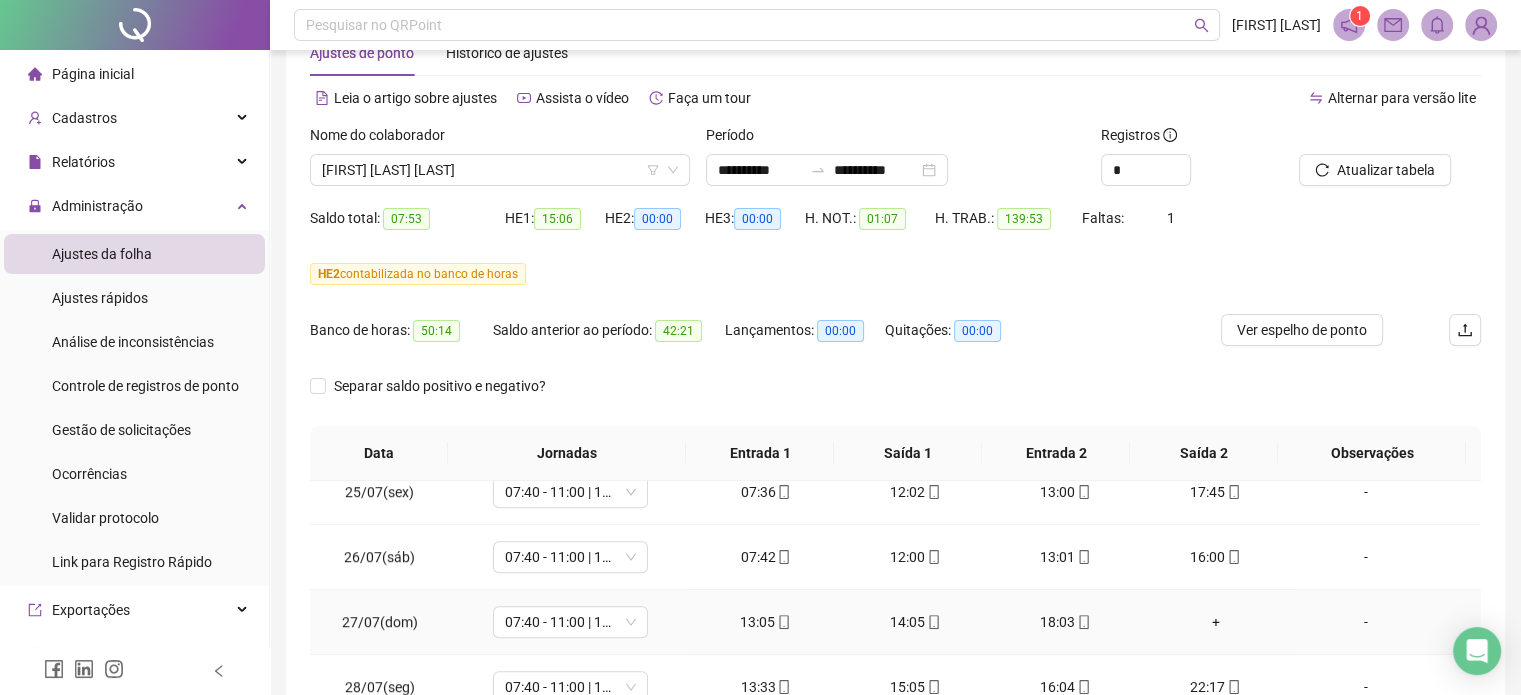 click on "+" at bounding box center [1216, 622] 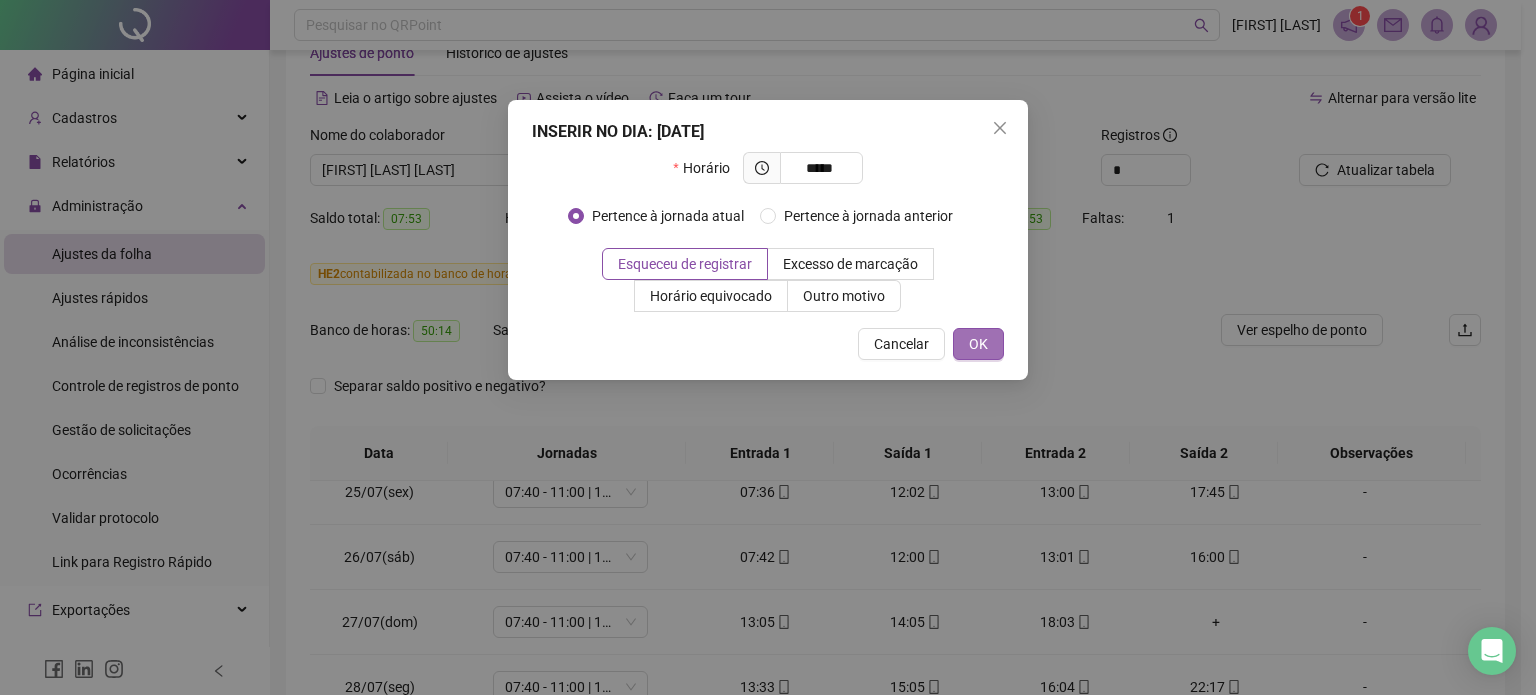 type on "*****" 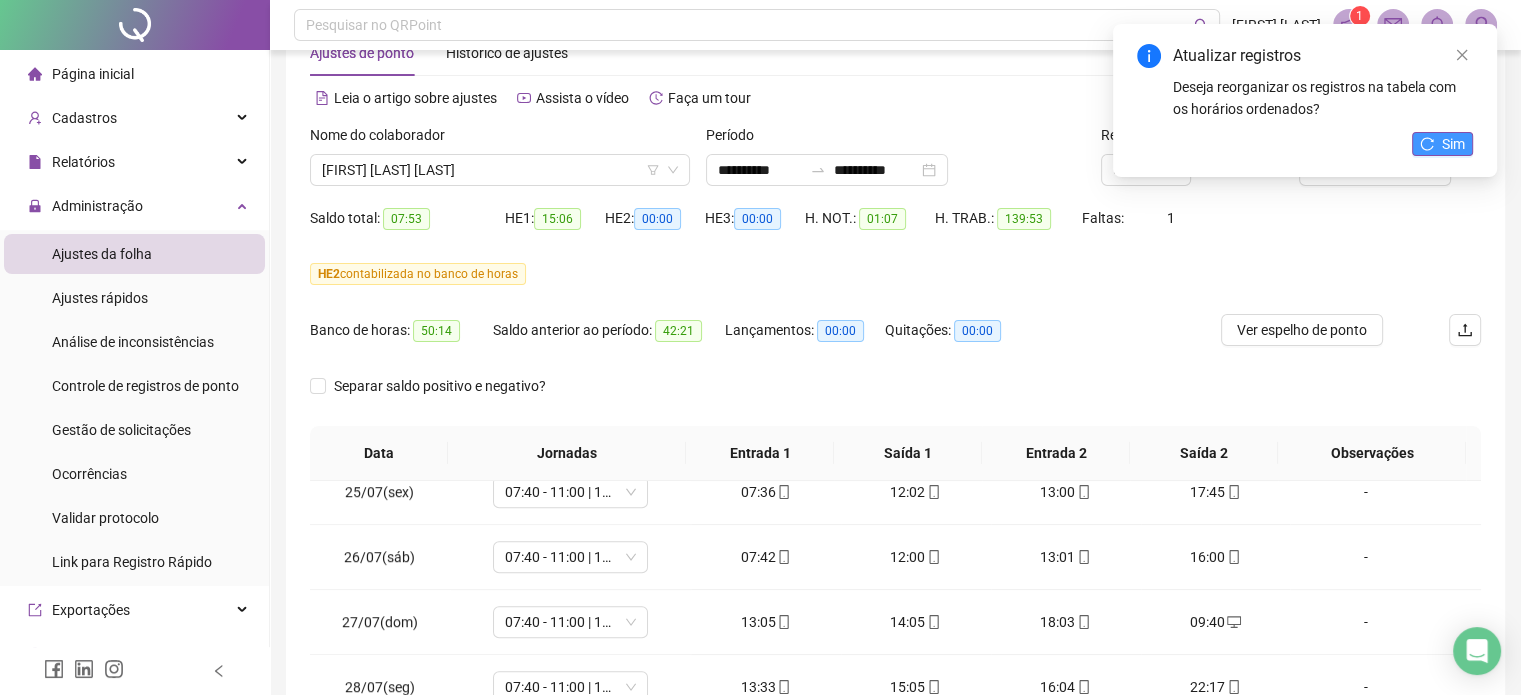 click on "Sim" at bounding box center (1442, 144) 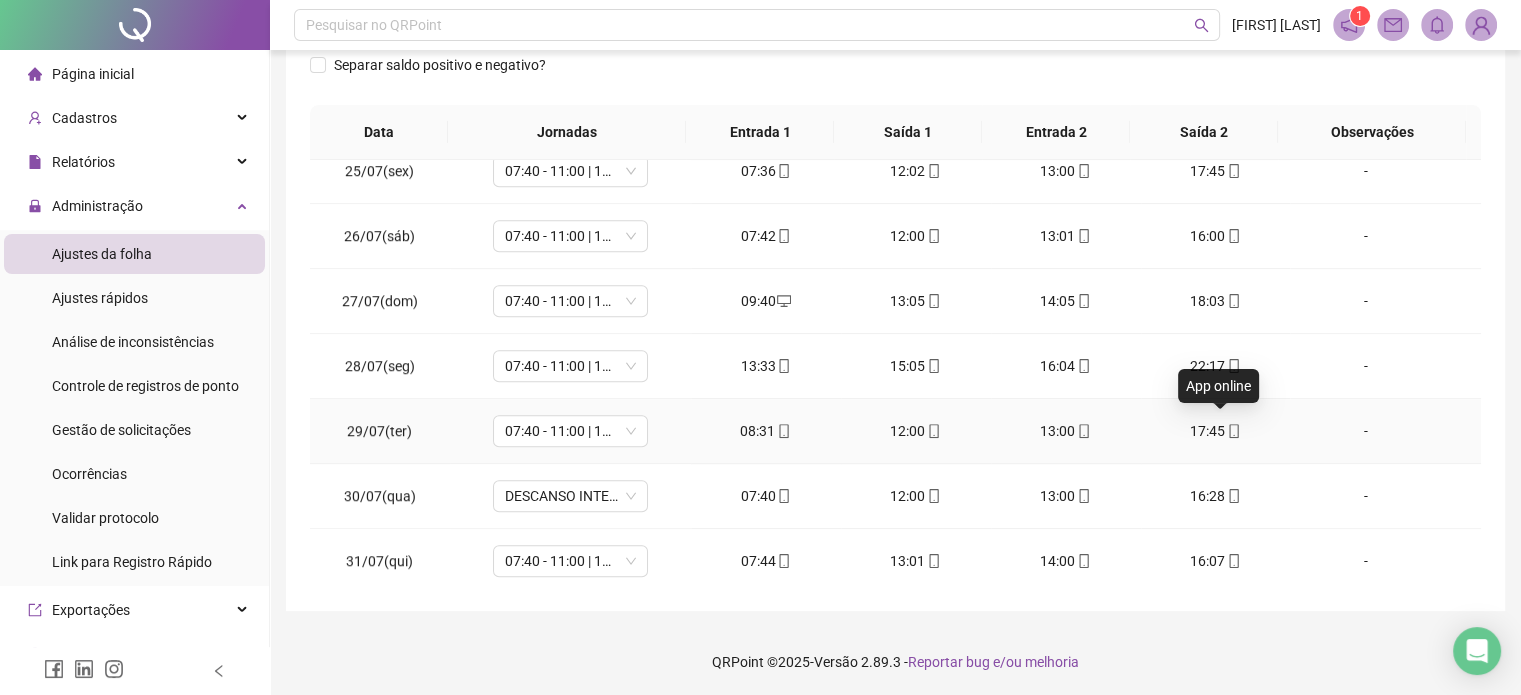 scroll, scrollTop: 382, scrollLeft: 0, axis: vertical 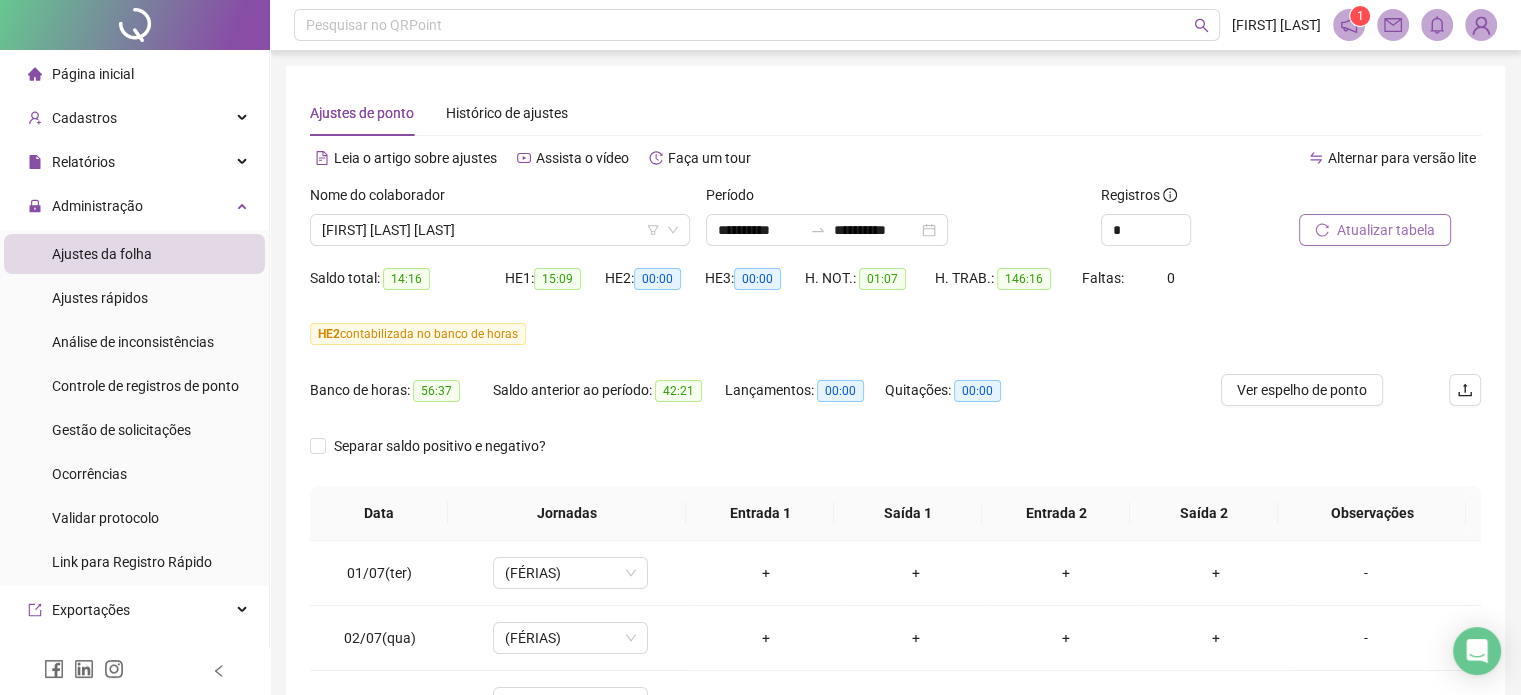 click on "Atualizar tabela" at bounding box center (1386, 230) 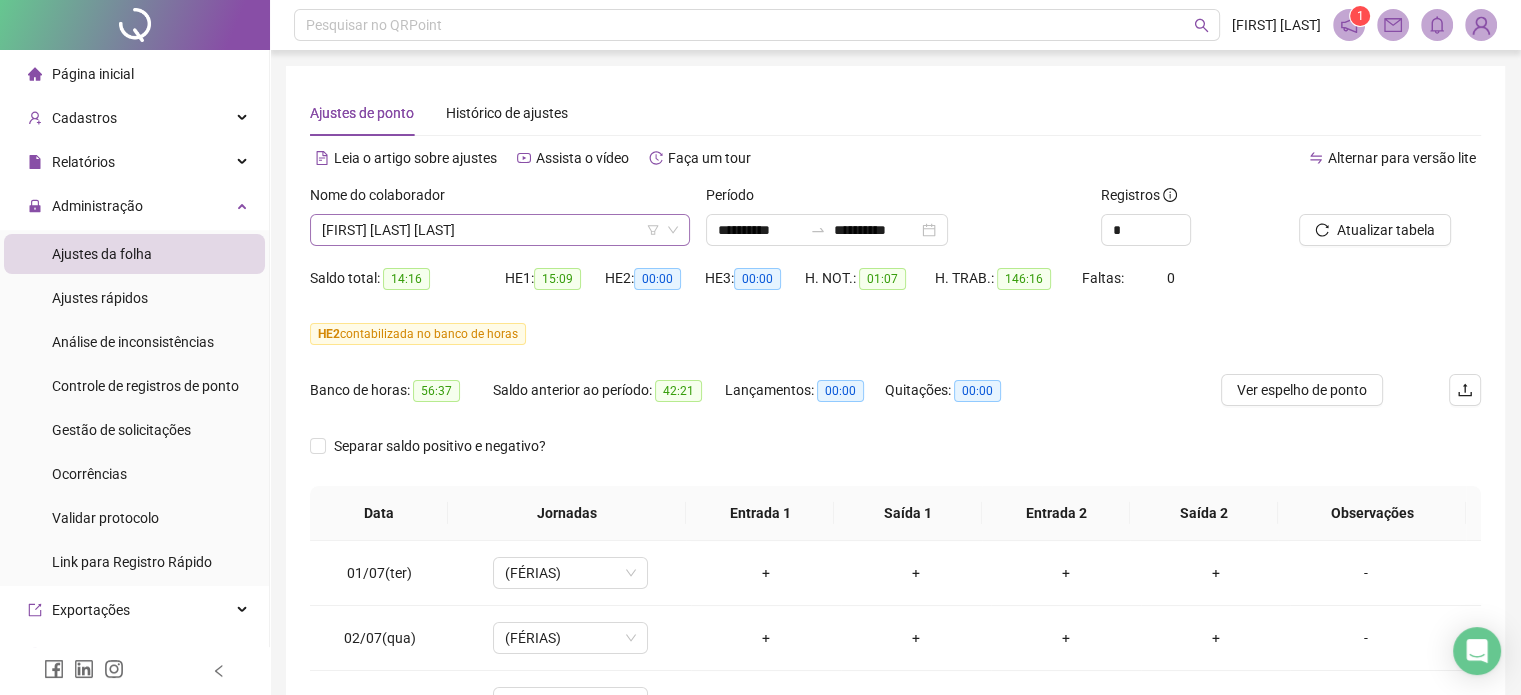 click on "[FIRST] [LAST] [LAST]" at bounding box center (500, 230) 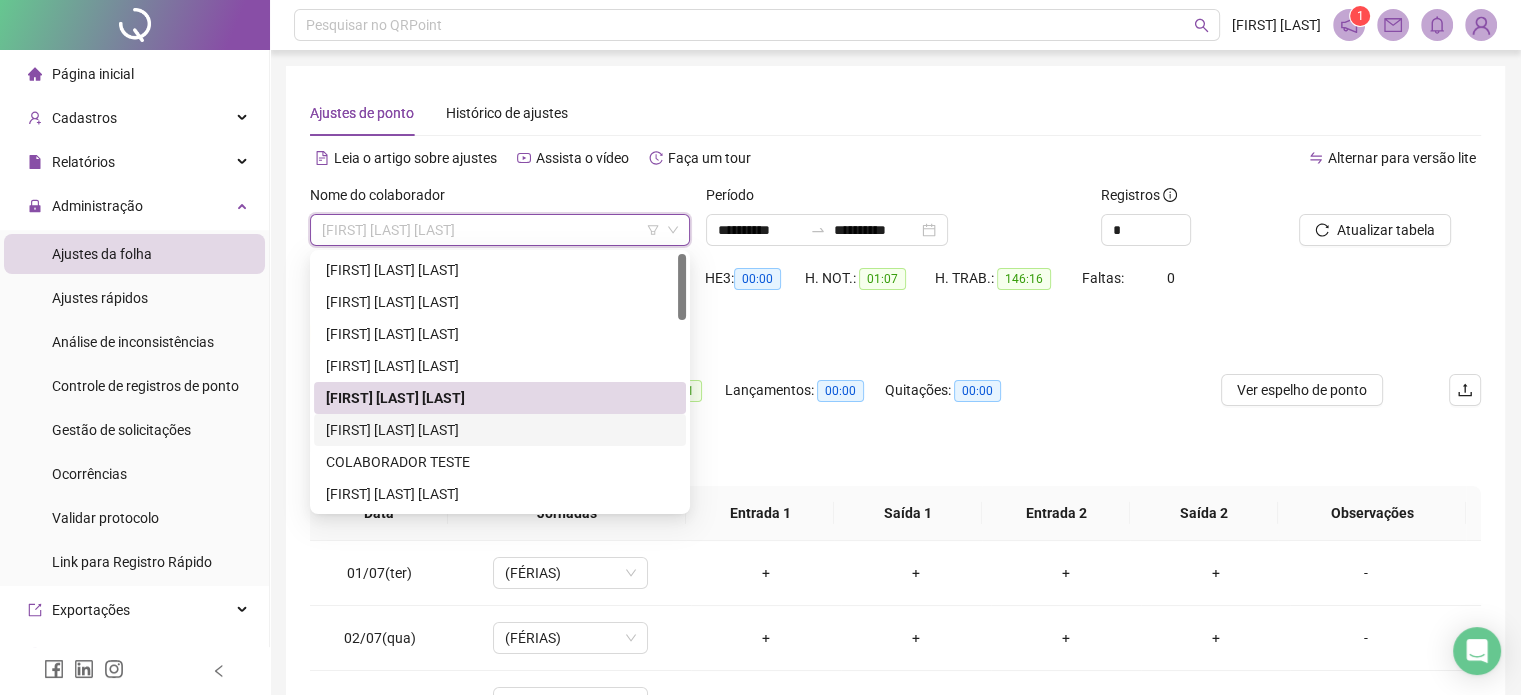 click on "[FIRST] [LAST] [LAST]" at bounding box center [500, 430] 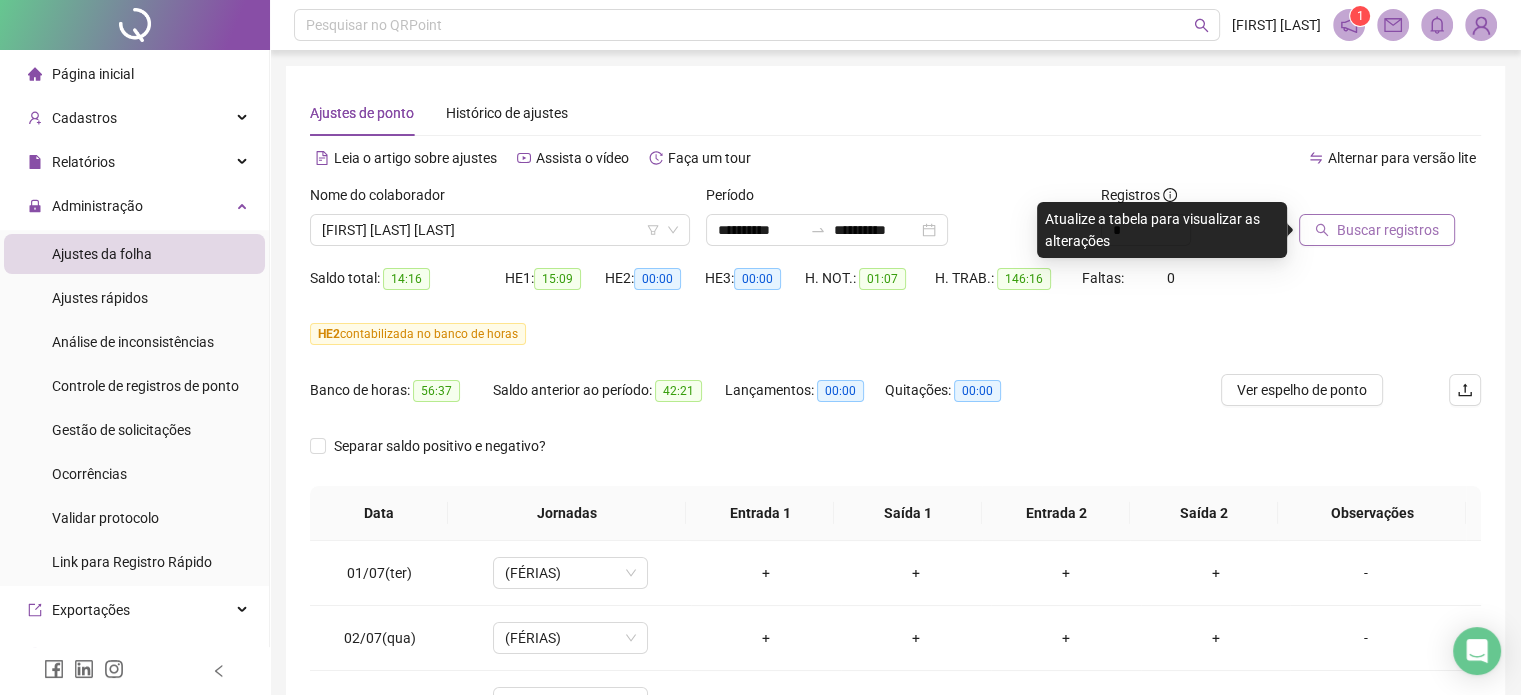 click on "Buscar registros" at bounding box center (1388, 230) 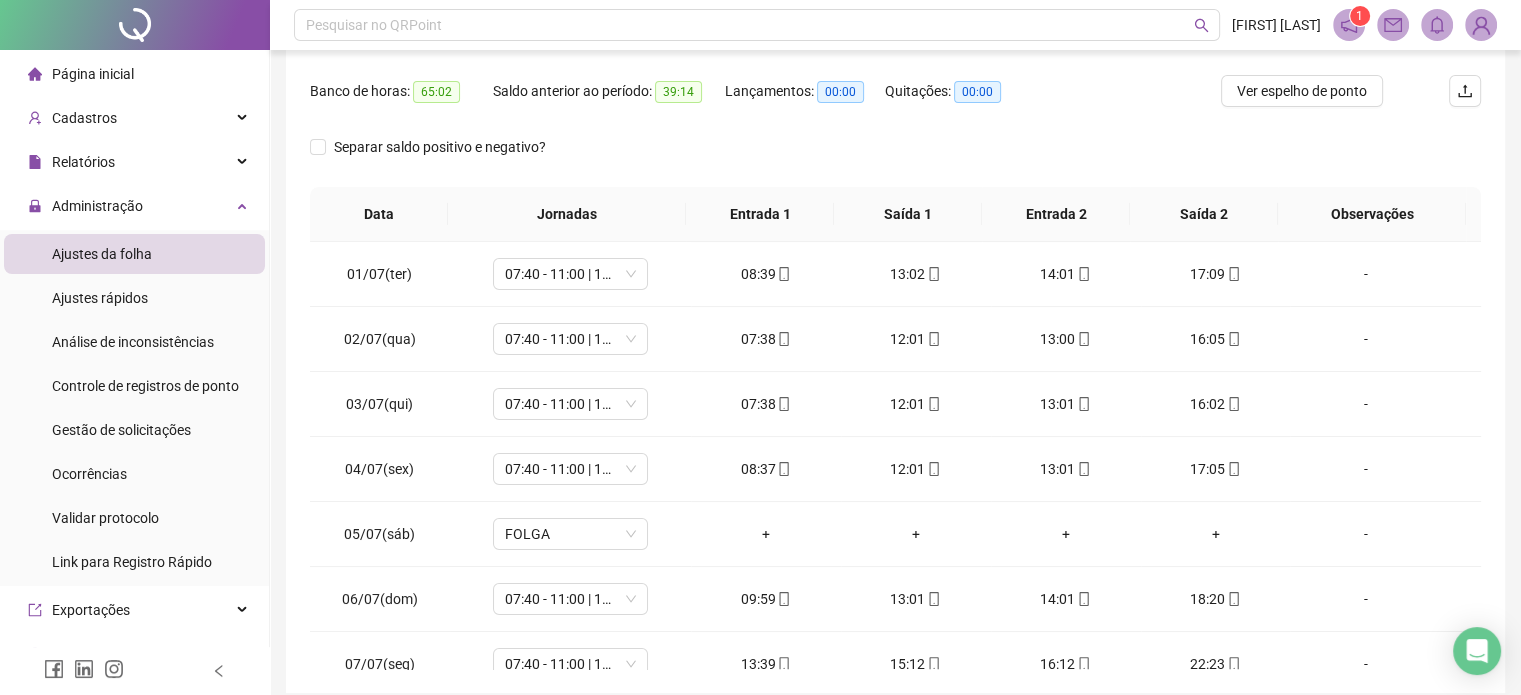 scroll, scrollTop: 300, scrollLeft: 0, axis: vertical 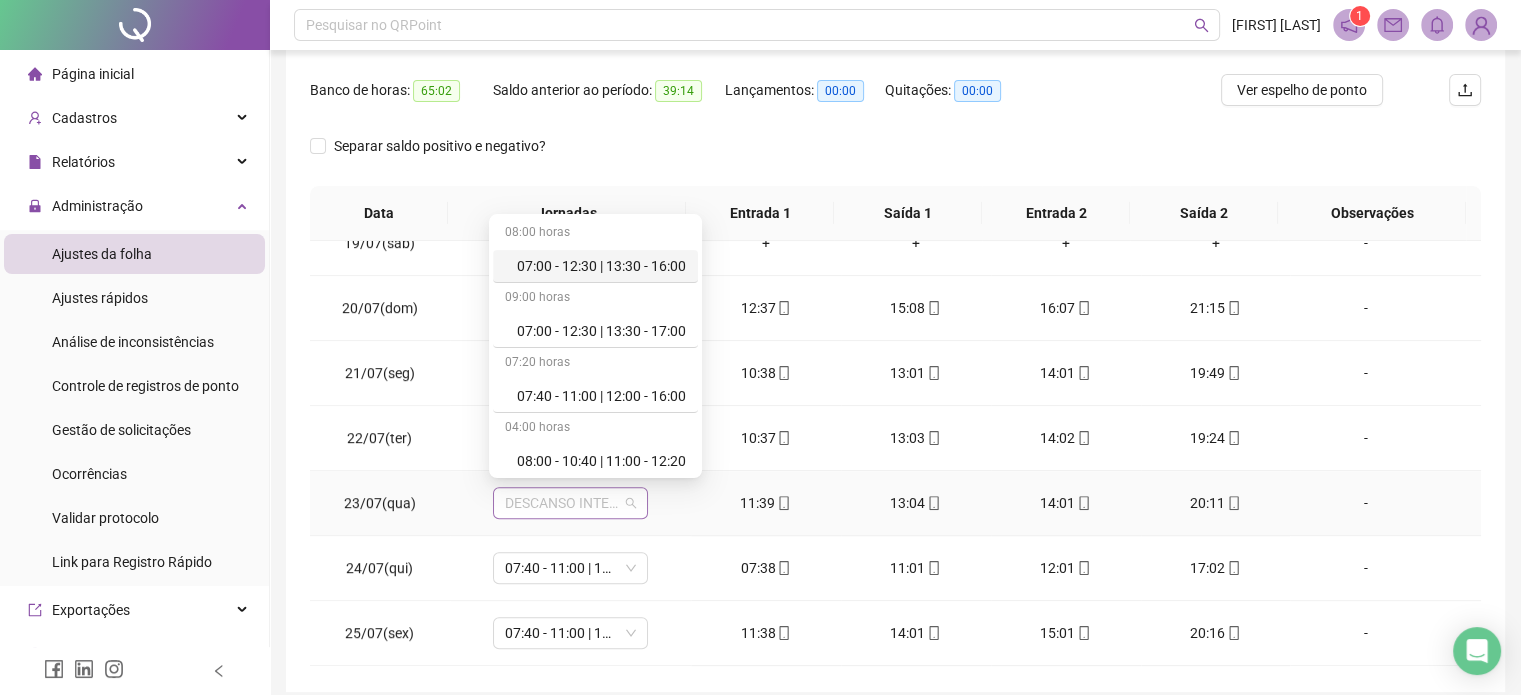 click on "DESCANSO INTER-JORNADA" at bounding box center [570, 503] 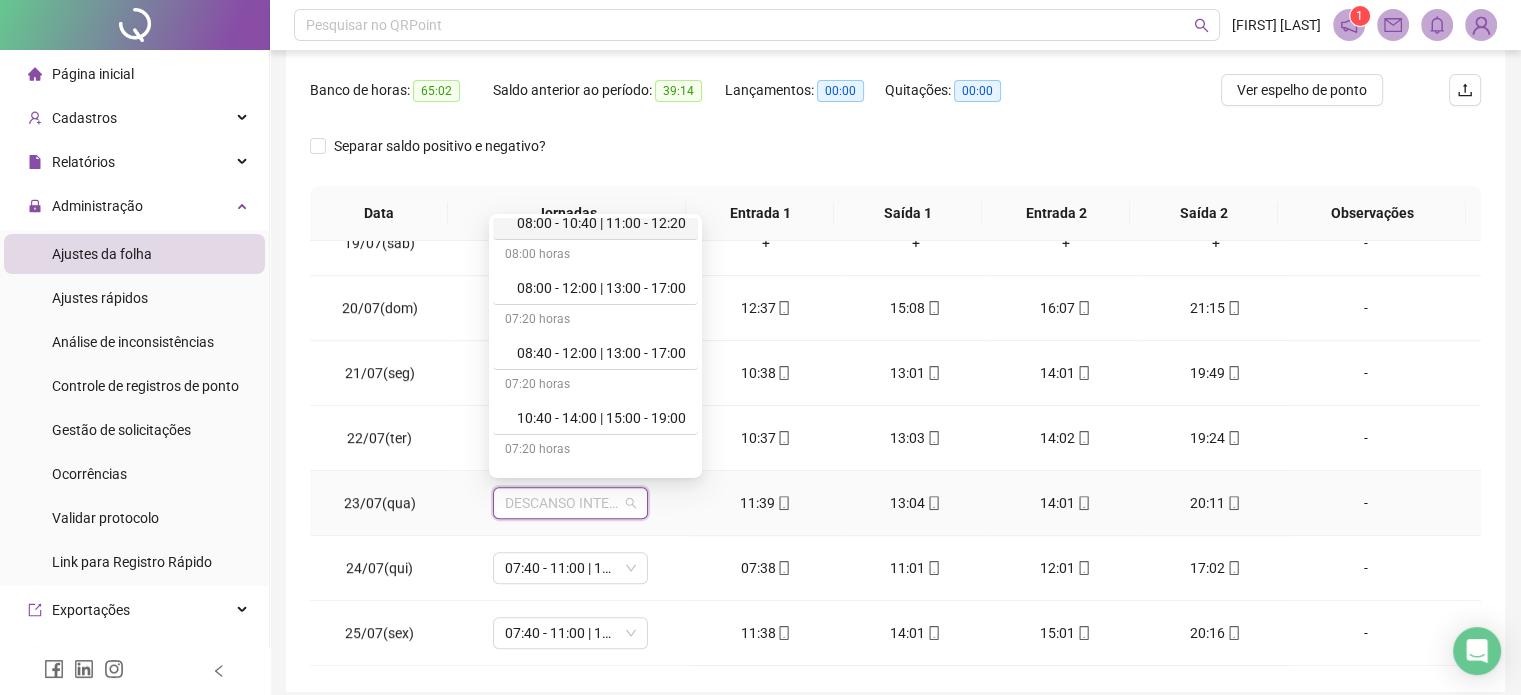 scroll, scrollTop: 240, scrollLeft: 0, axis: vertical 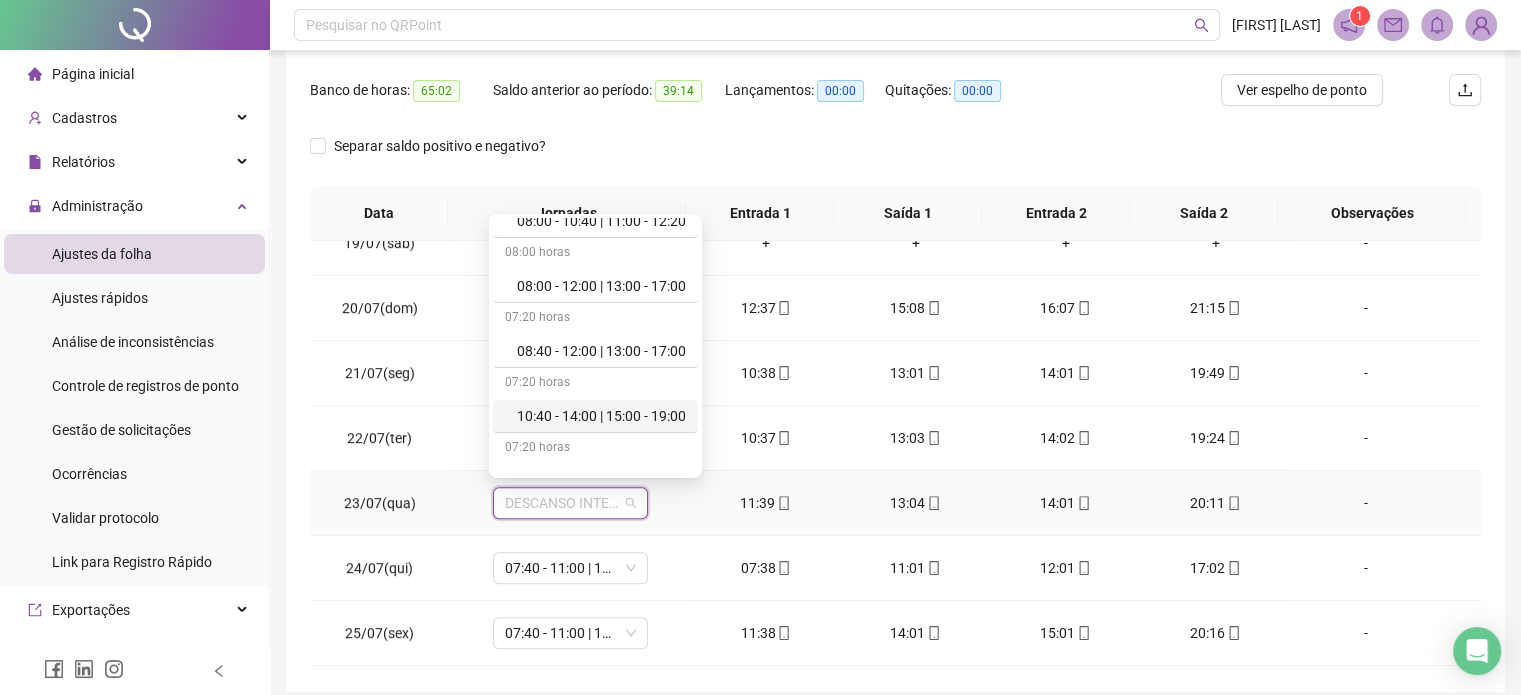 click on "10:40 - 14:00 | 15:00 - 19:00" at bounding box center (601, 416) 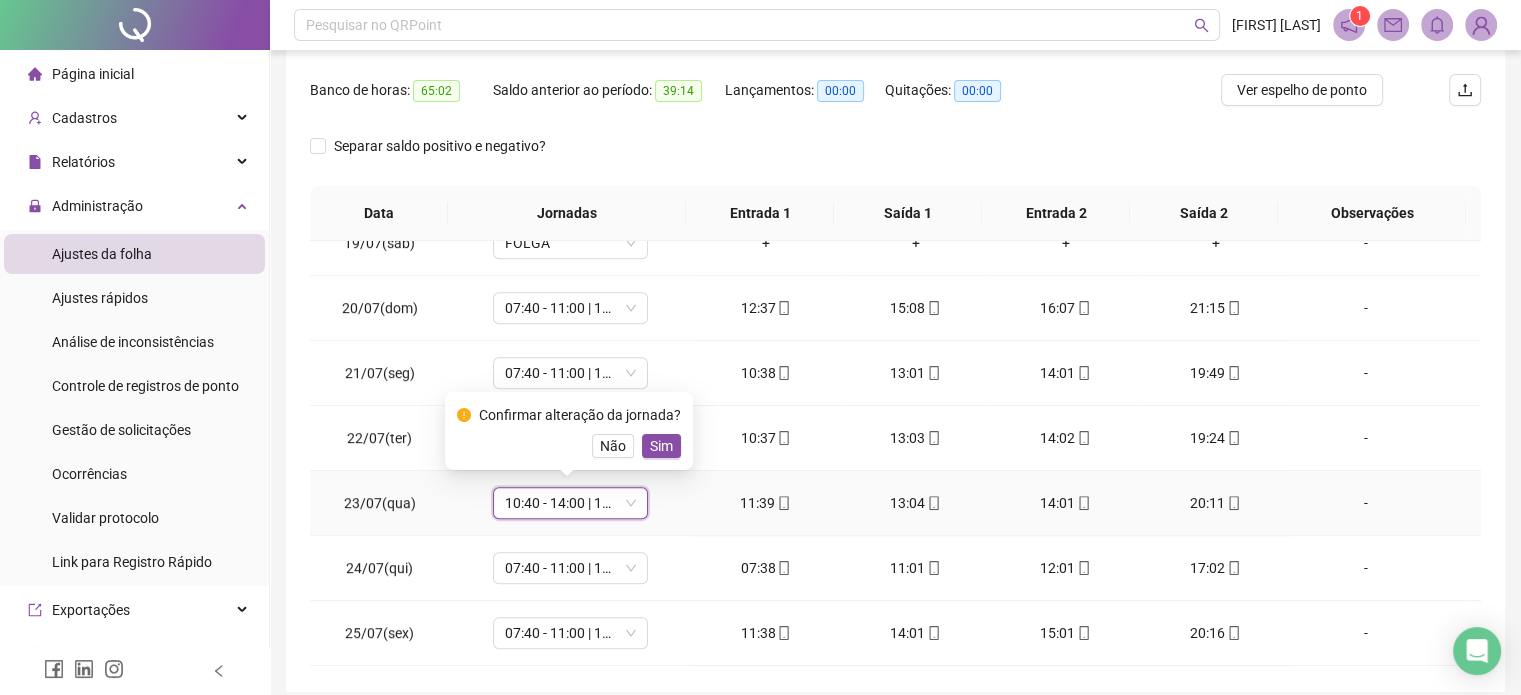 click on "Sim" at bounding box center [661, 446] 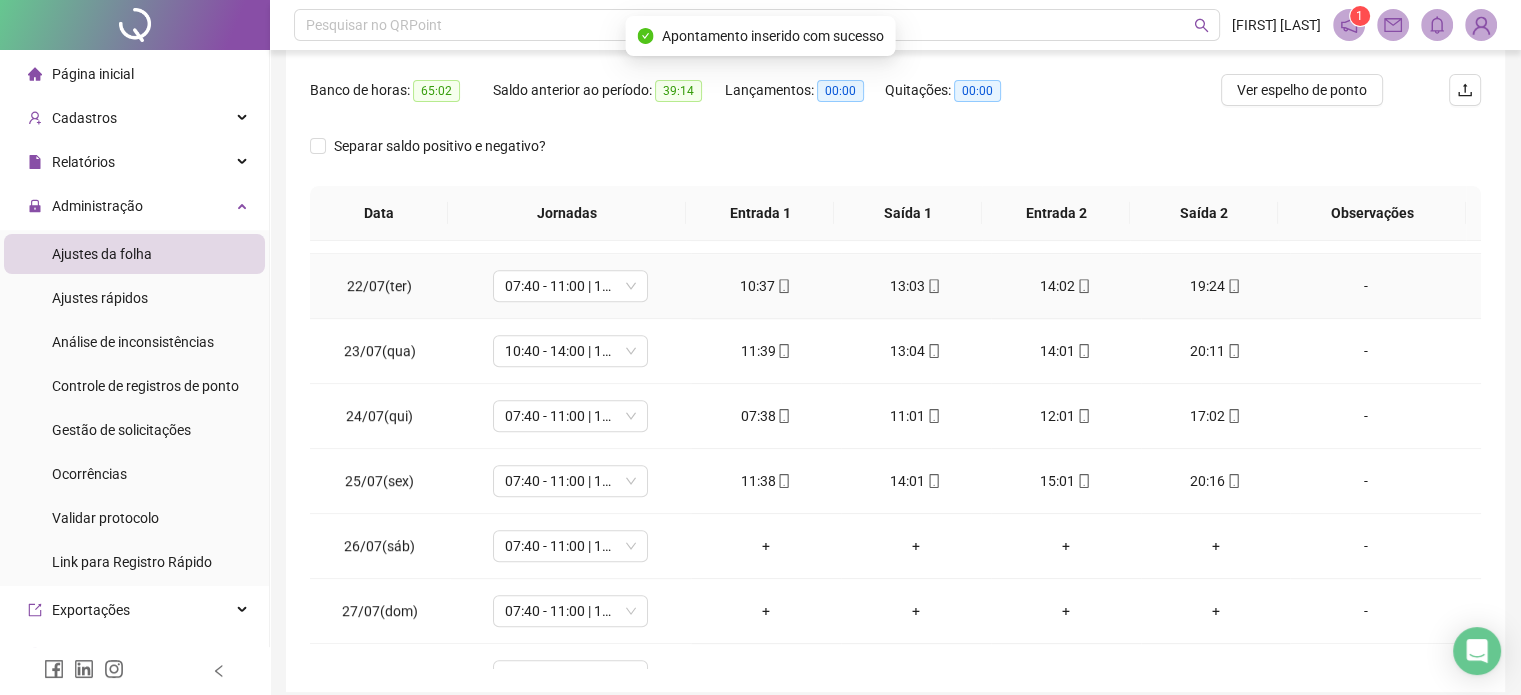scroll, scrollTop: 1400, scrollLeft: 0, axis: vertical 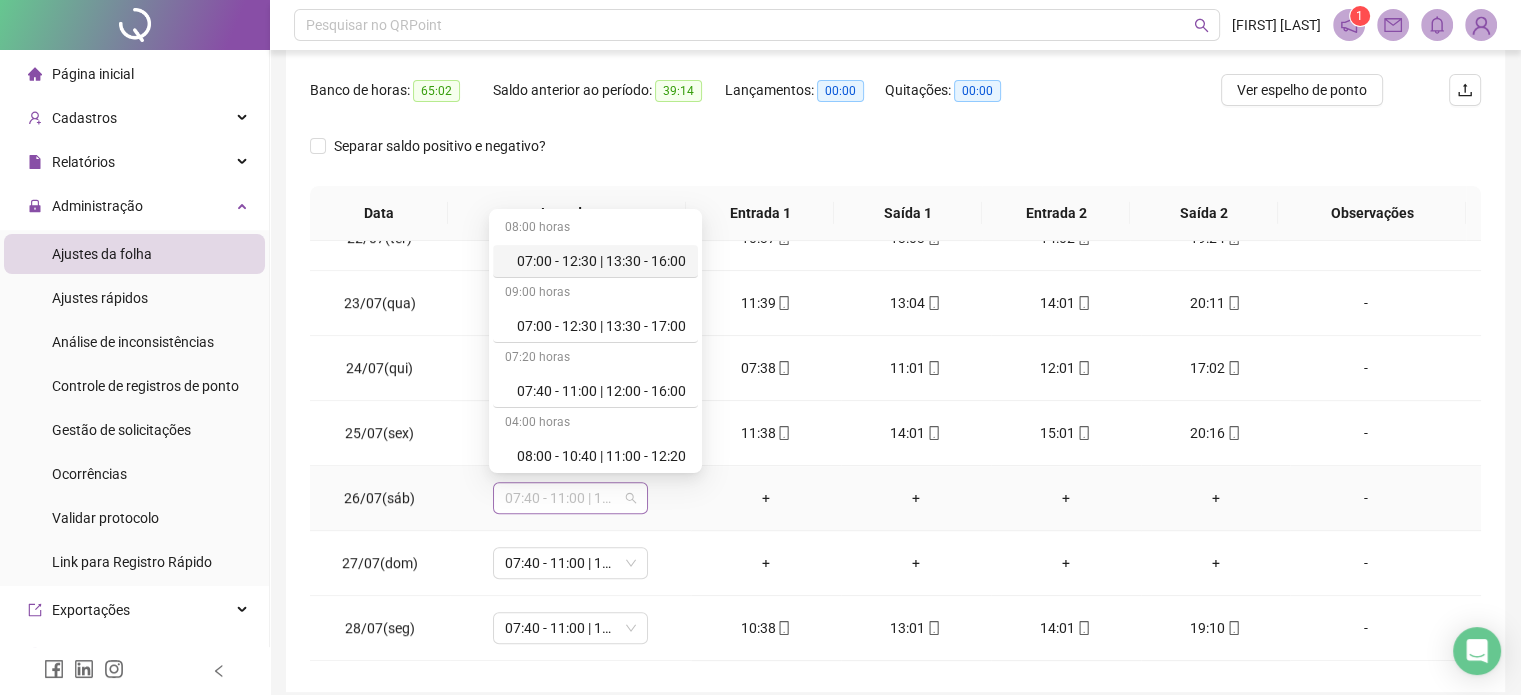click on "07:40 - 11:00 | 12:00 - 16:00" at bounding box center (570, 498) 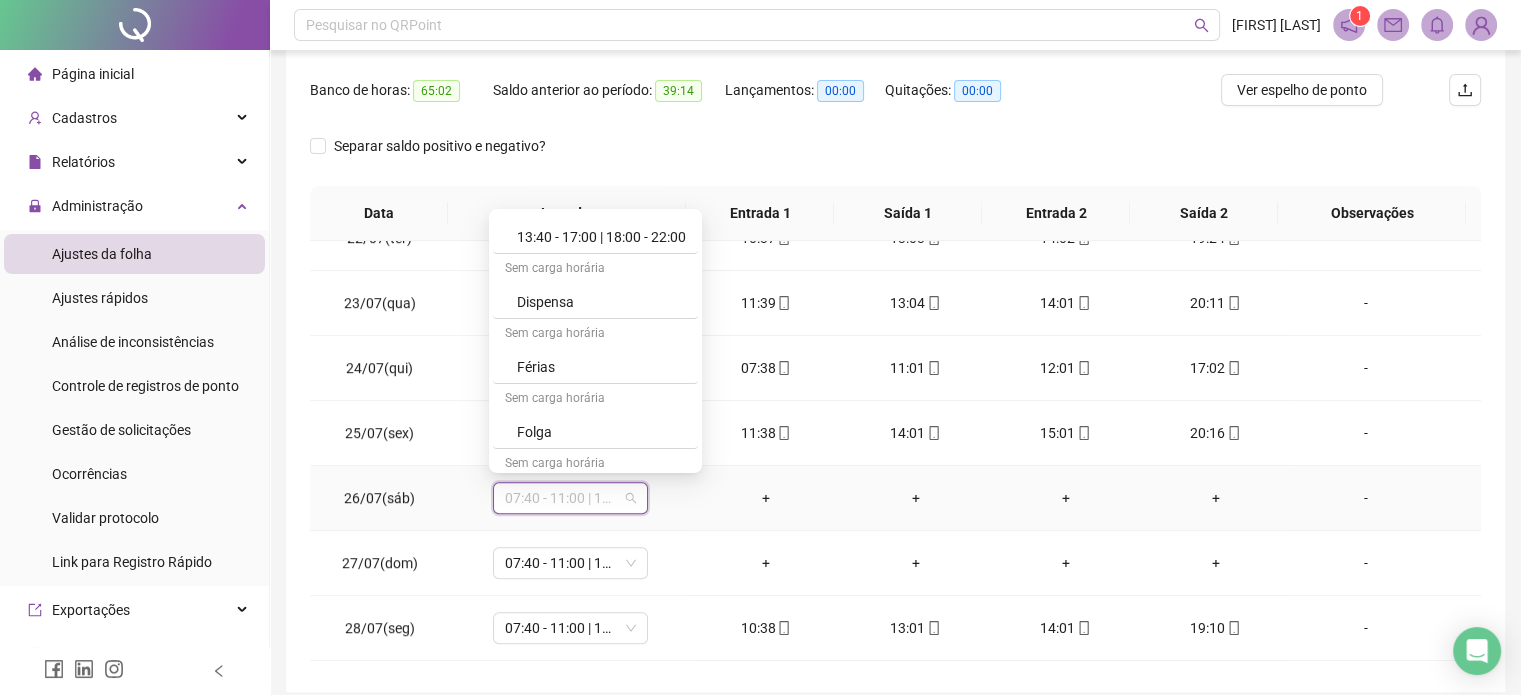 scroll, scrollTop: 480, scrollLeft: 0, axis: vertical 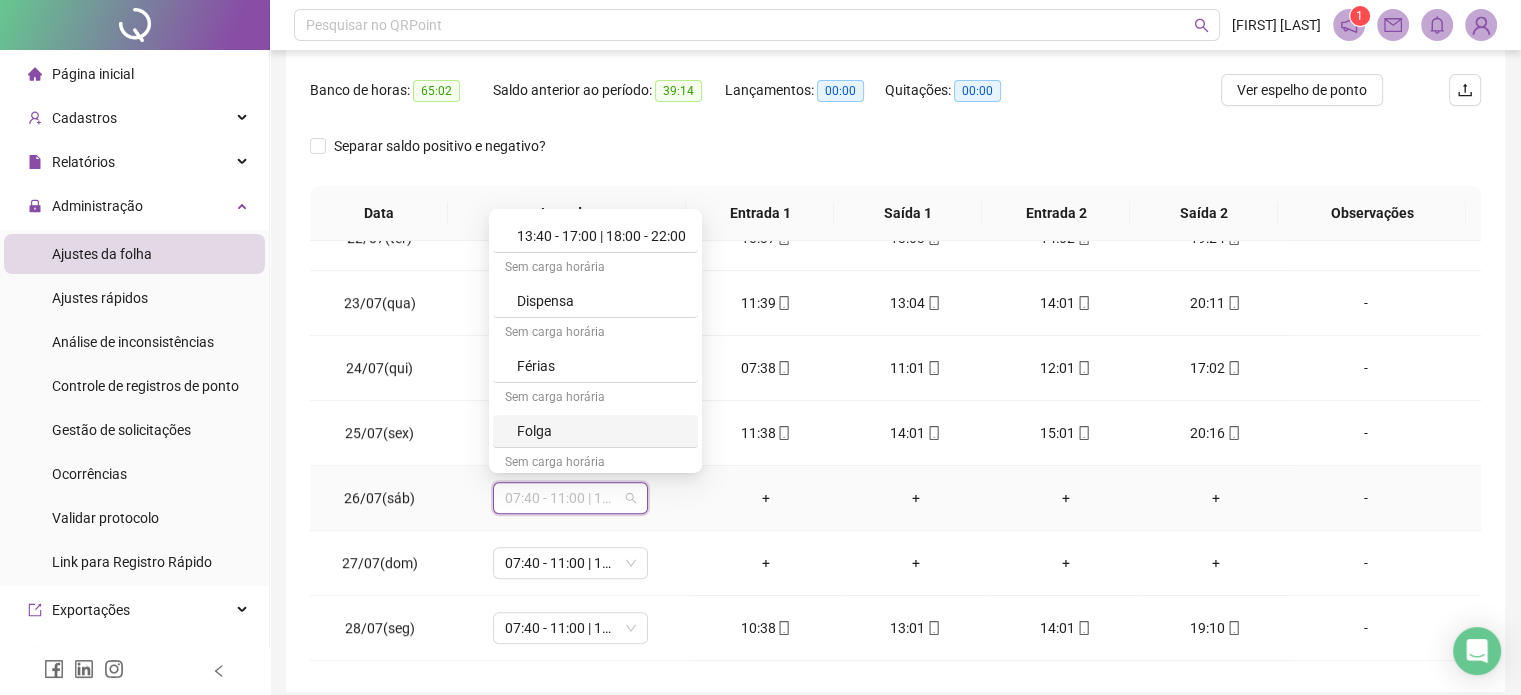 click on "Folga" at bounding box center [601, 431] 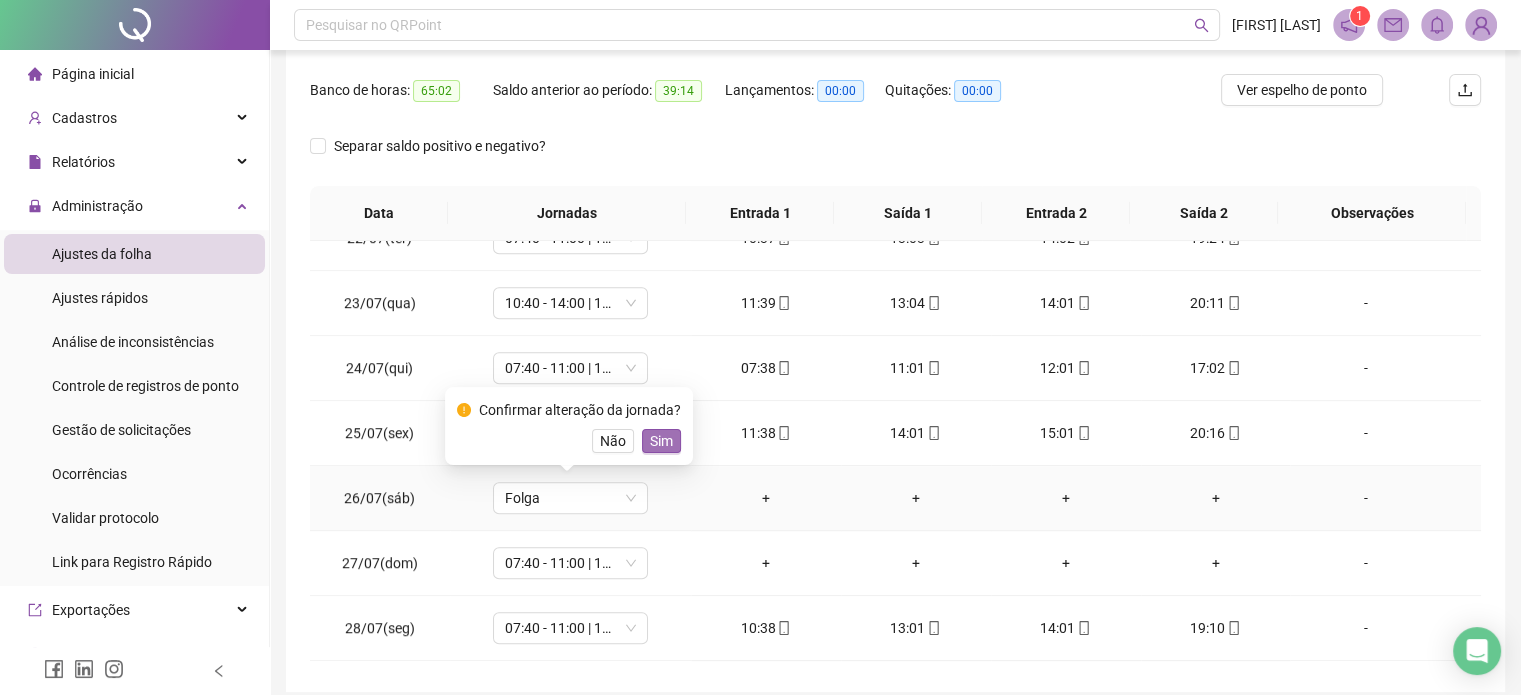 click on "Sim" at bounding box center [661, 441] 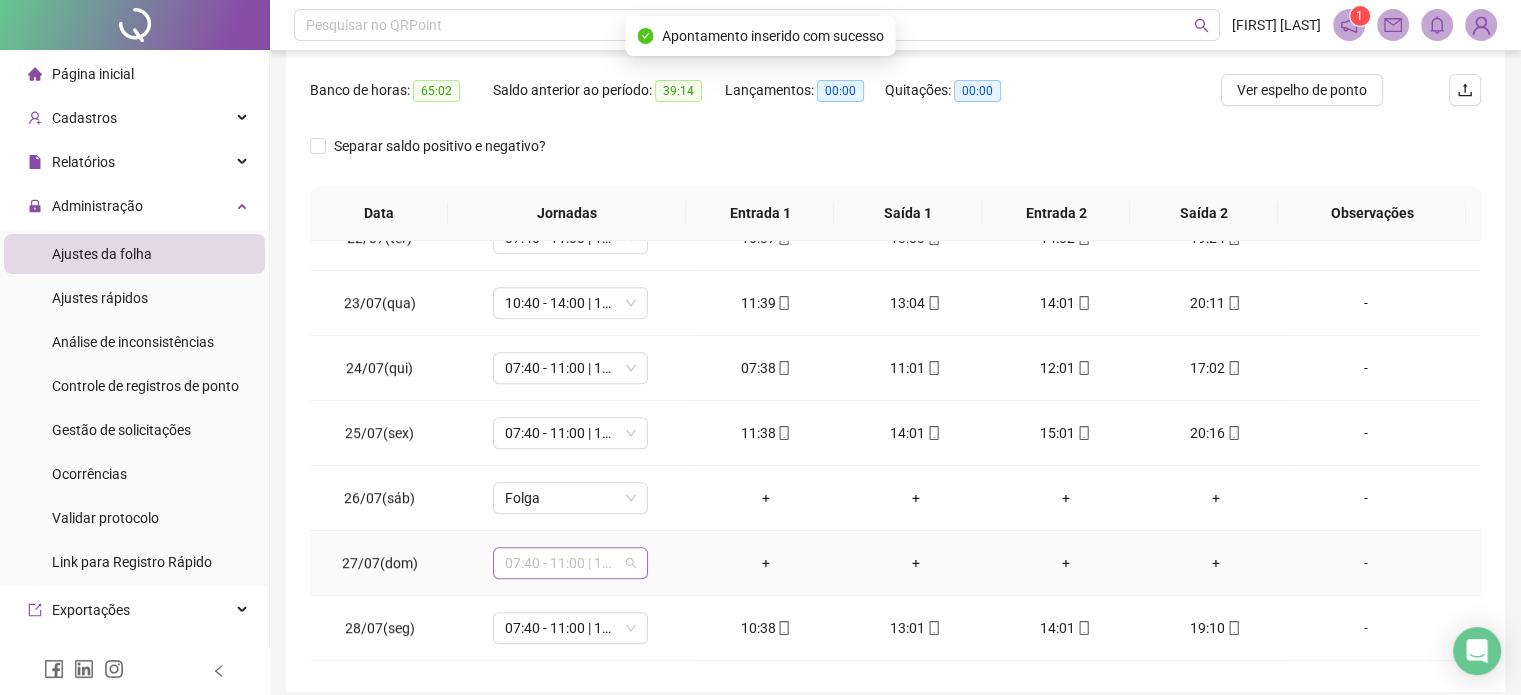 click on "07:40 - 11:00 | 12:00 - 16:00" at bounding box center (570, 563) 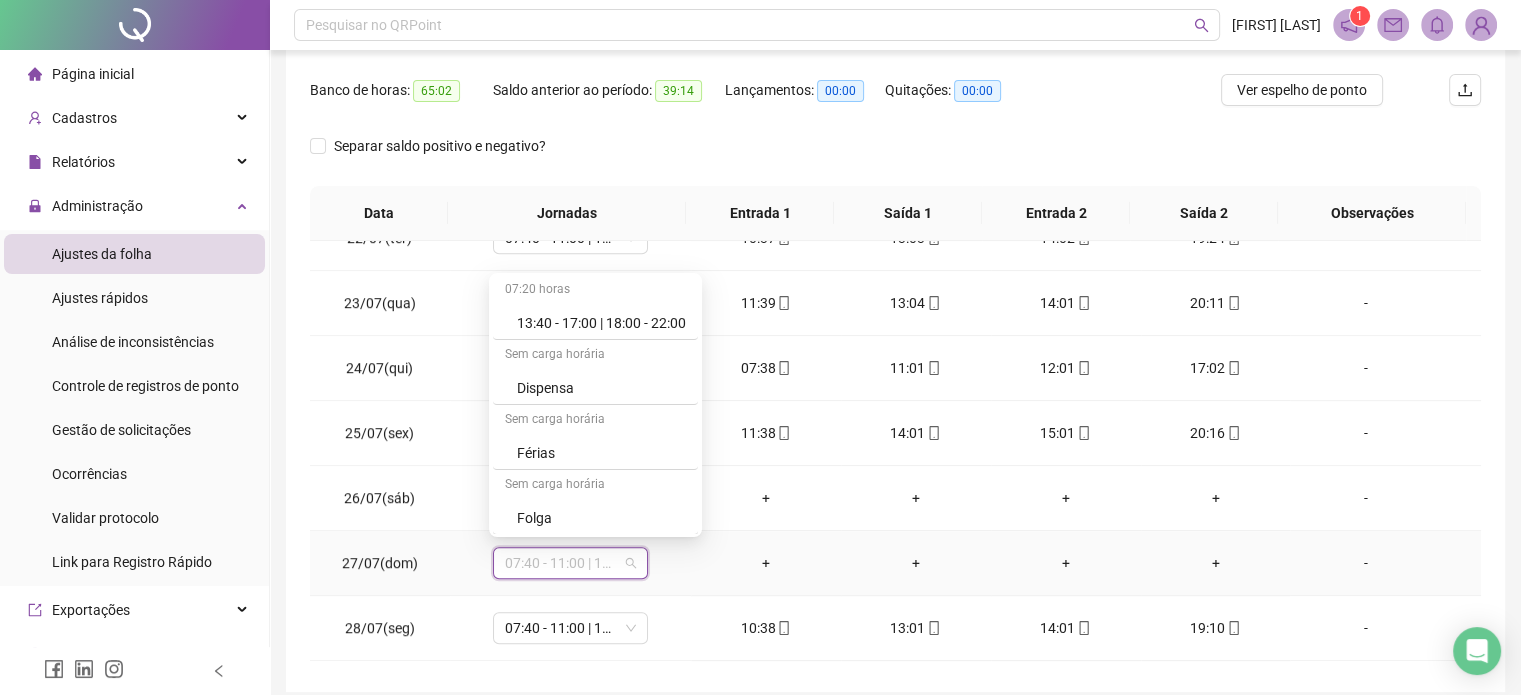 scroll, scrollTop: 480, scrollLeft: 0, axis: vertical 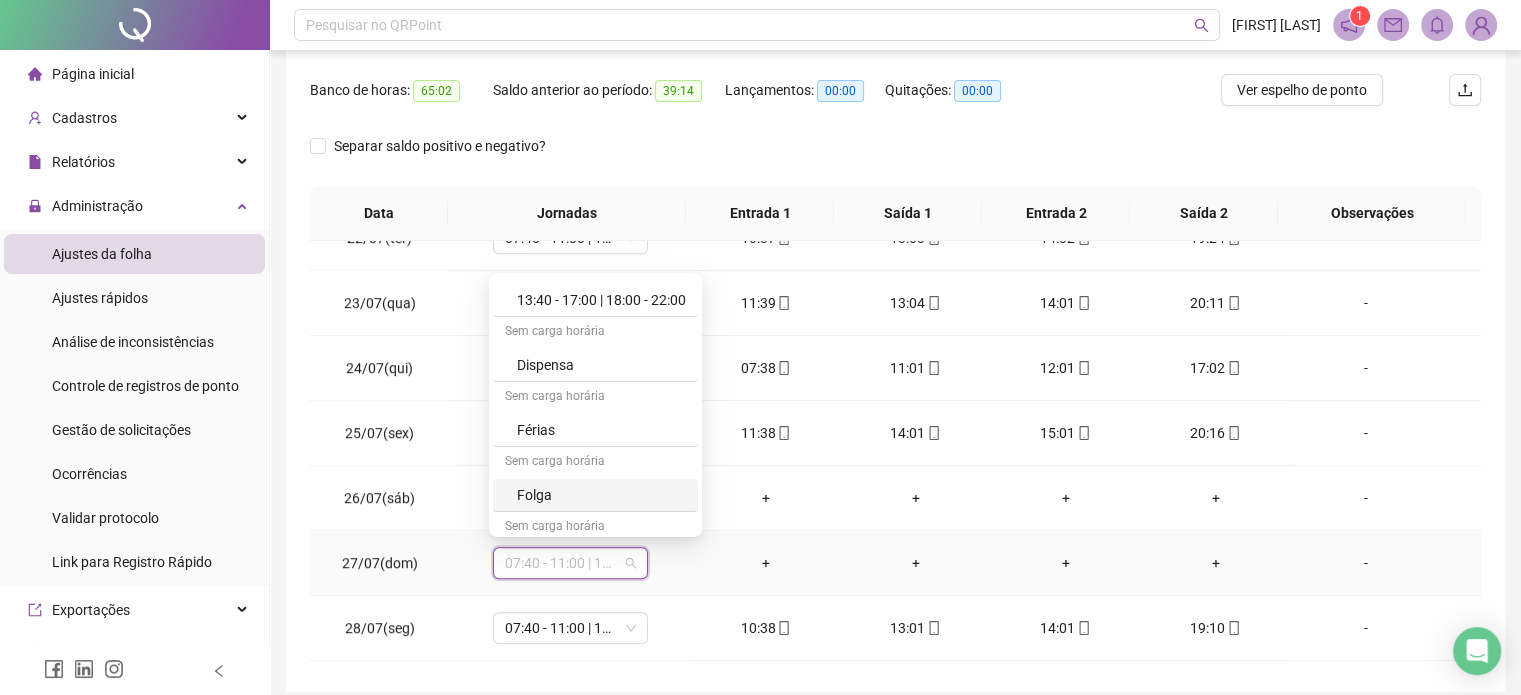click on "Folga" at bounding box center (595, 495) 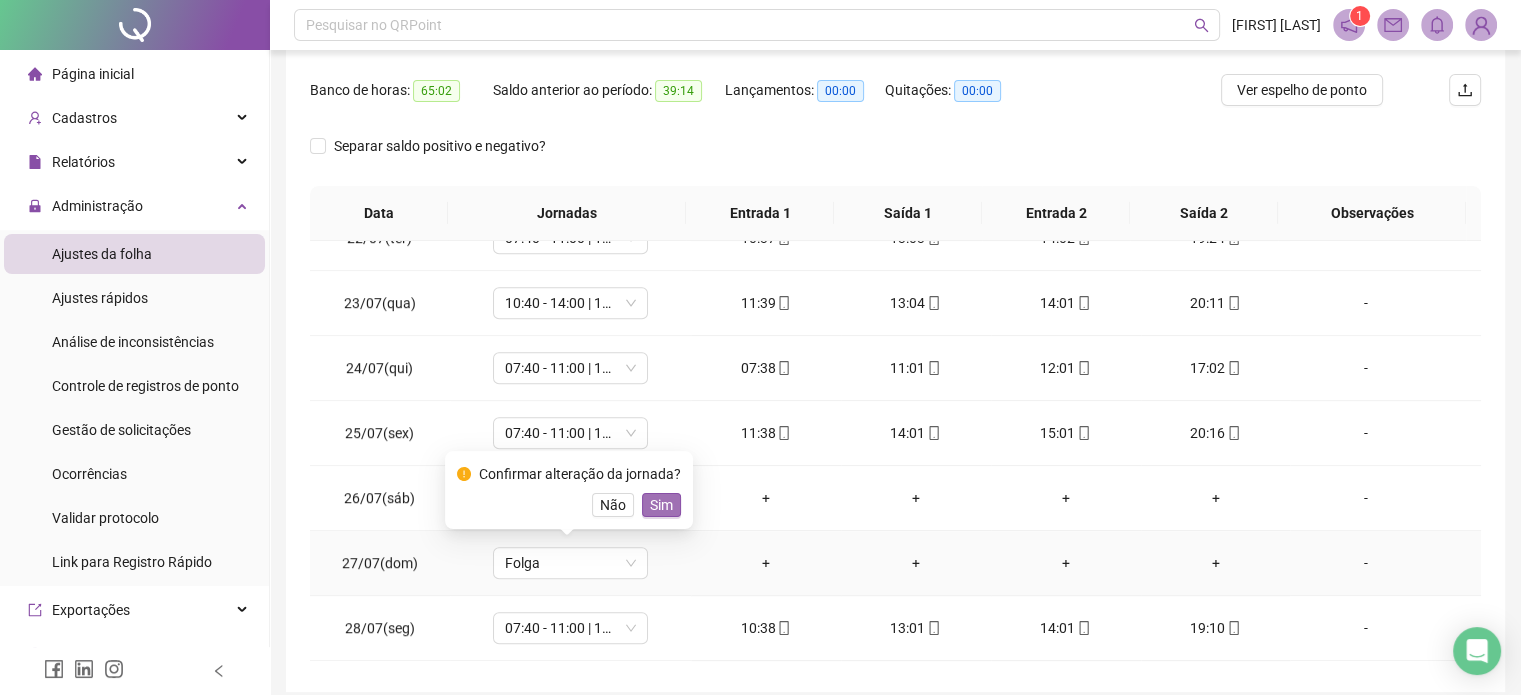 click on "Sim" at bounding box center (661, 505) 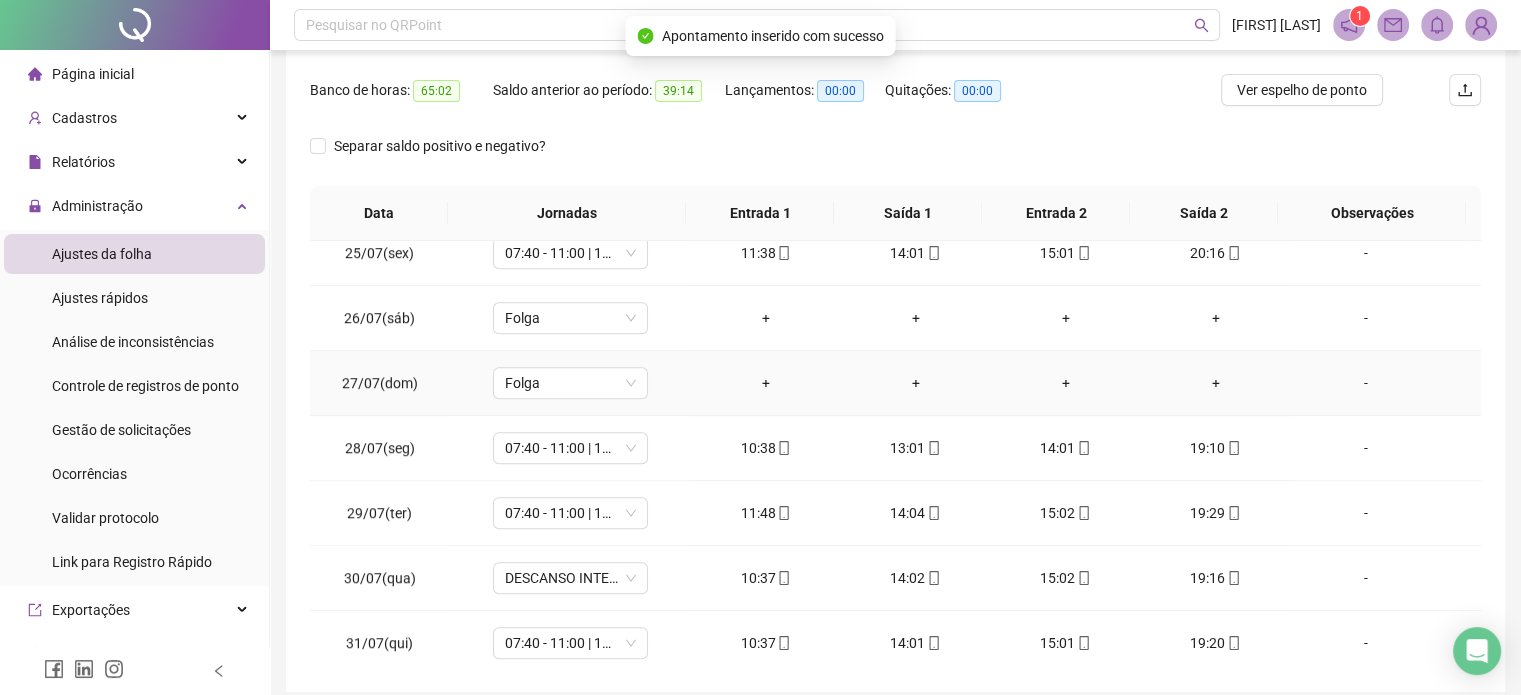 scroll, scrollTop: 1581, scrollLeft: 0, axis: vertical 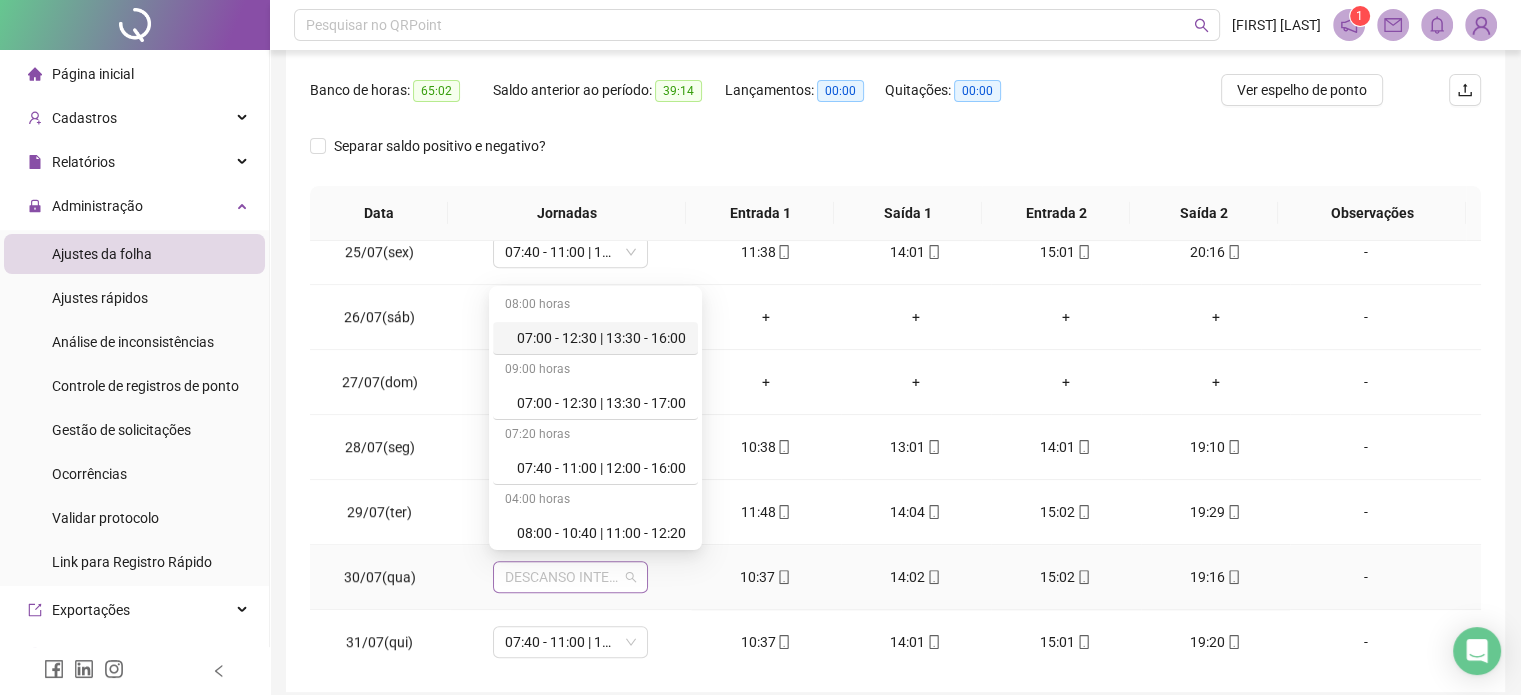 click on "DESCANSO INTER-JORNADA" at bounding box center [570, 577] 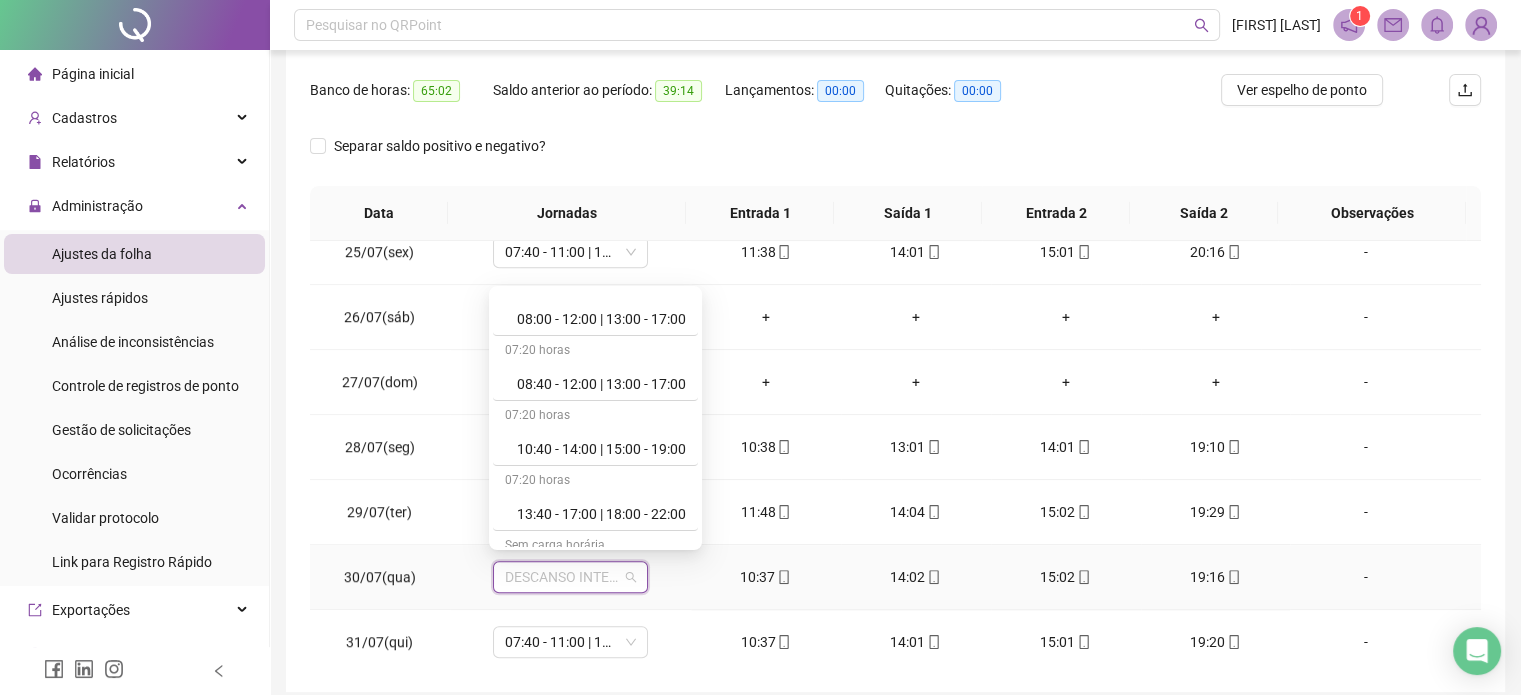 scroll, scrollTop: 280, scrollLeft: 0, axis: vertical 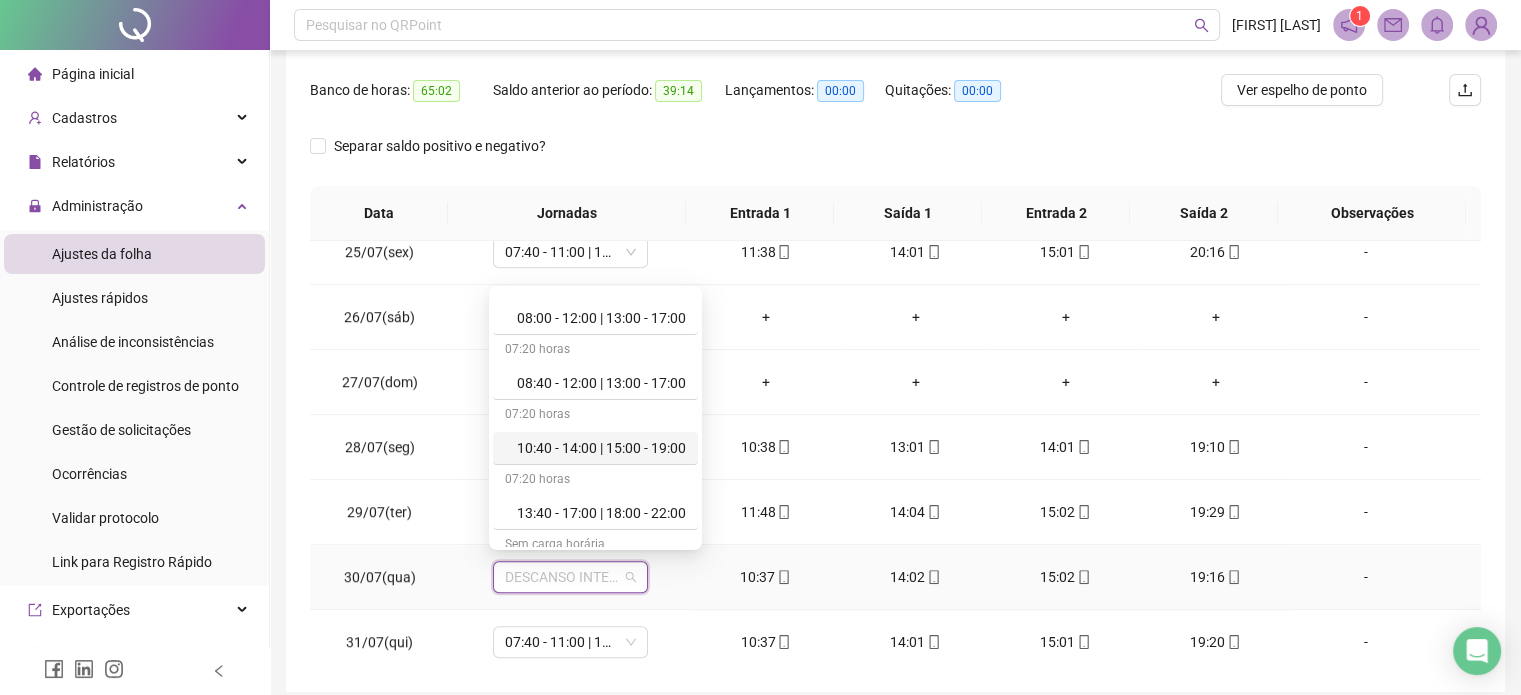 click on "10:40 - 14:00 | 15:00 - 19:00" at bounding box center (601, 448) 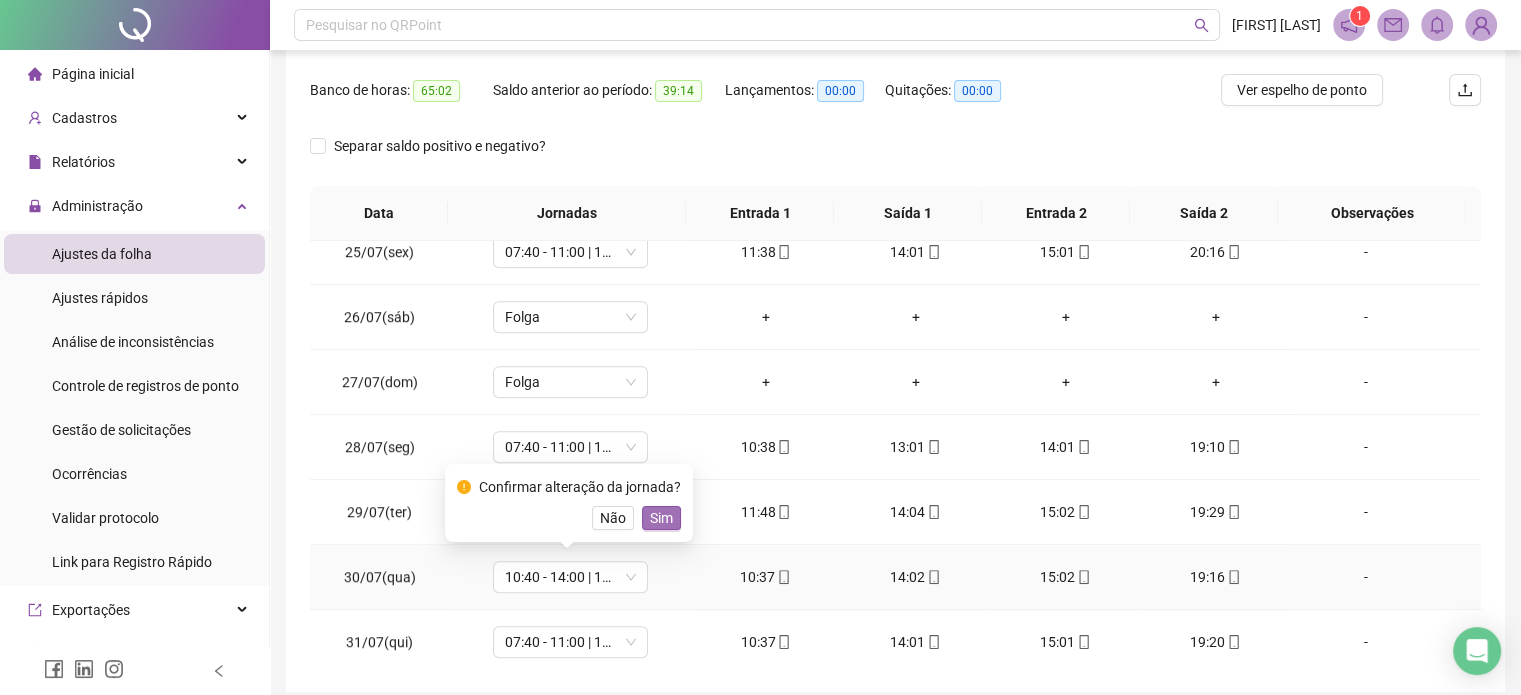 click on "Sim" at bounding box center (661, 518) 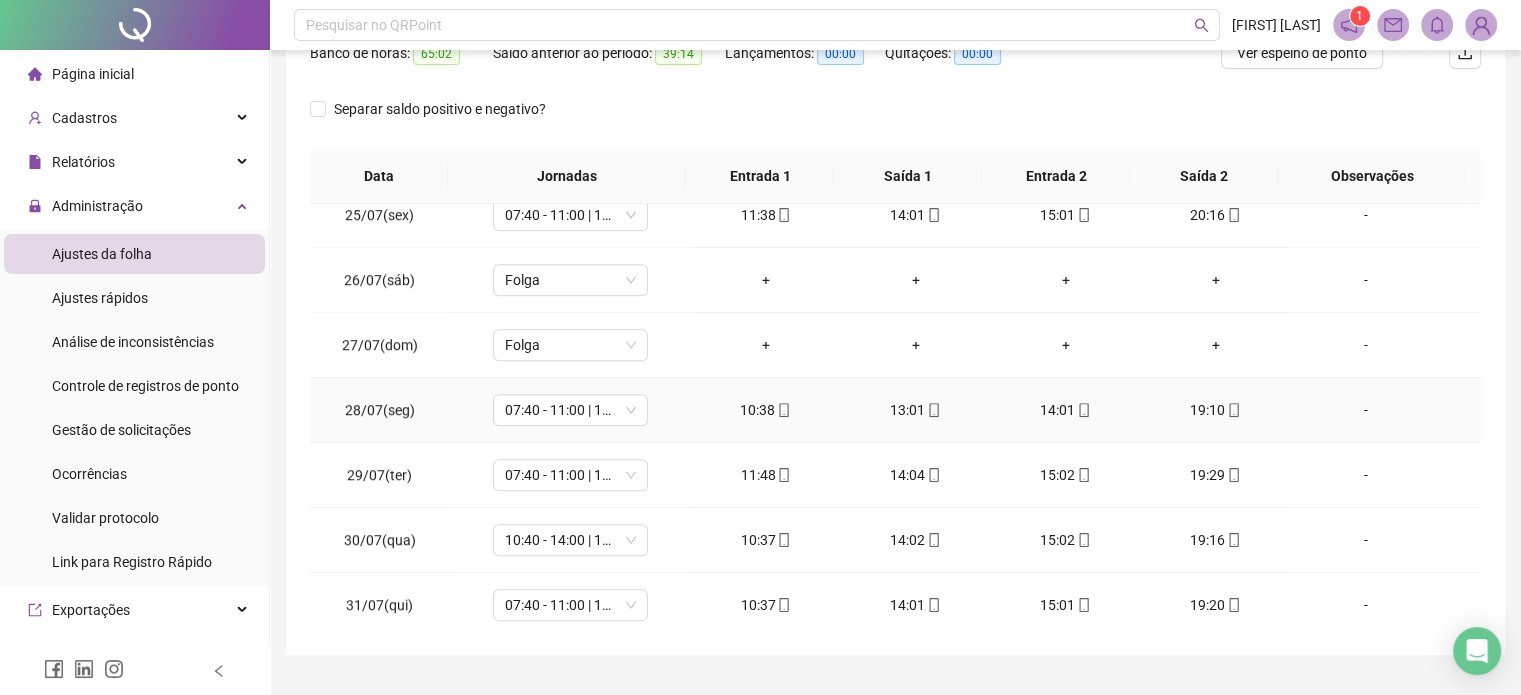 scroll, scrollTop: 382, scrollLeft: 0, axis: vertical 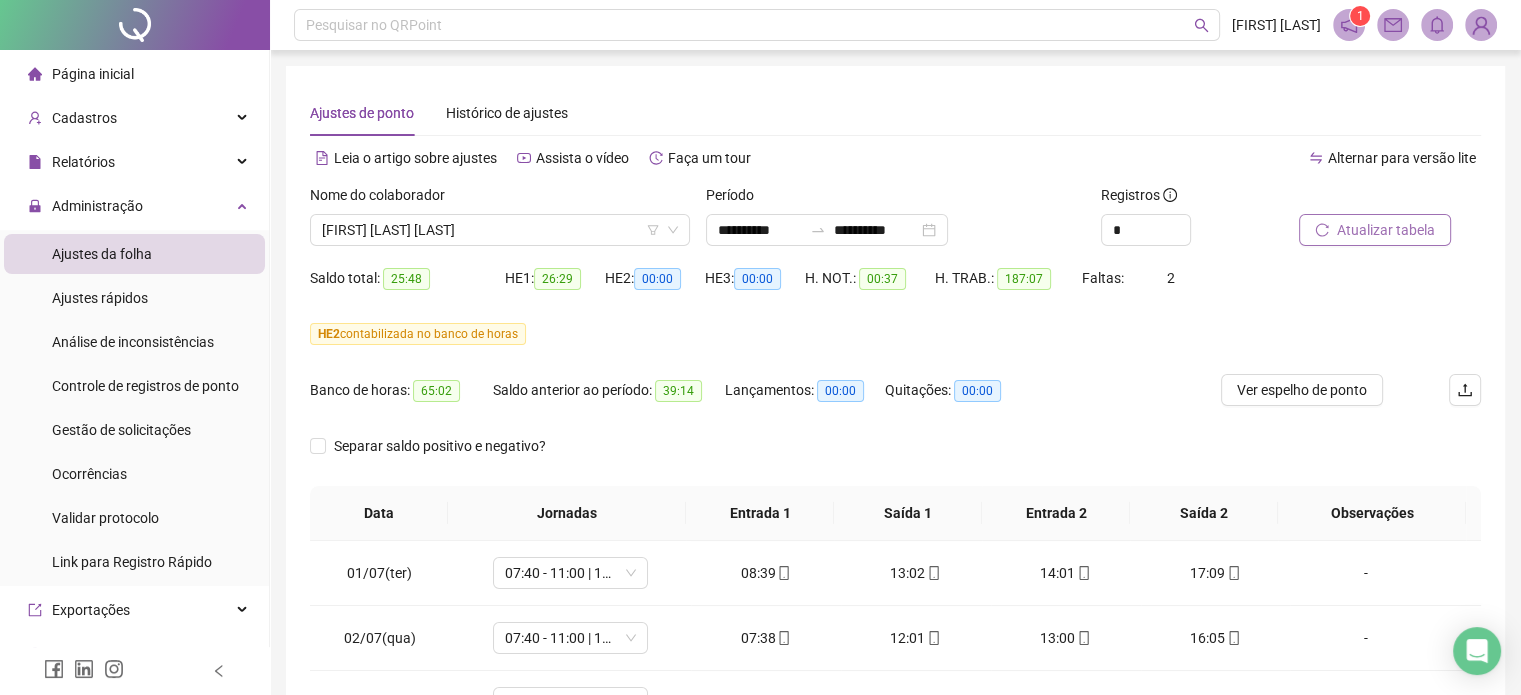 click on "Atualizar tabela" at bounding box center [1386, 230] 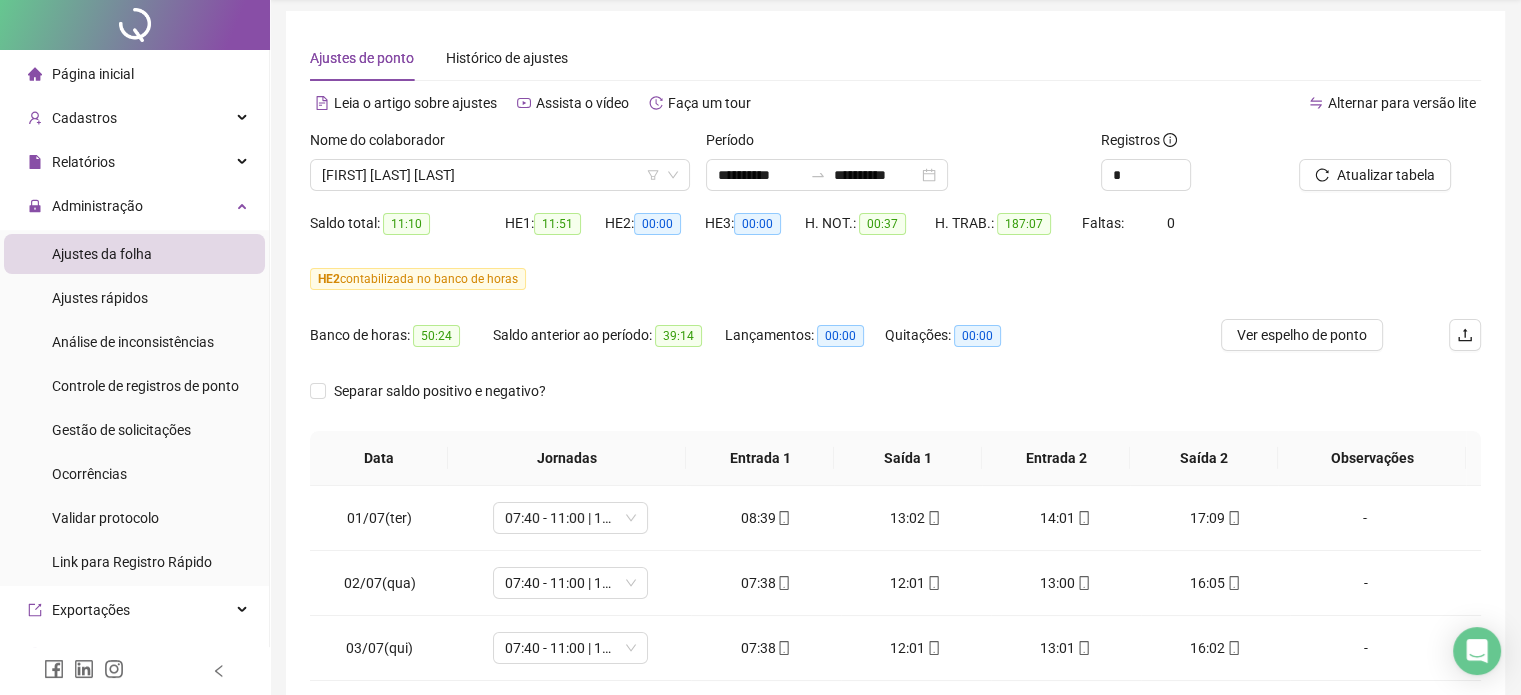 scroll, scrollTop: 100, scrollLeft: 0, axis: vertical 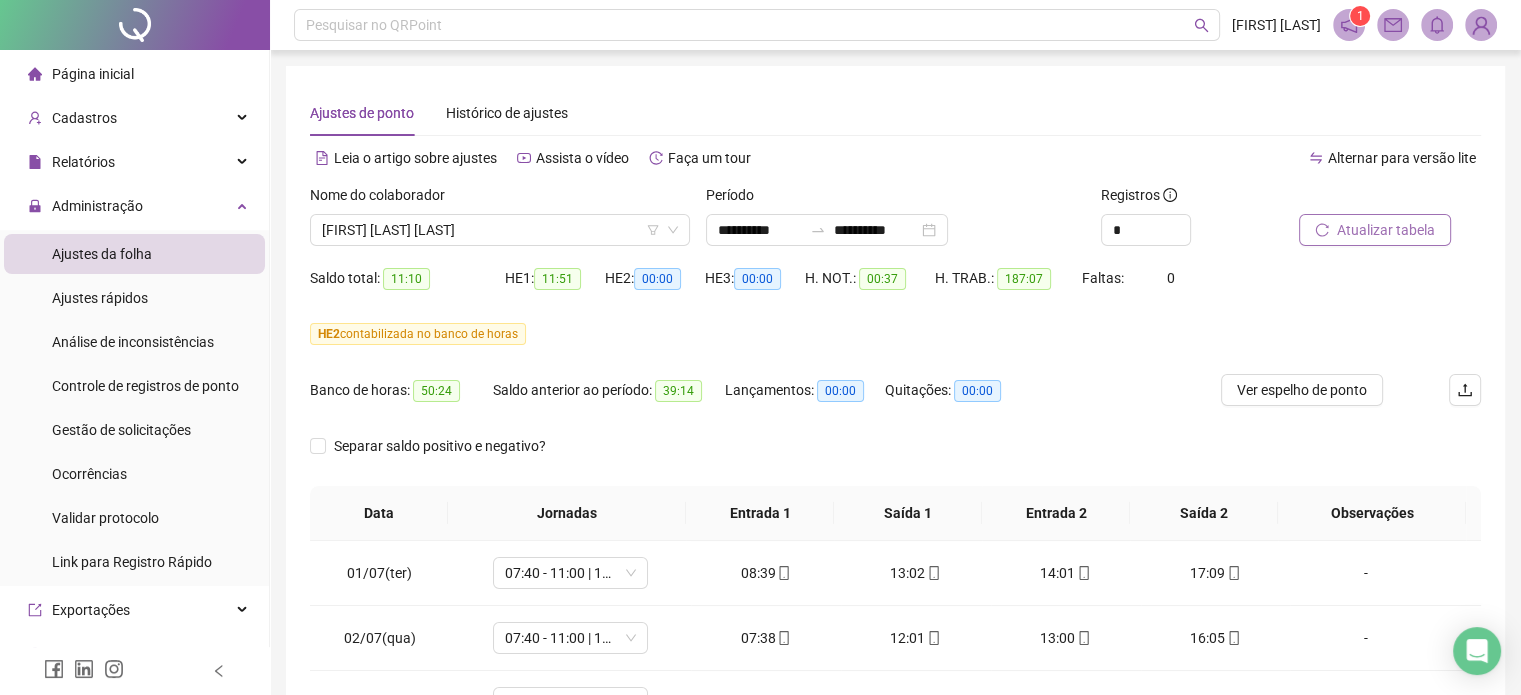 click on "Atualizar tabela" at bounding box center (1386, 230) 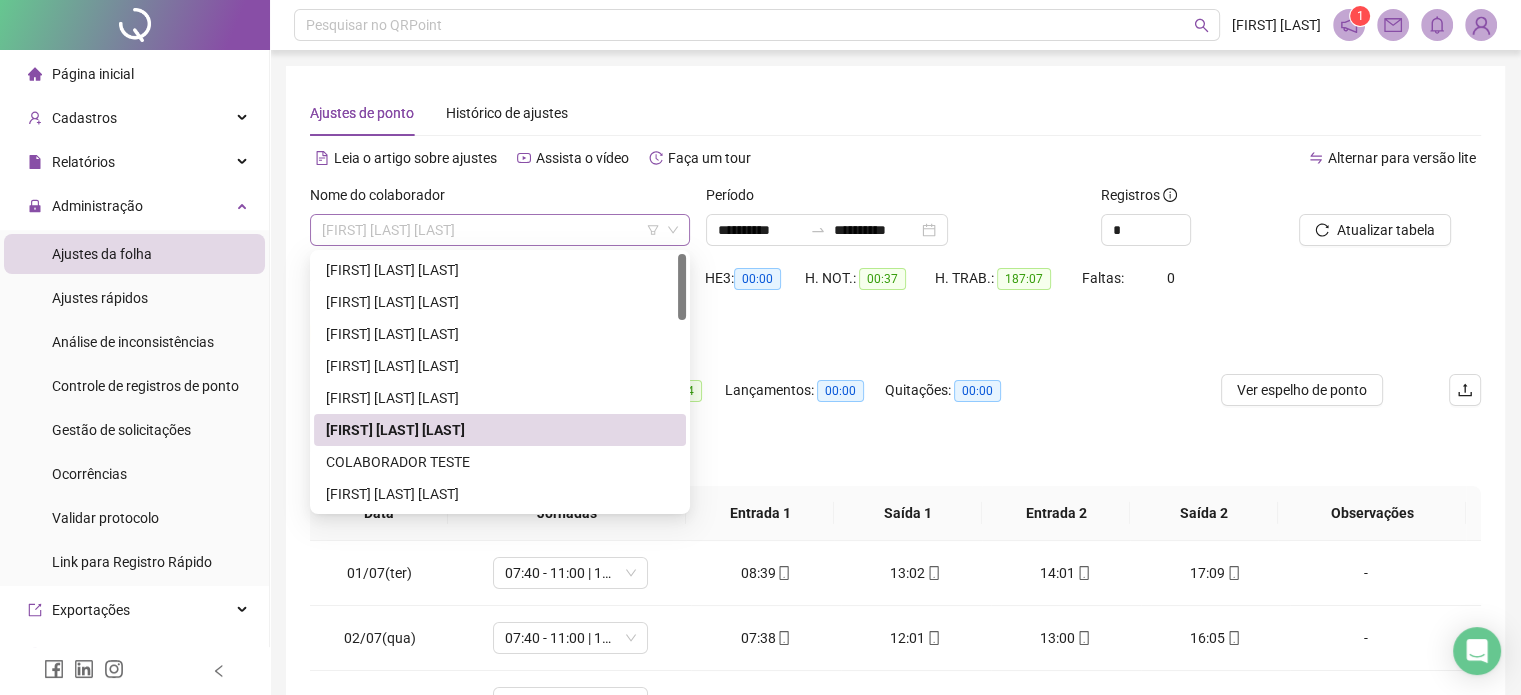 click on "[FIRST] [LAST] [LAST]" at bounding box center (500, 230) 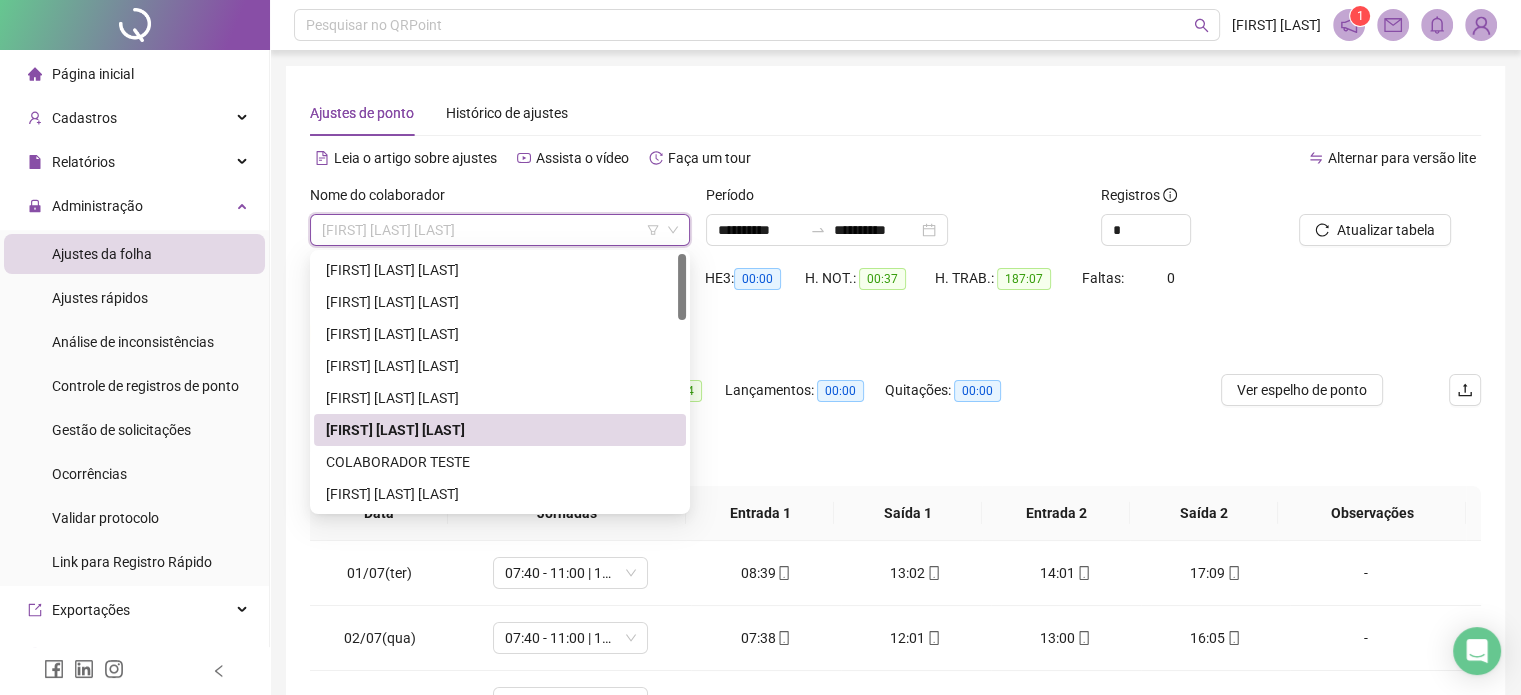 scroll, scrollTop: 100, scrollLeft: 0, axis: vertical 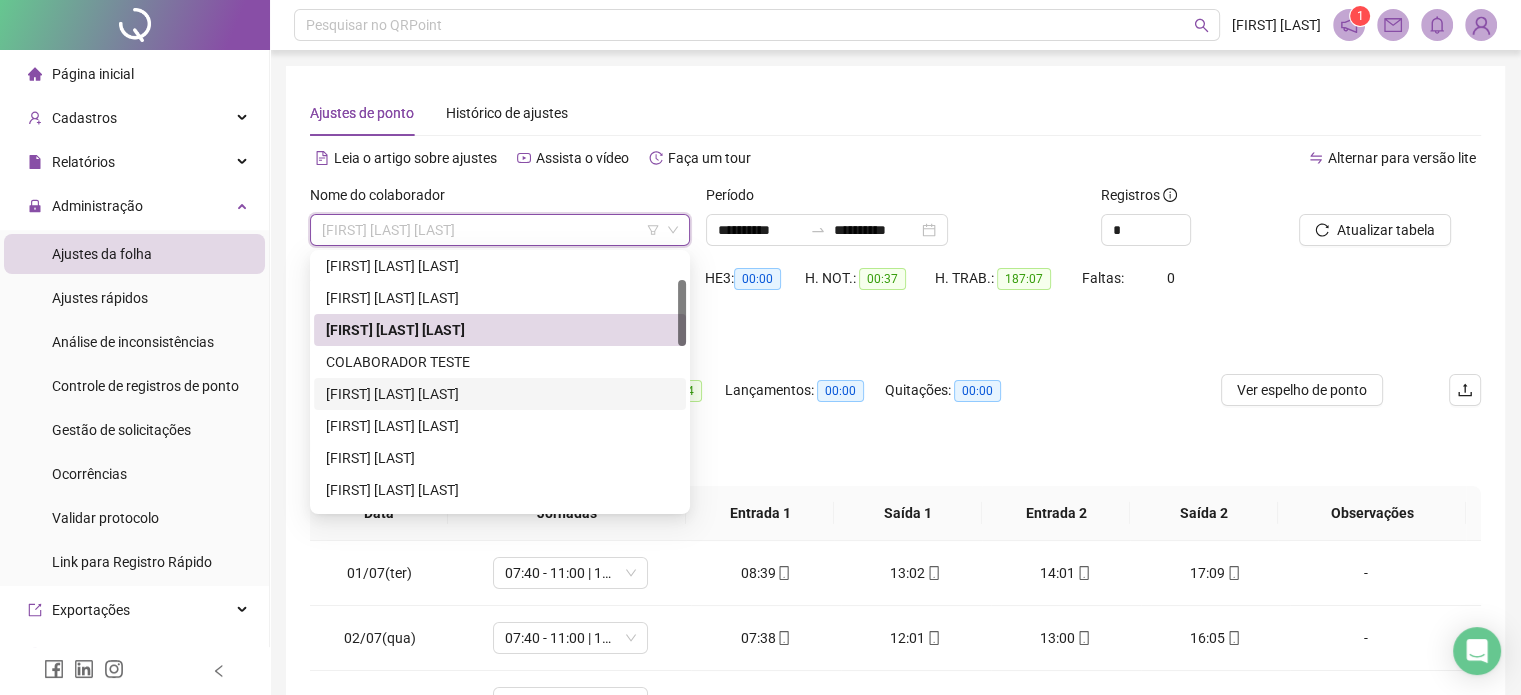 click on "[FIRST] [LAST] [LAST]" at bounding box center [500, 394] 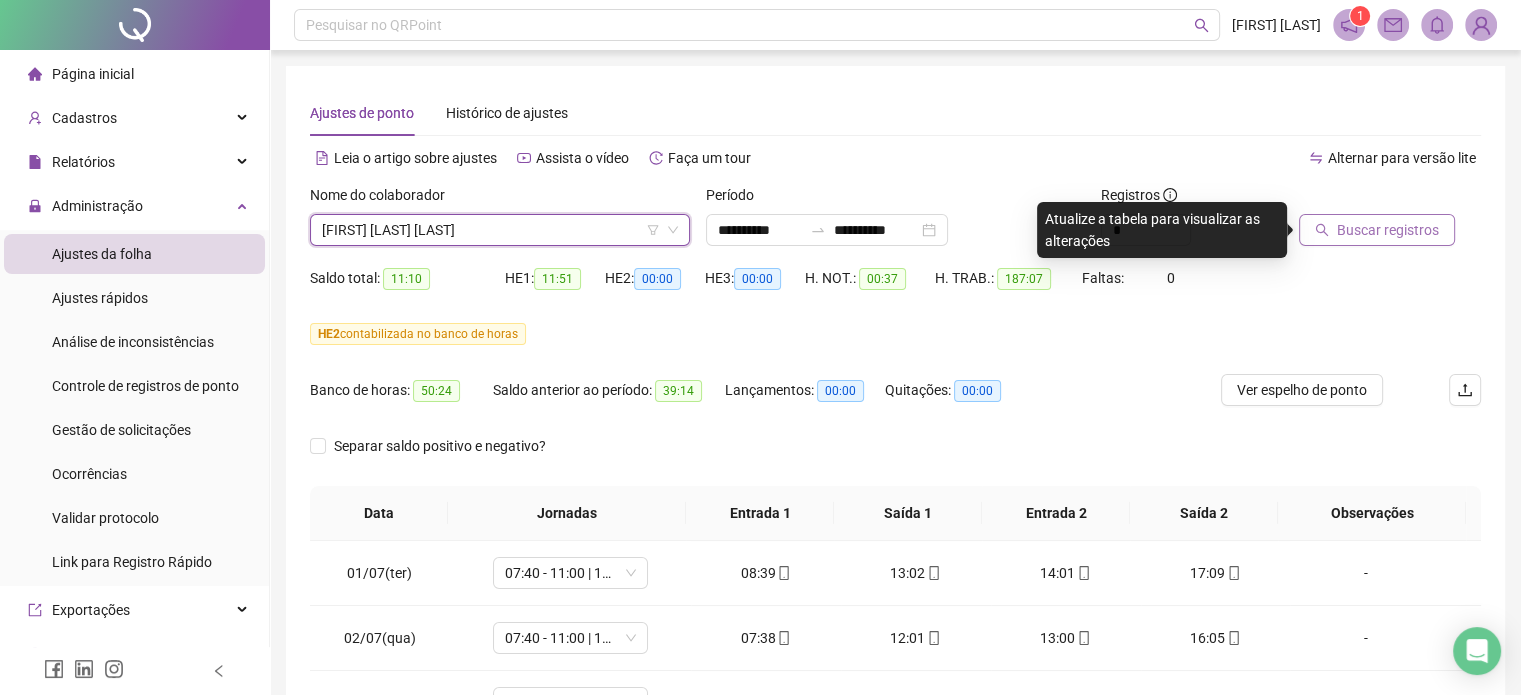click on "Buscar registros" at bounding box center (1388, 230) 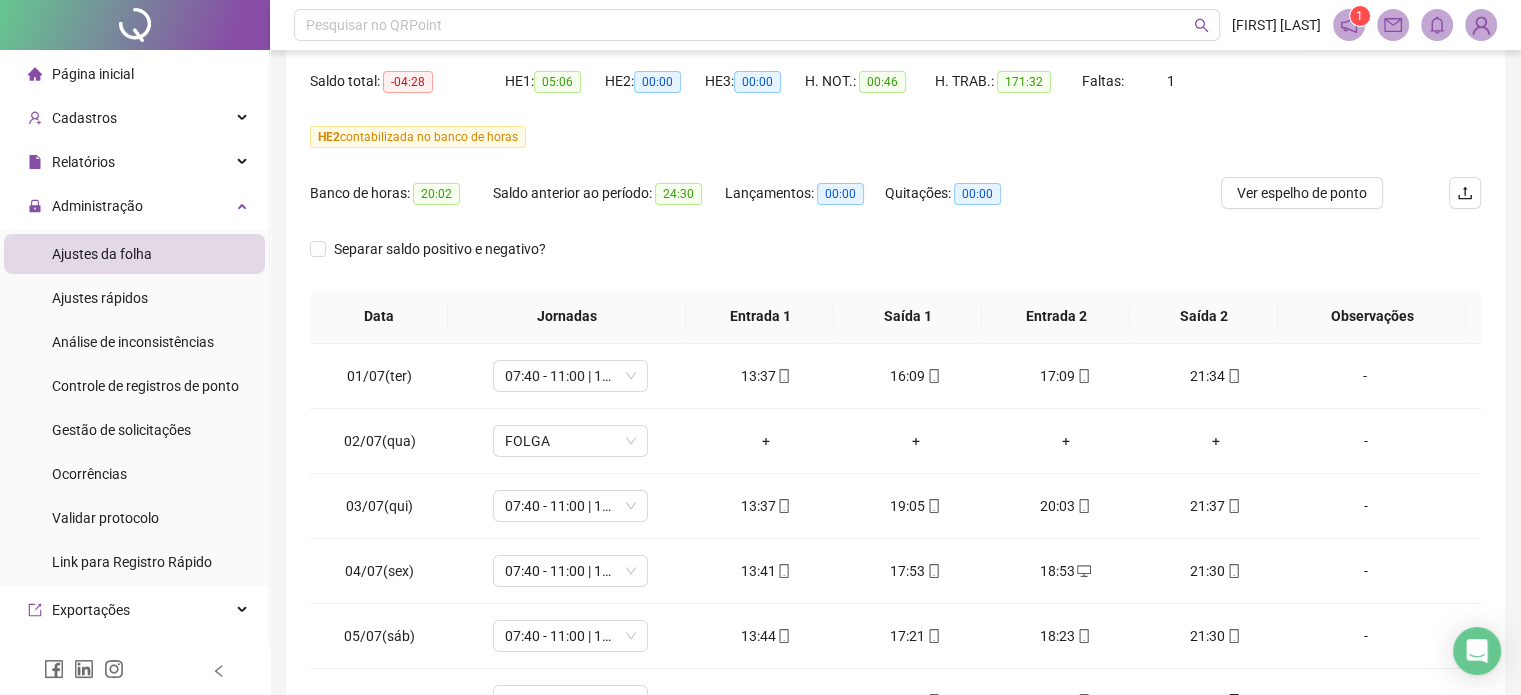 scroll, scrollTop: 200, scrollLeft: 0, axis: vertical 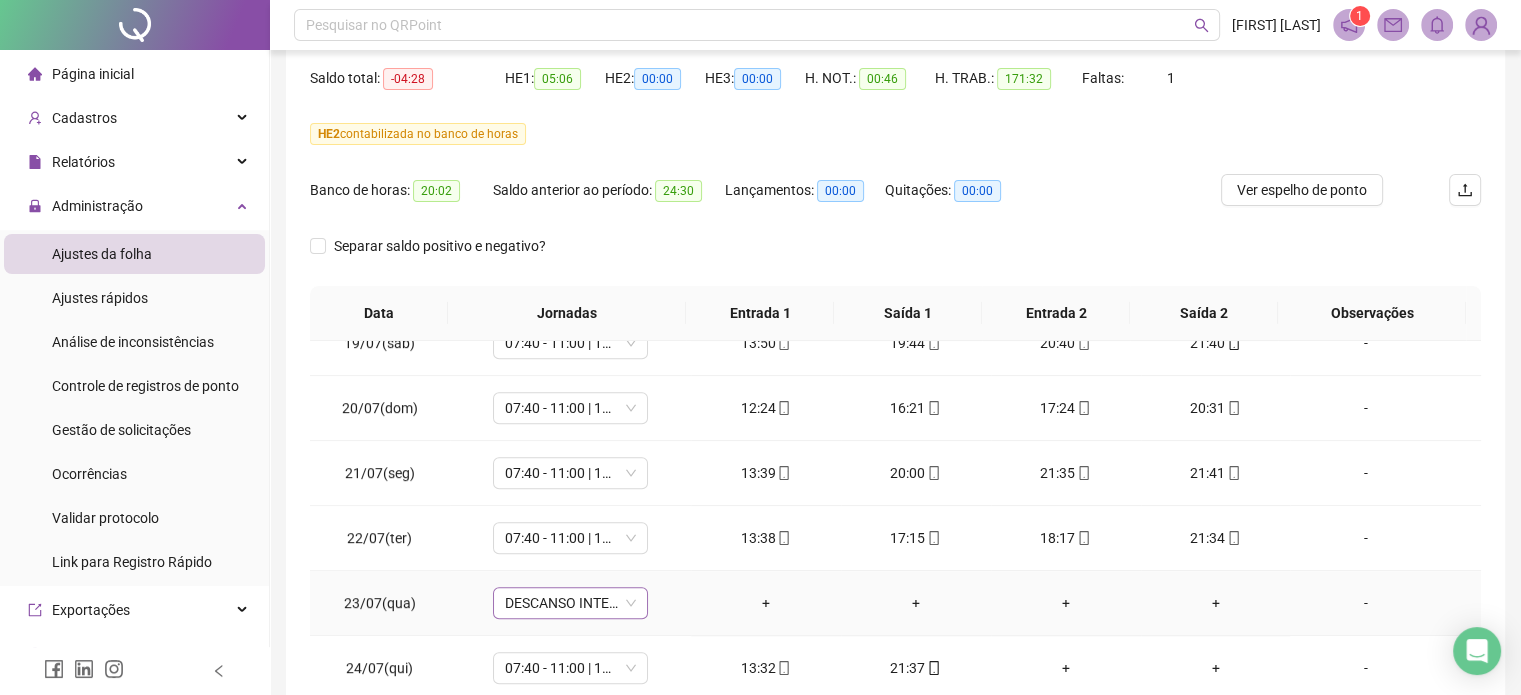click on "DESCANSO INTER-JORNADA" at bounding box center (570, 603) 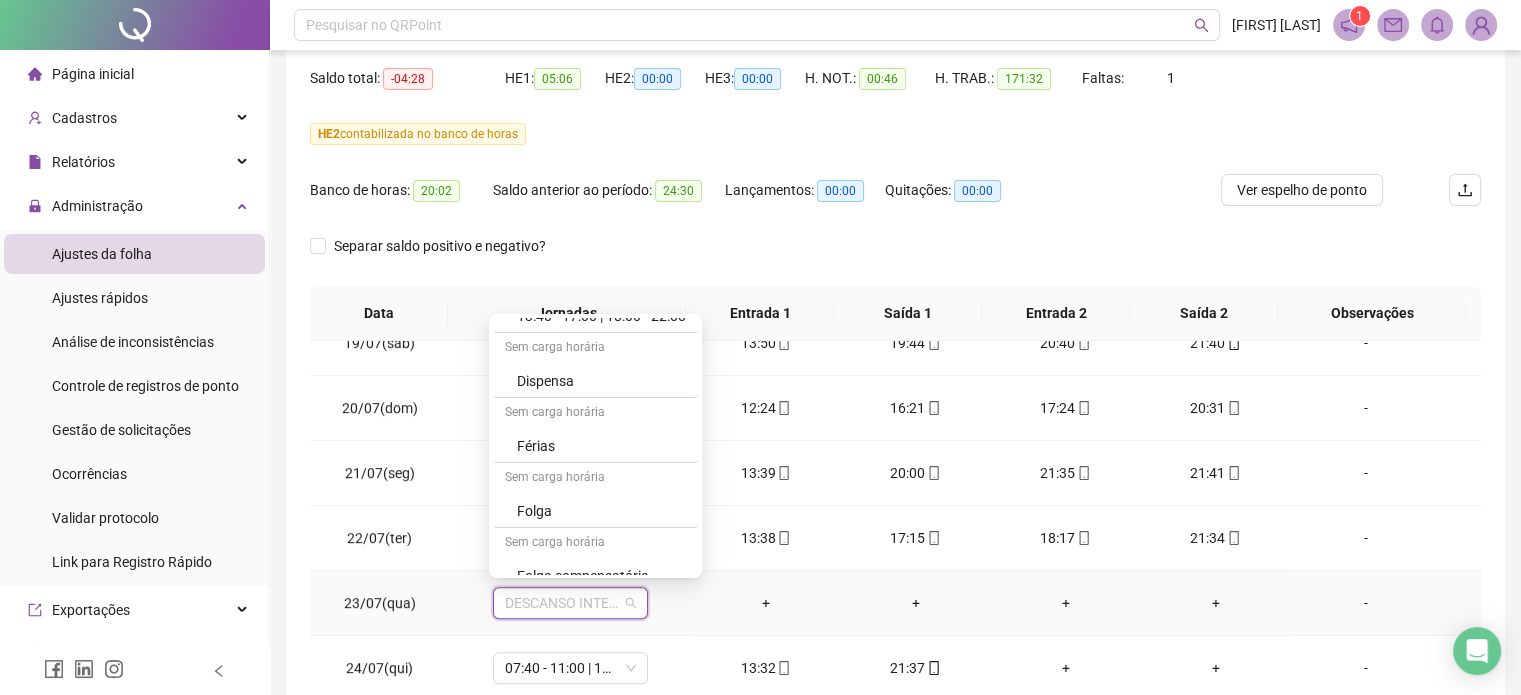 scroll, scrollTop: 506, scrollLeft: 0, axis: vertical 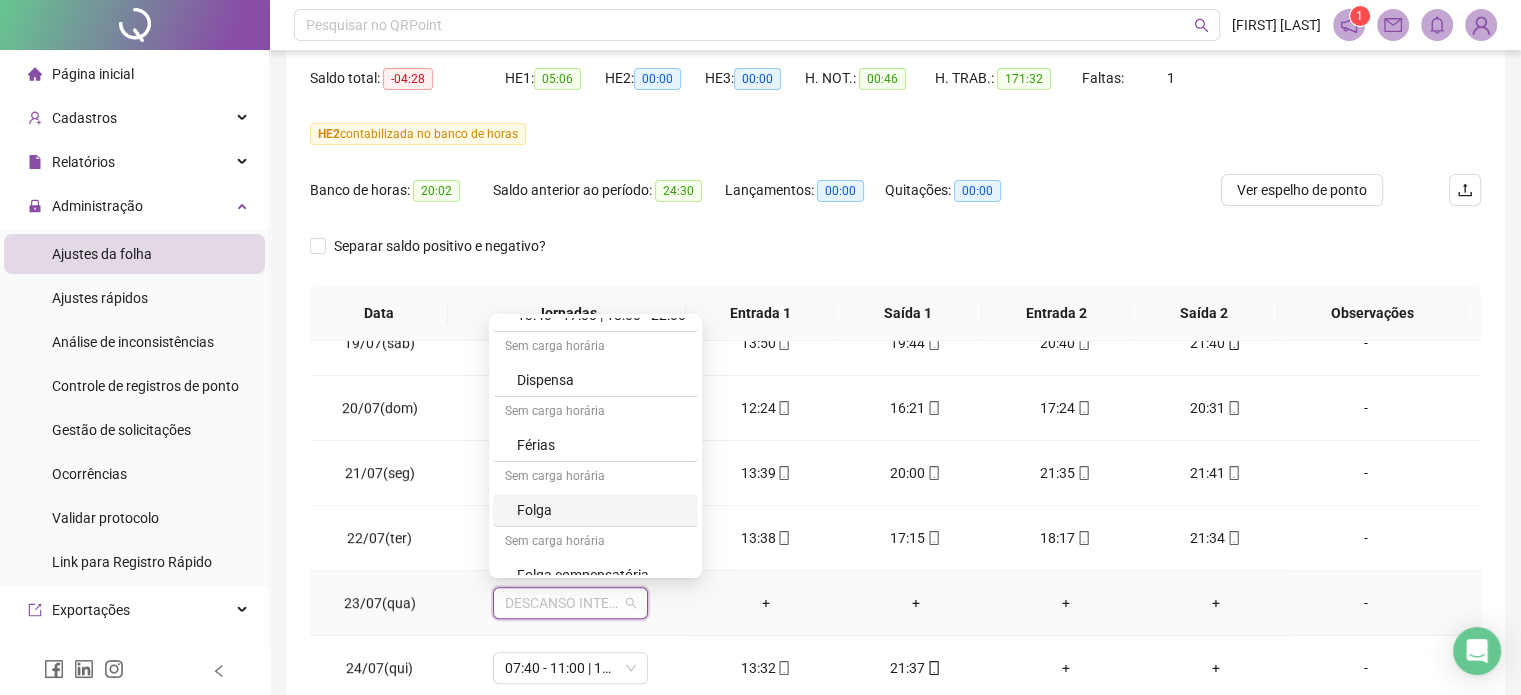 click on "Folga" at bounding box center (601, 510) 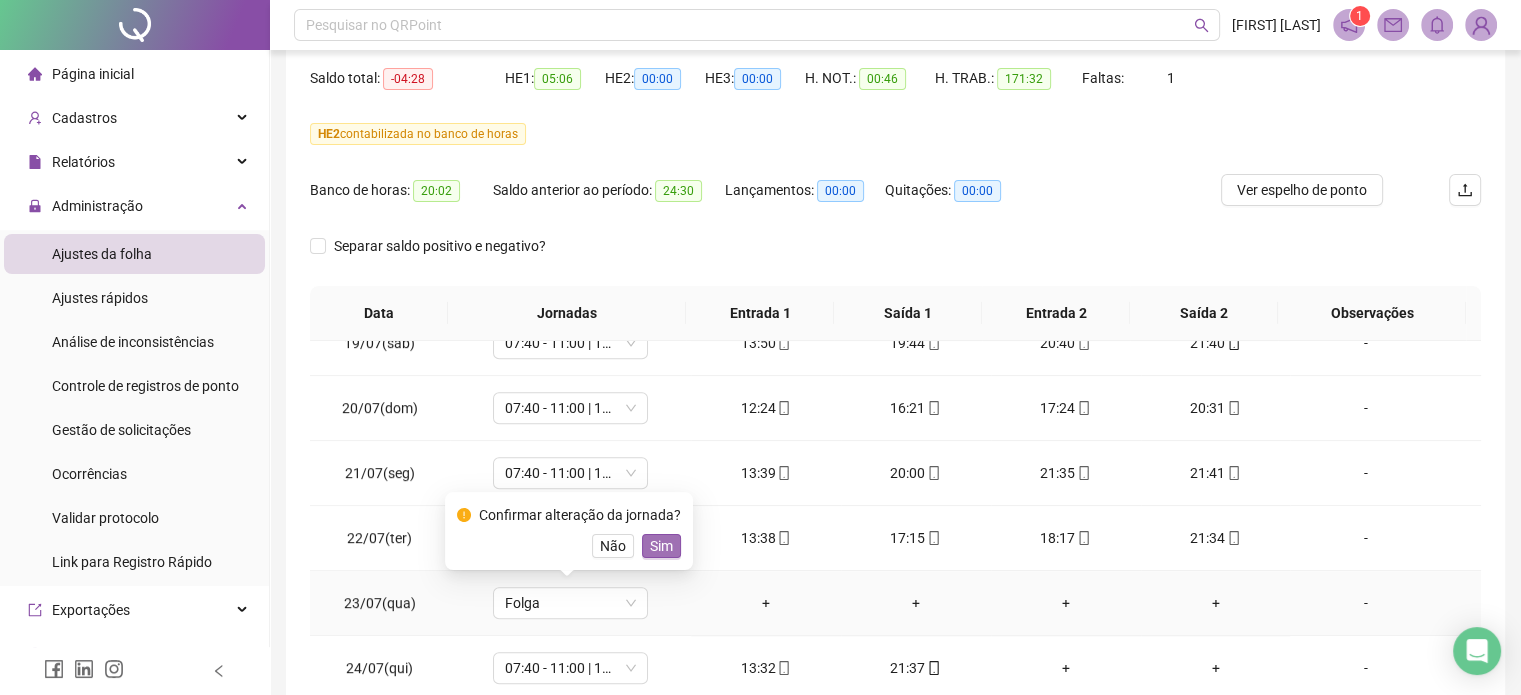 click on "Sim" at bounding box center [661, 546] 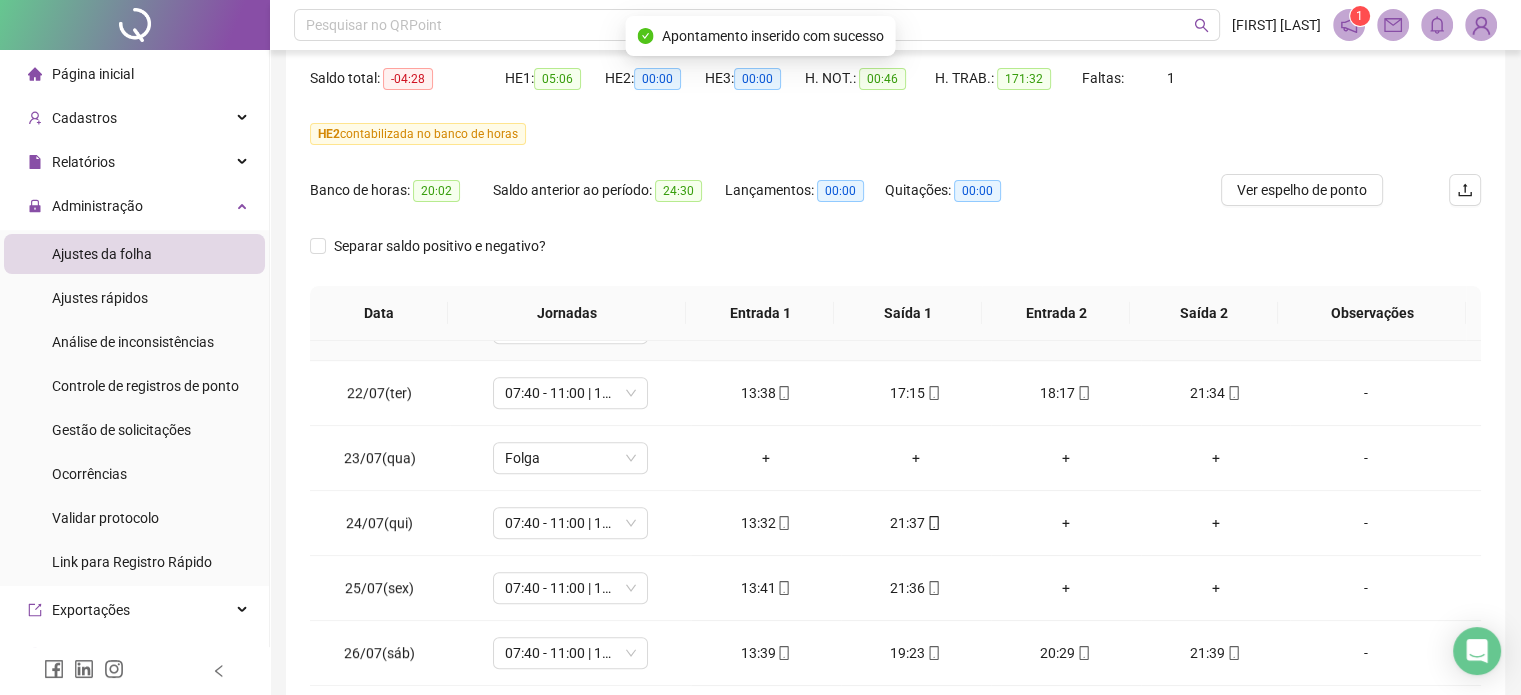 scroll, scrollTop: 1400, scrollLeft: 0, axis: vertical 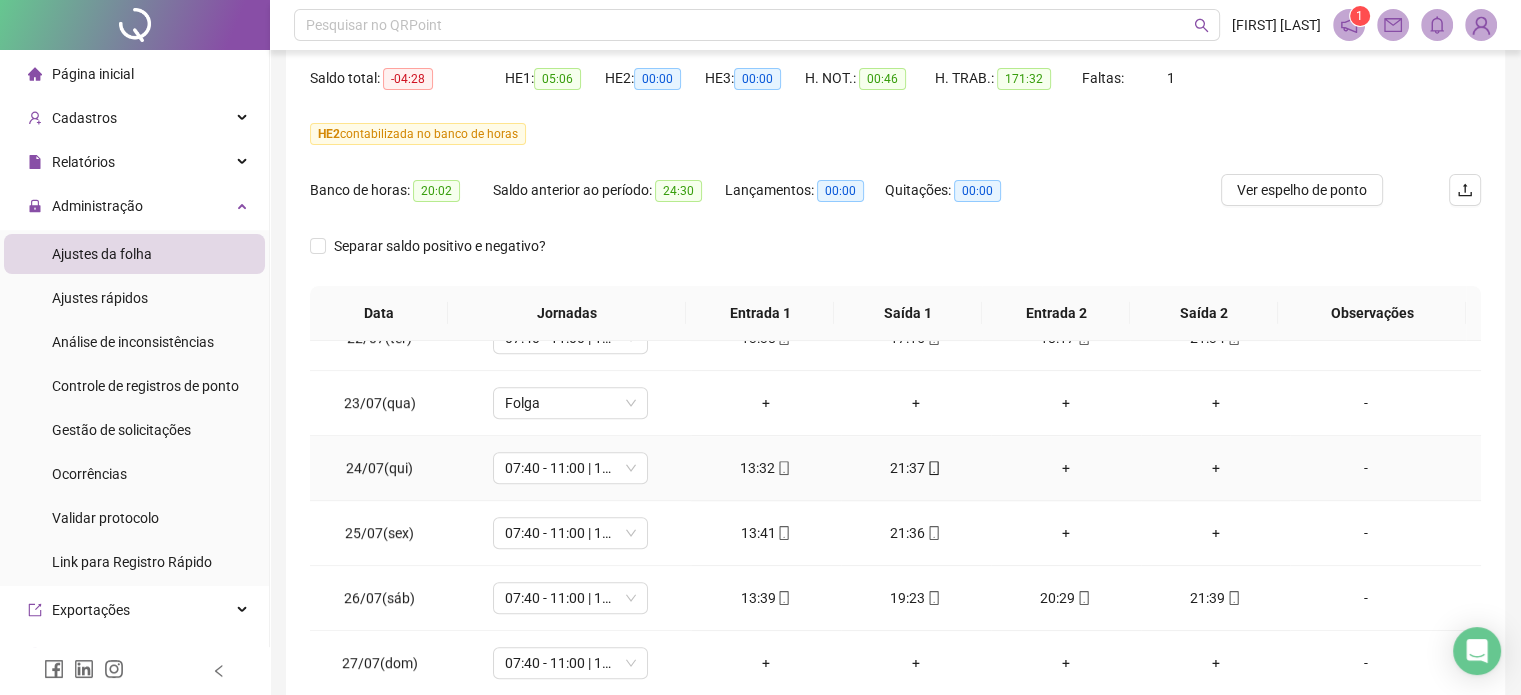 click on "-" at bounding box center [1365, 468] 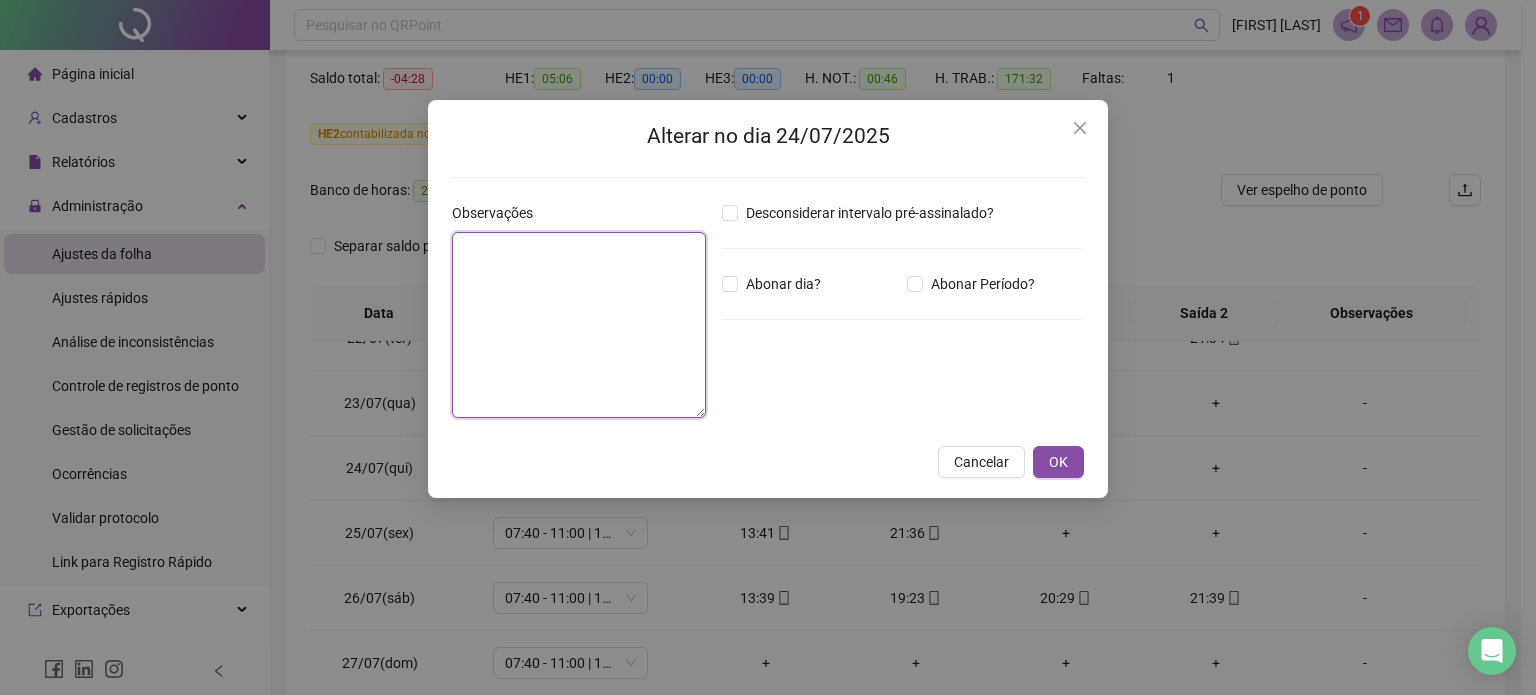 click at bounding box center (579, 325) 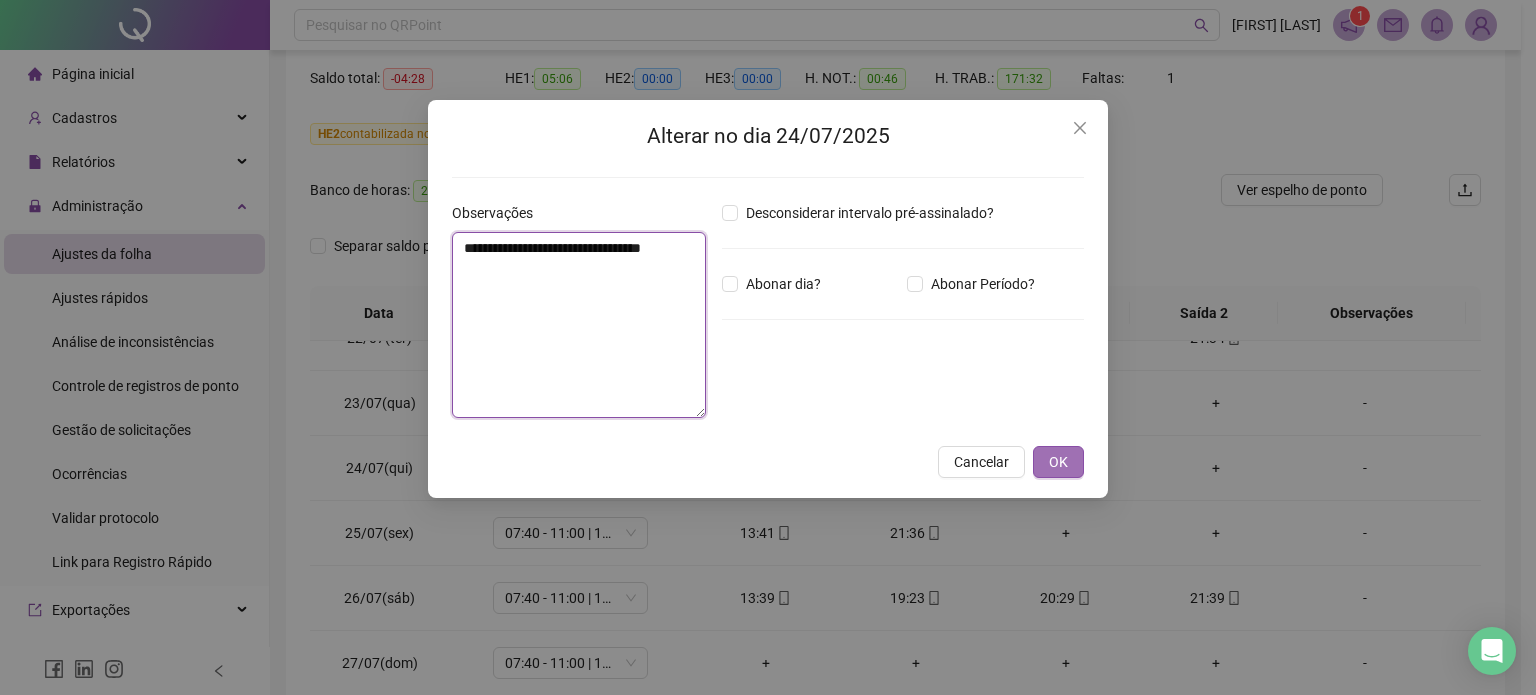 type on "**********" 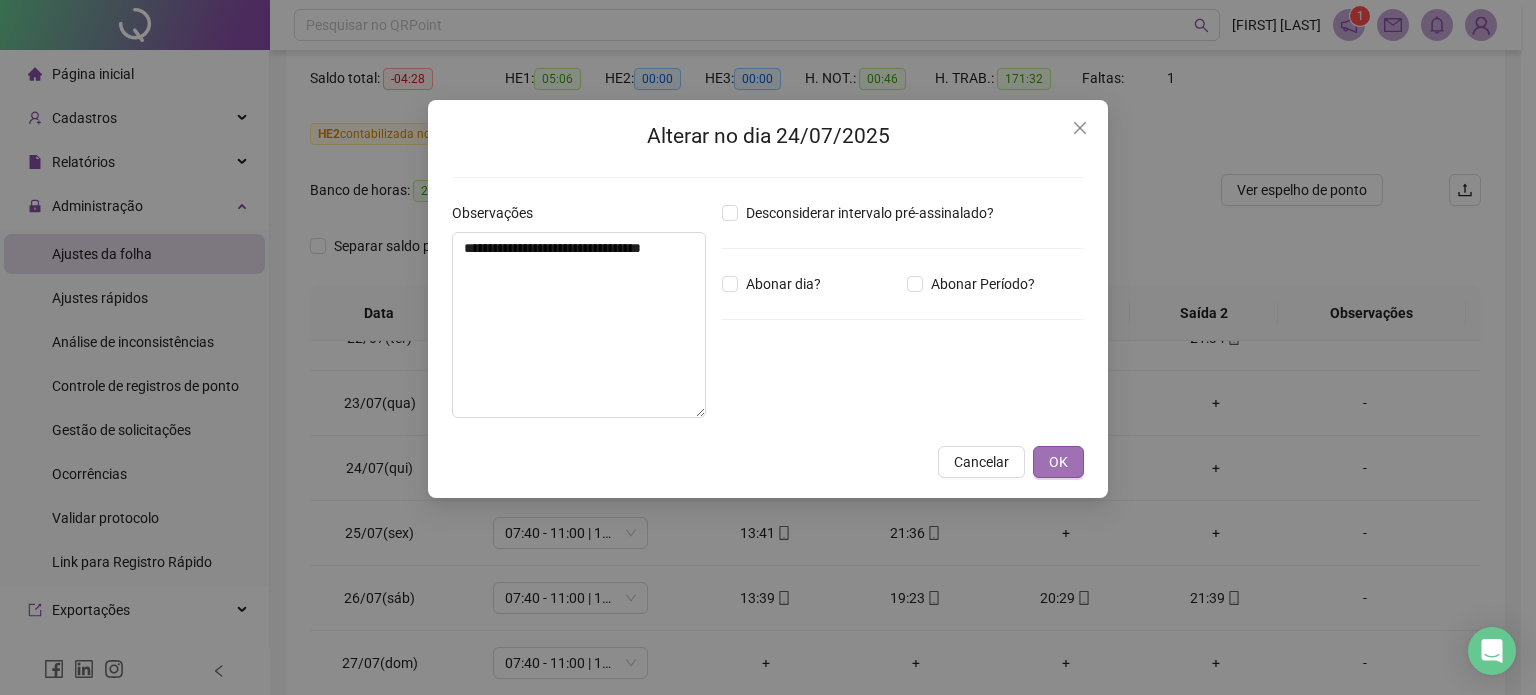 click on "OK" at bounding box center (1058, 462) 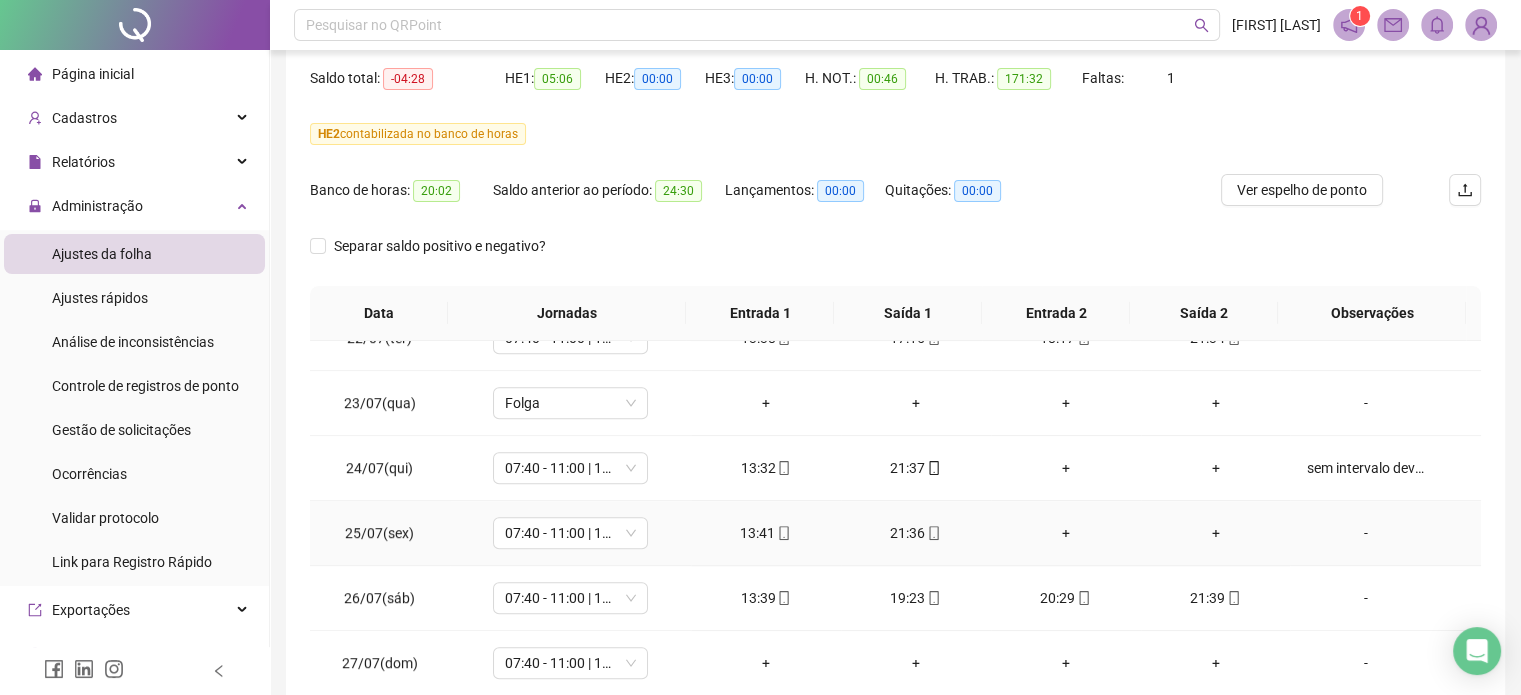 click on "-" at bounding box center [1365, 533] 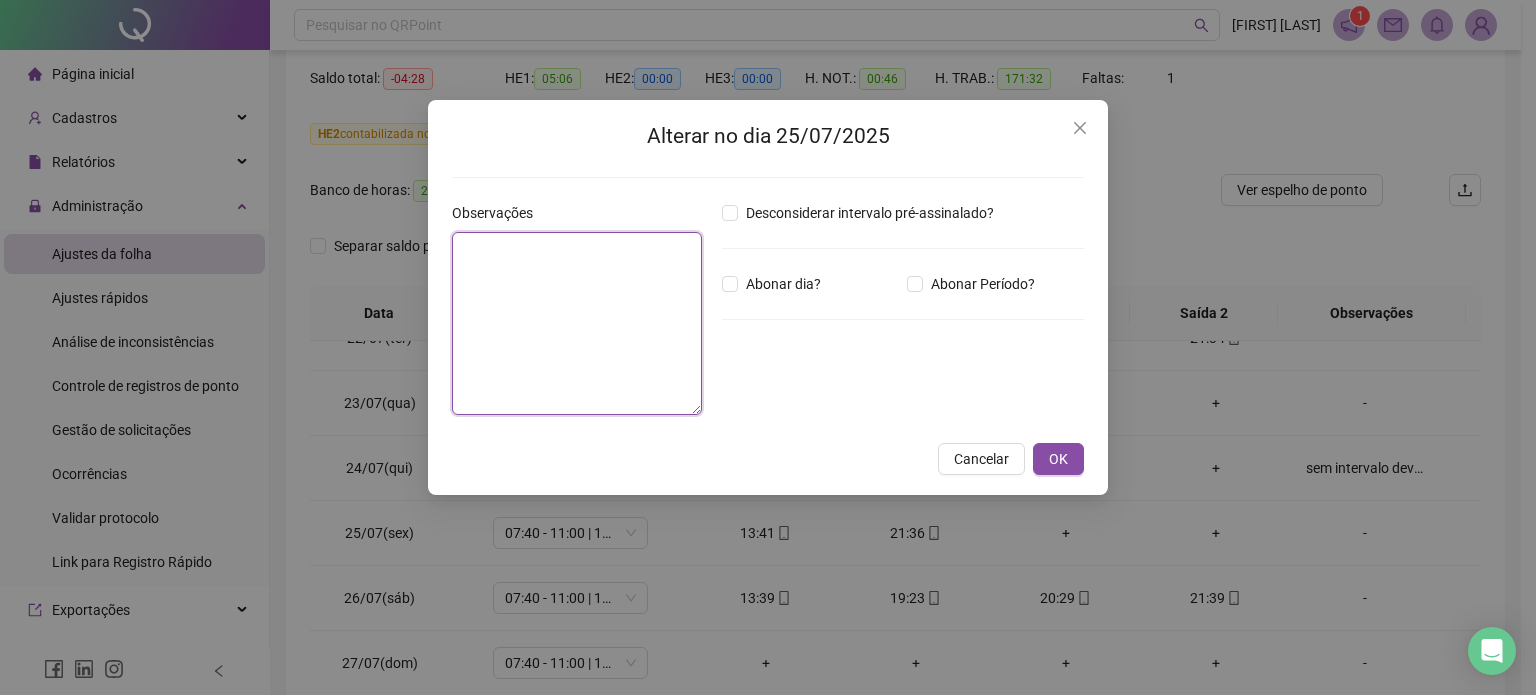 click at bounding box center (577, 323) 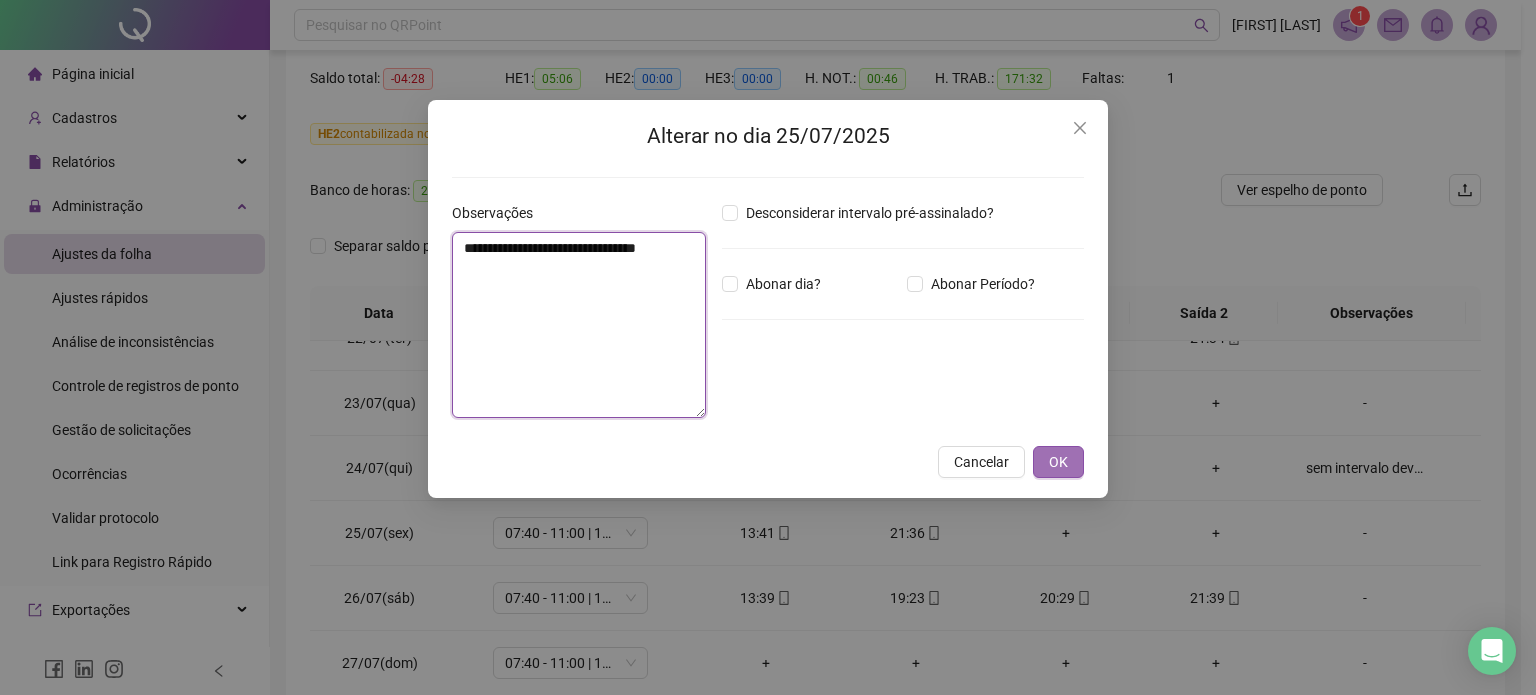 type on "**********" 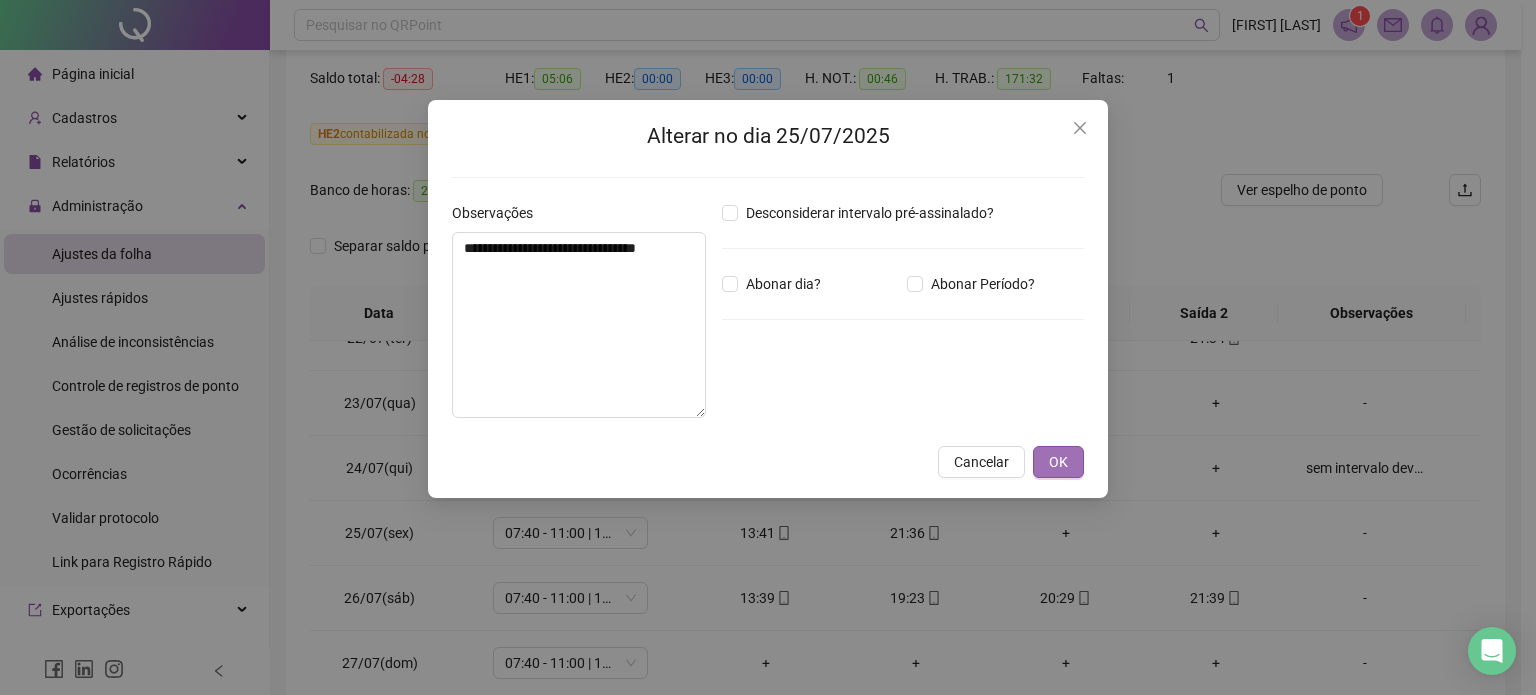 click on "OK" at bounding box center [1058, 462] 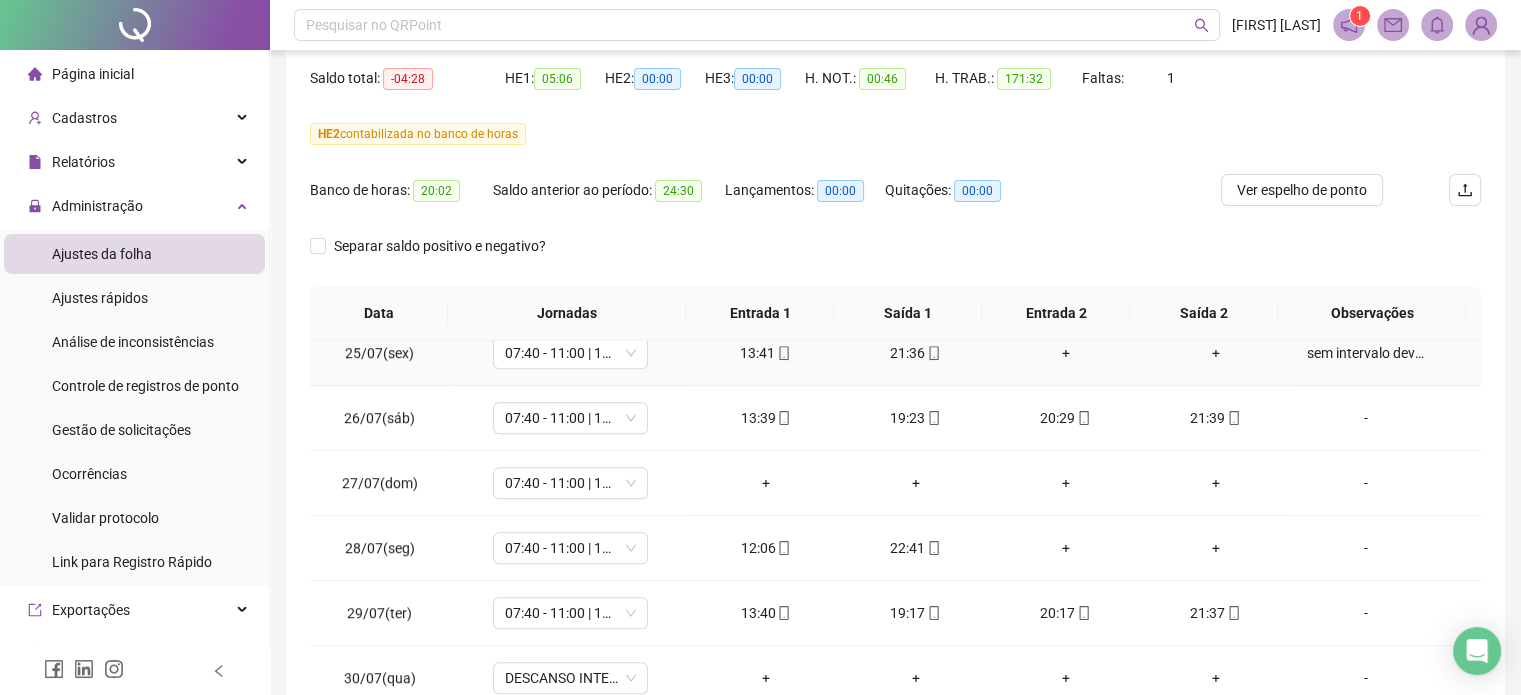 scroll, scrollTop: 1581, scrollLeft: 0, axis: vertical 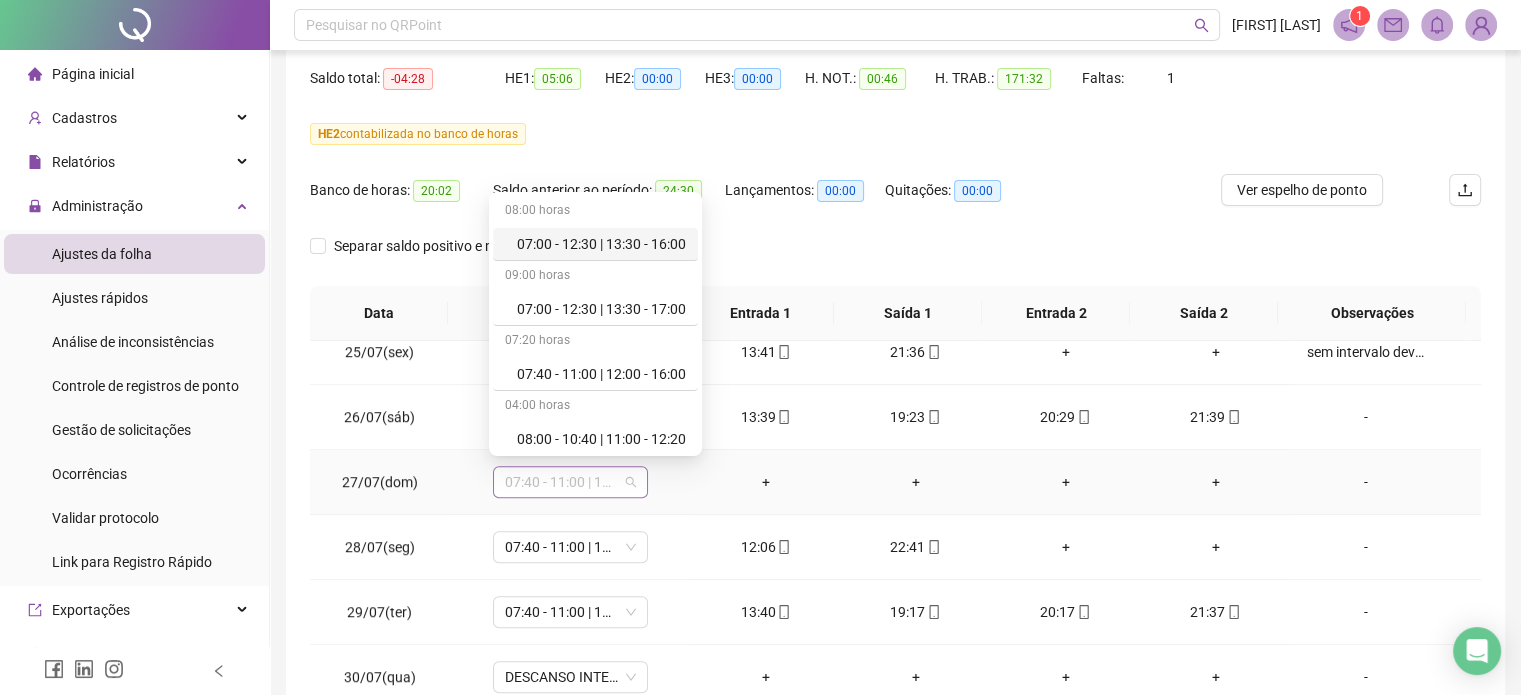 click on "07:40 - 11:00 | 12:00 - 16:00" at bounding box center [570, 482] 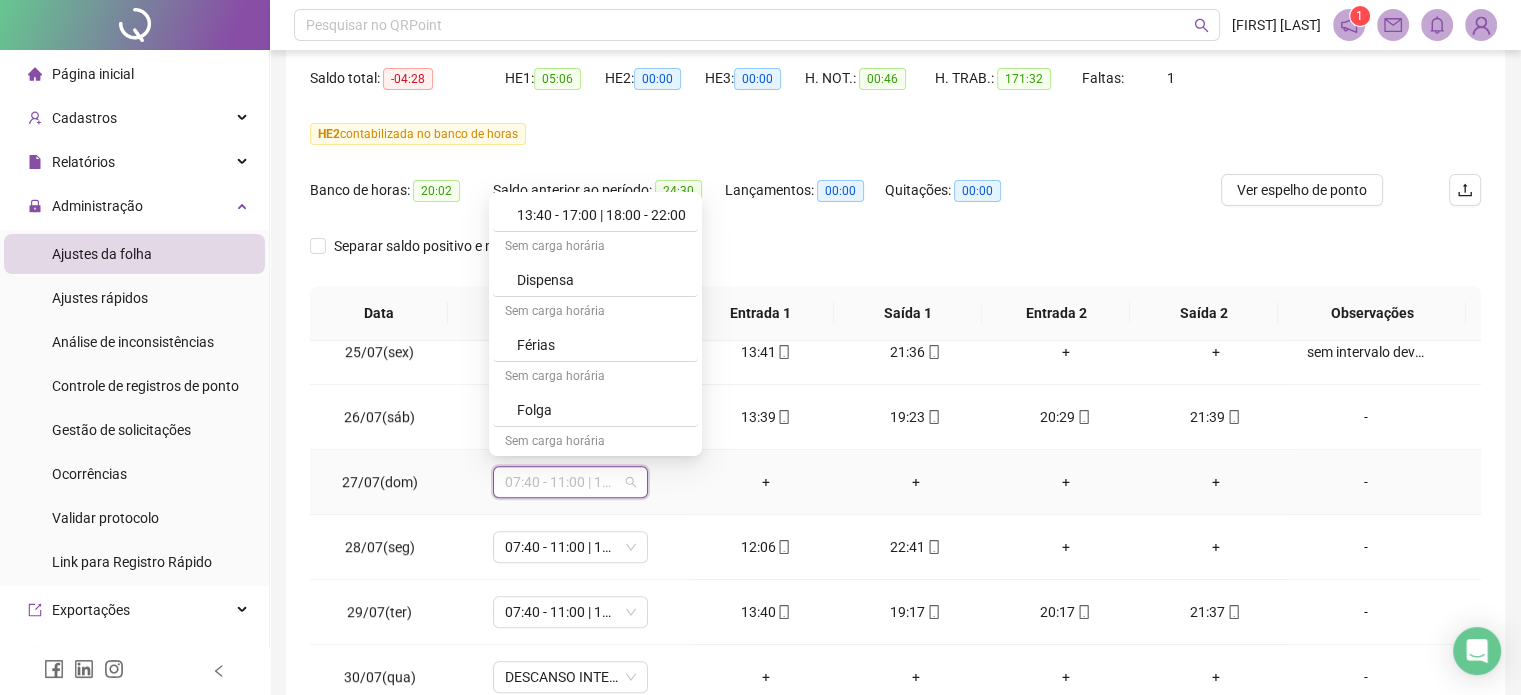 scroll, scrollTop: 486, scrollLeft: 0, axis: vertical 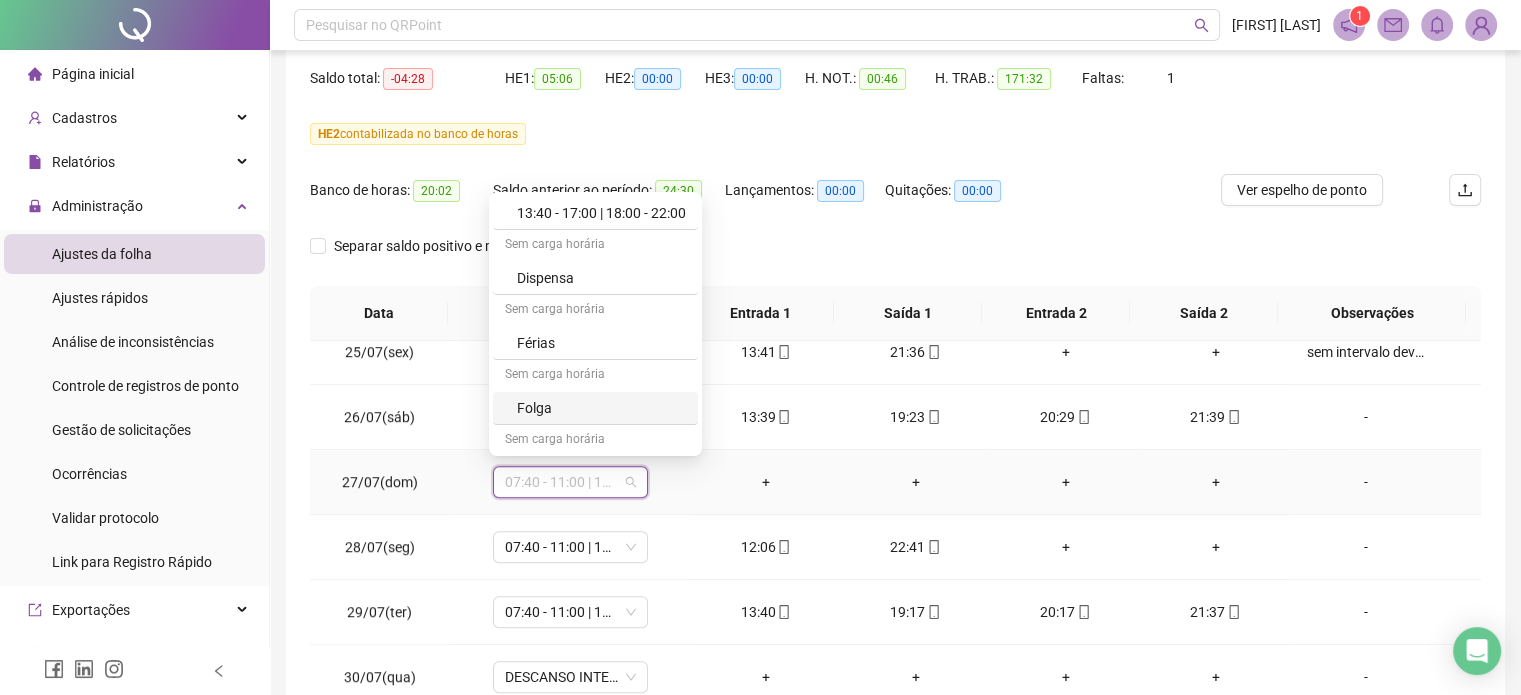click on "Folga" at bounding box center (601, 408) 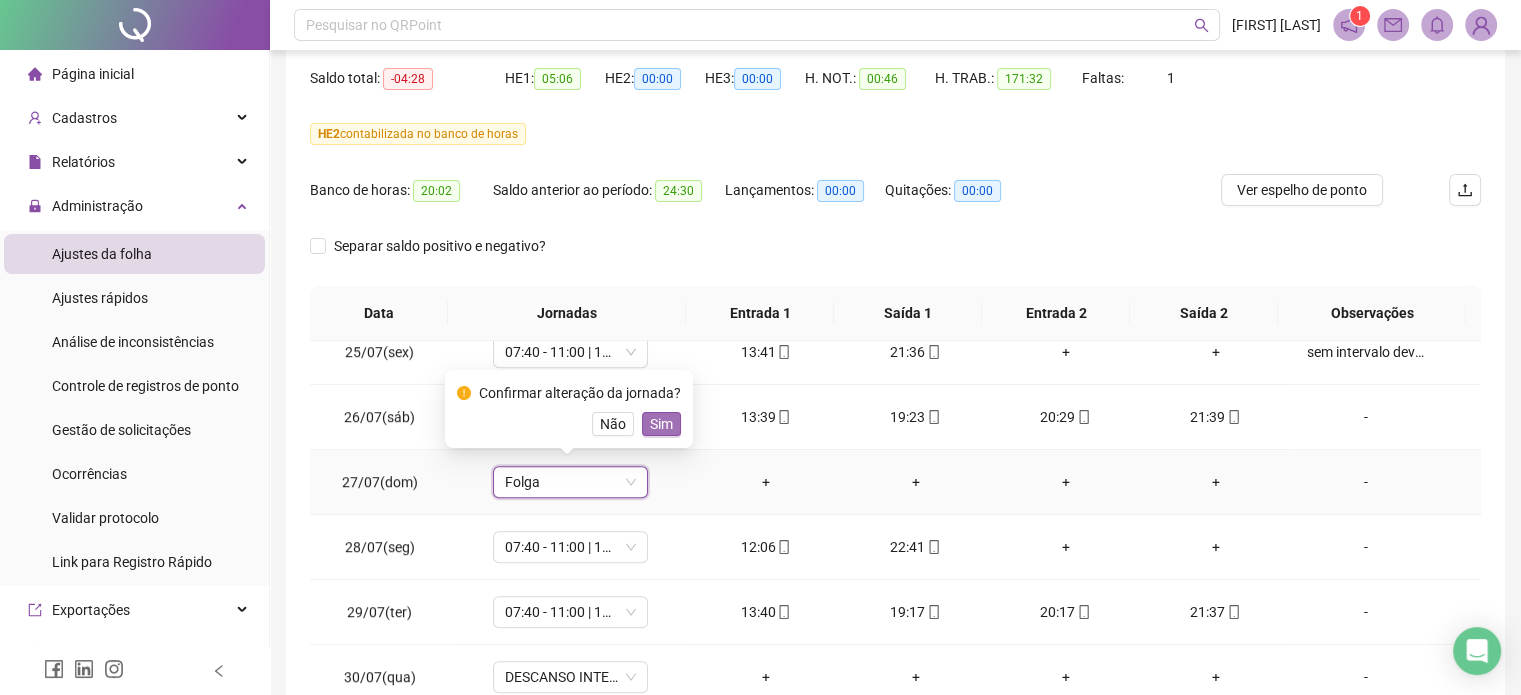 click on "Sim" at bounding box center [661, 424] 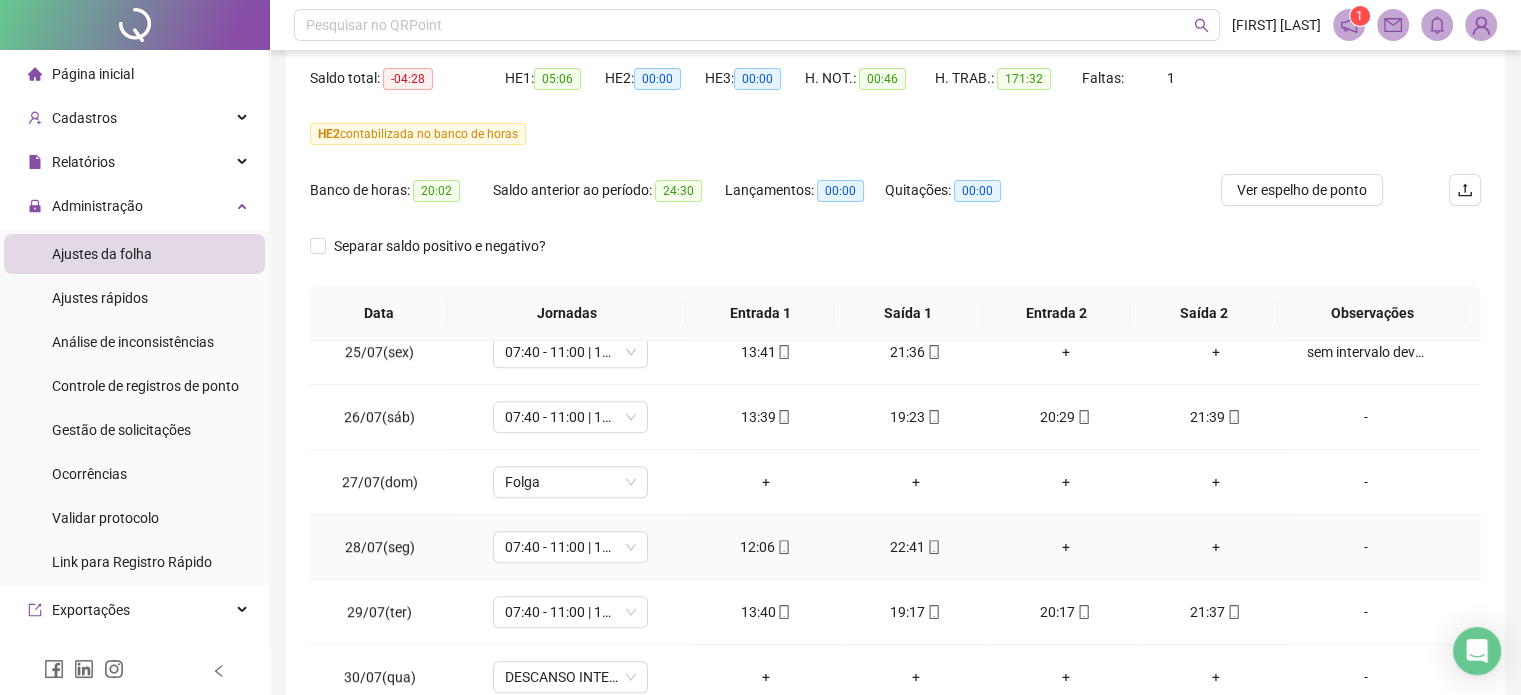 click on "-" at bounding box center [1365, 547] 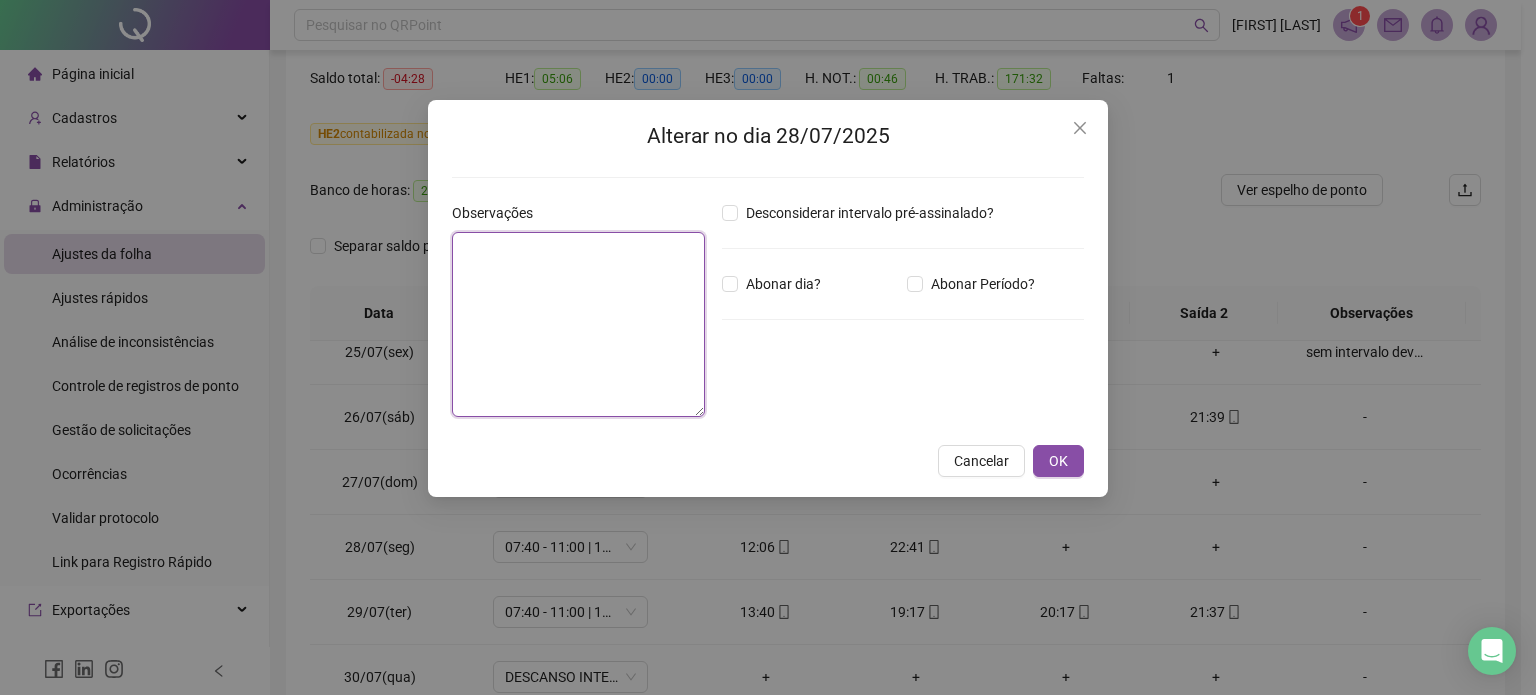 click at bounding box center (578, 324) 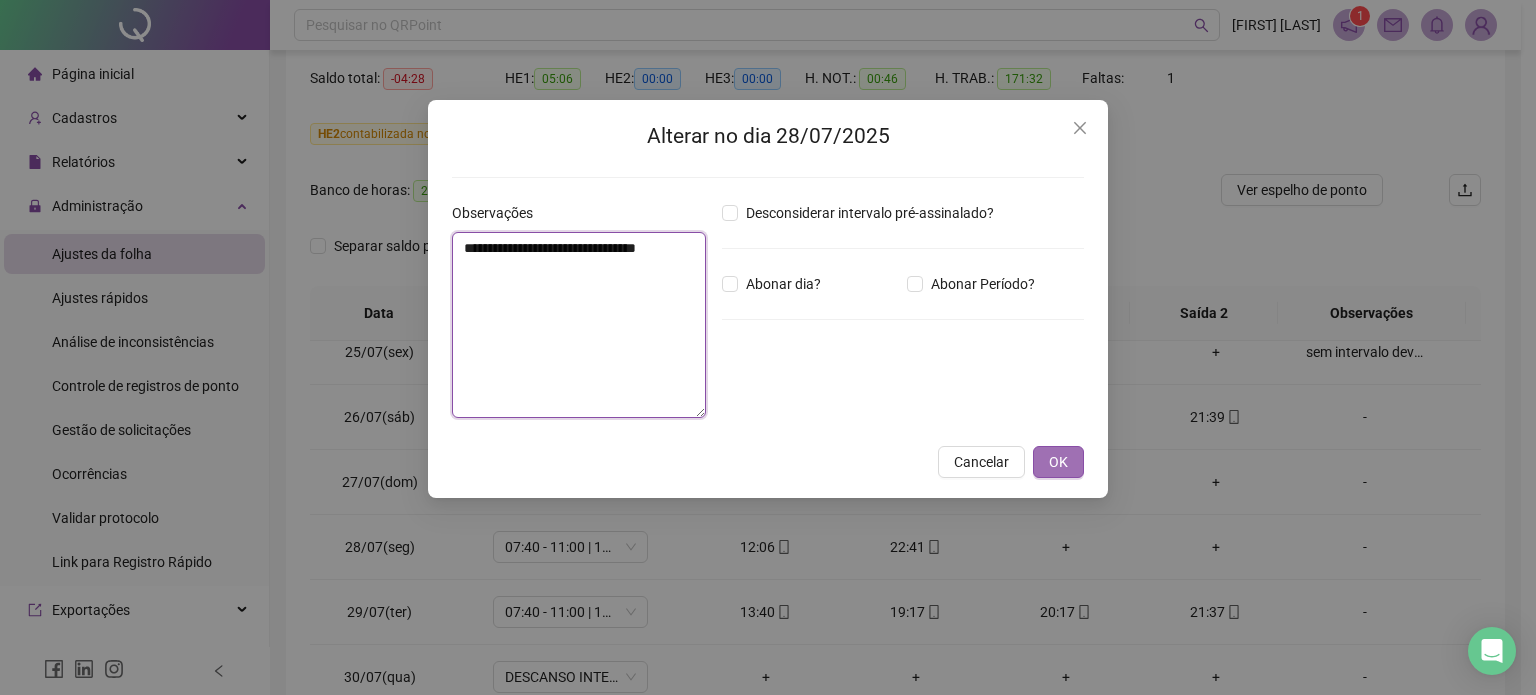 type on "**********" 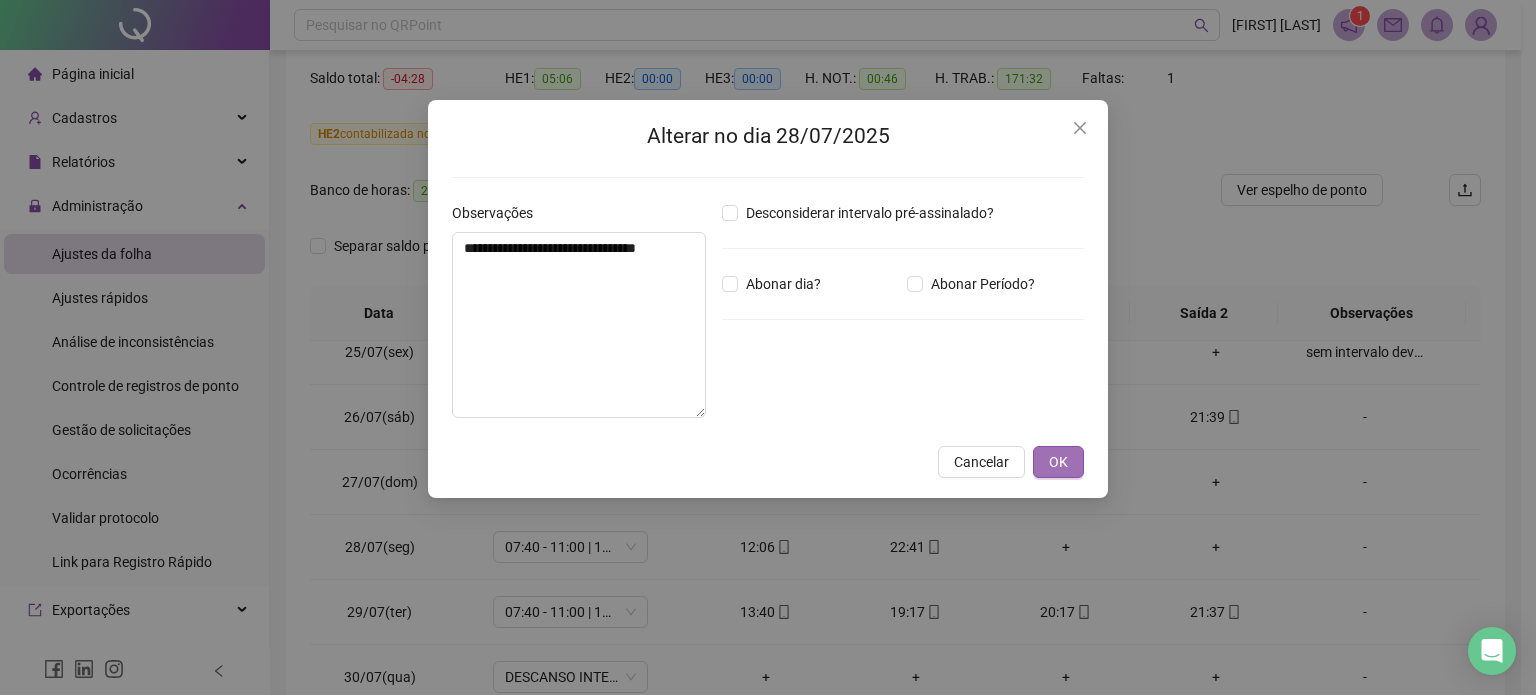 click on "OK" at bounding box center [1058, 462] 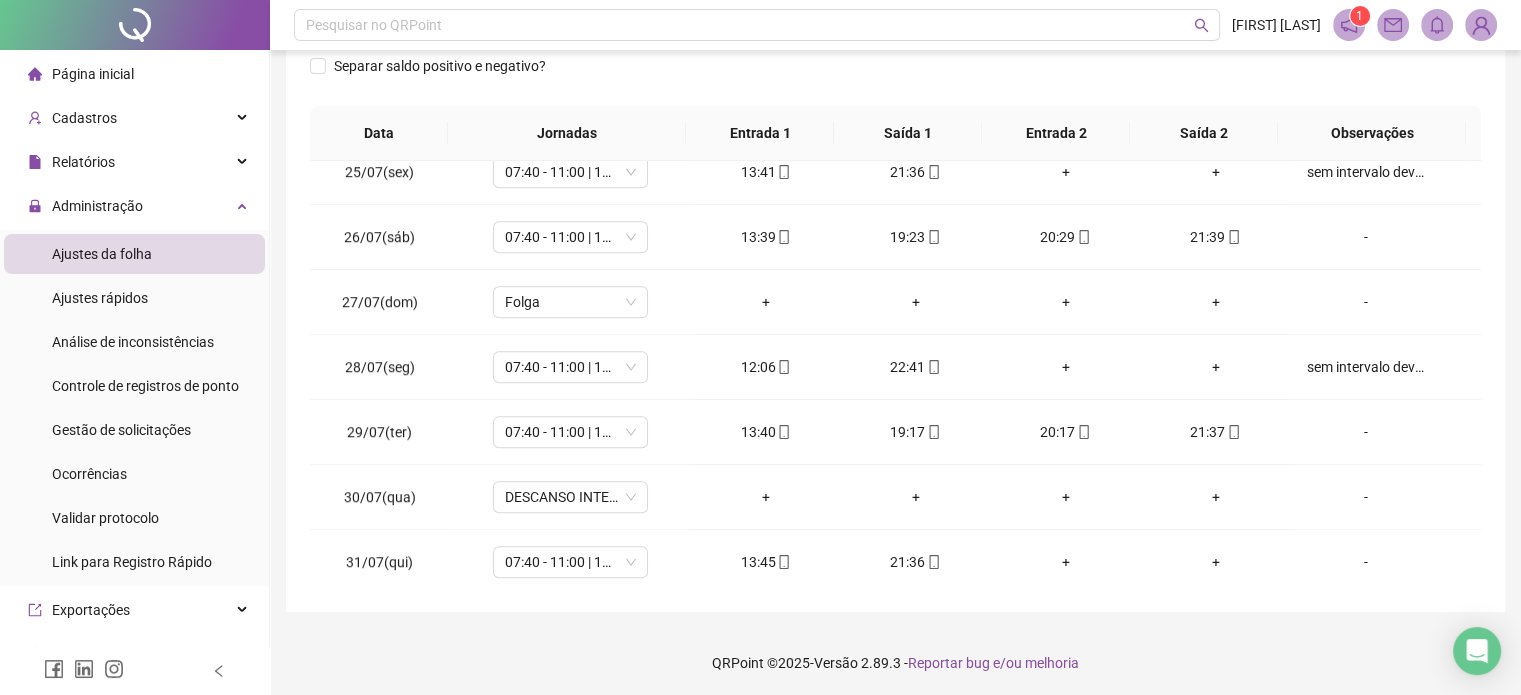 scroll, scrollTop: 382, scrollLeft: 0, axis: vertical 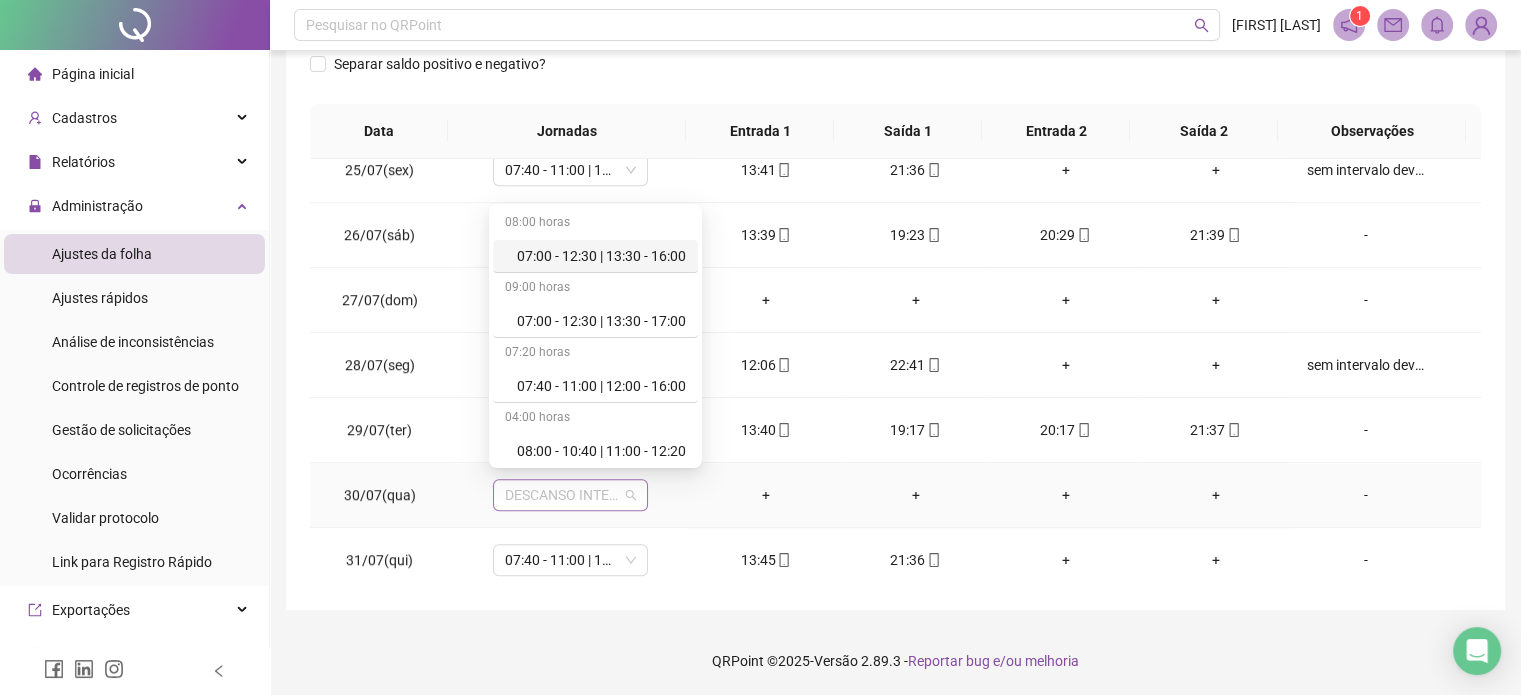 click on "DESCANSO INTER-JORNADA" at bounding box center [570, 495] 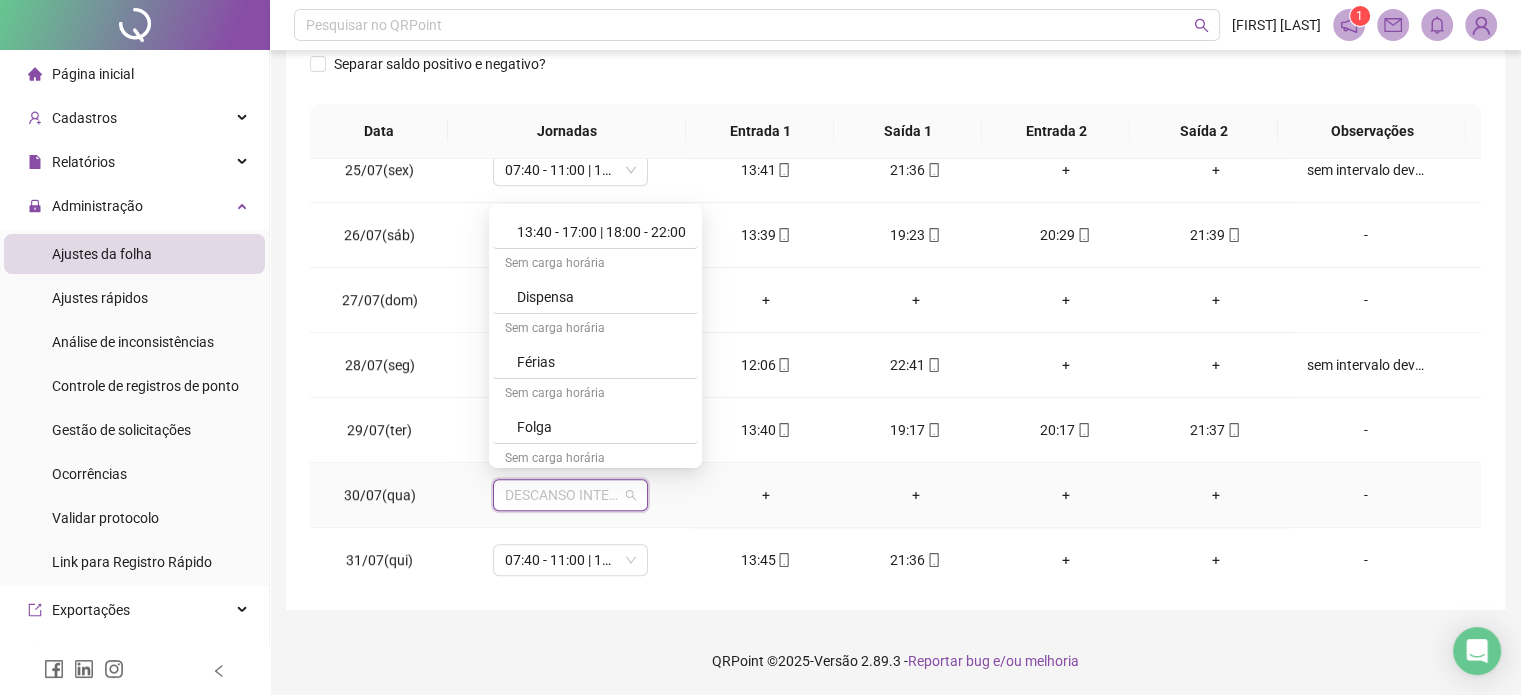 scroll, scrollTop: 480, scrollLeft: 0, axis: vertical 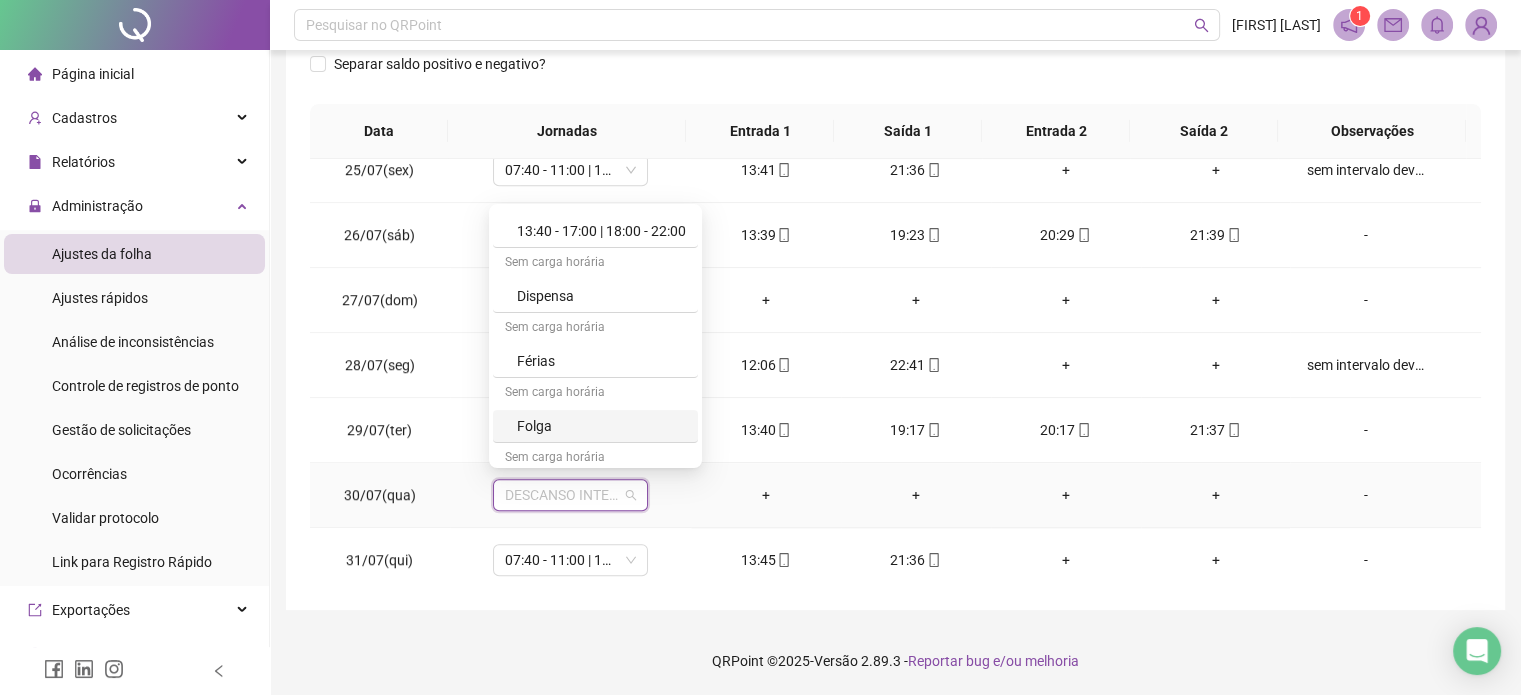 click on "Folga" at bounding box center [601, 426] 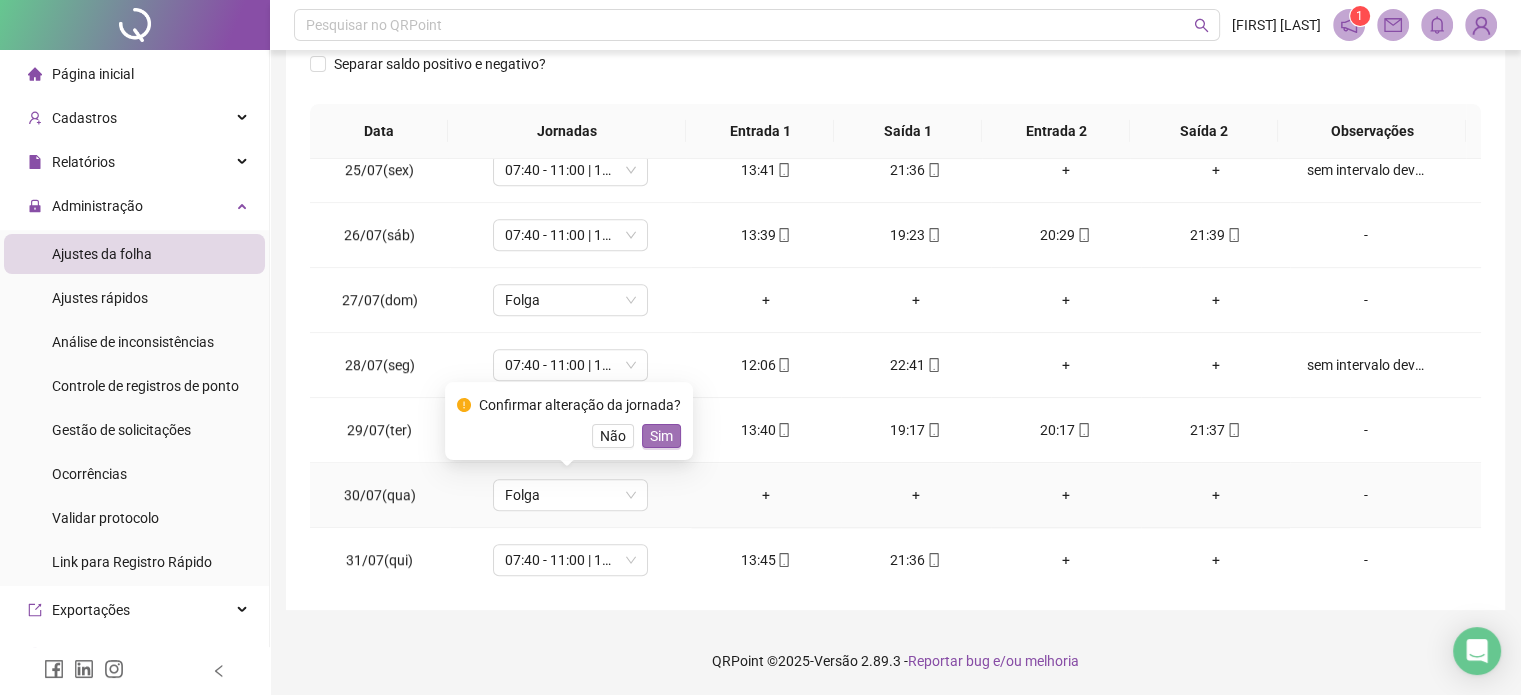 drag, startPoint x: 665, startPoint y: 439, endPoint x: 653, endPoint y: 429, distance: 15.6205 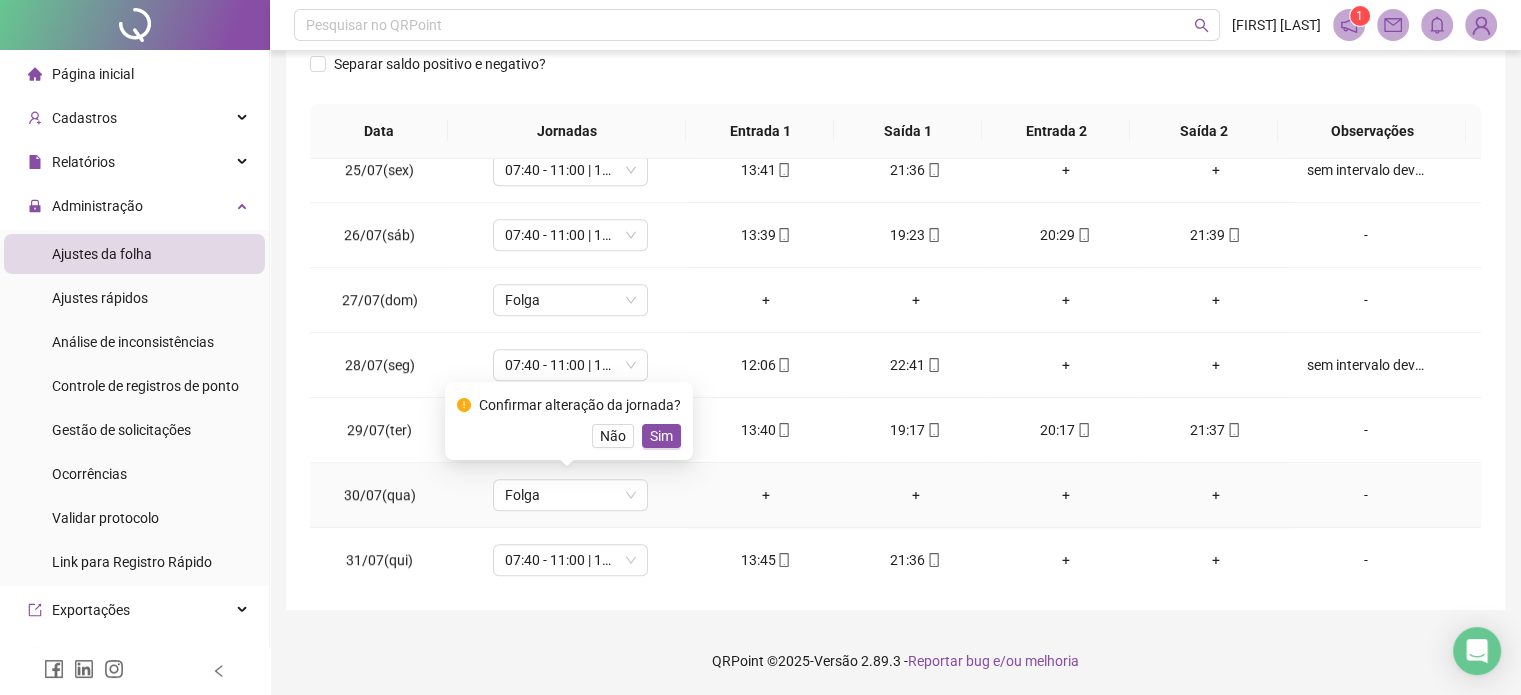 click on "Sim" at bounding box center [661, 436] 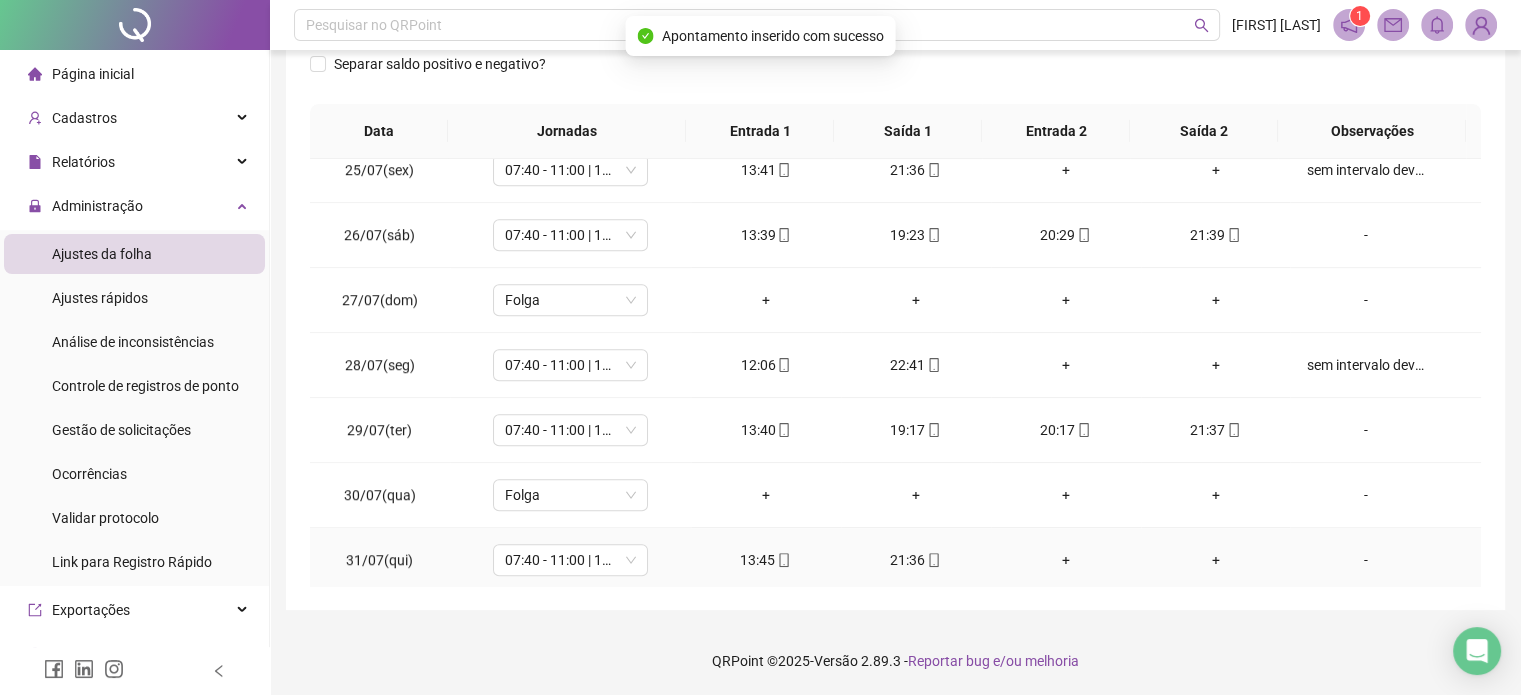 click on "-" at bounding box center [1365, 560] 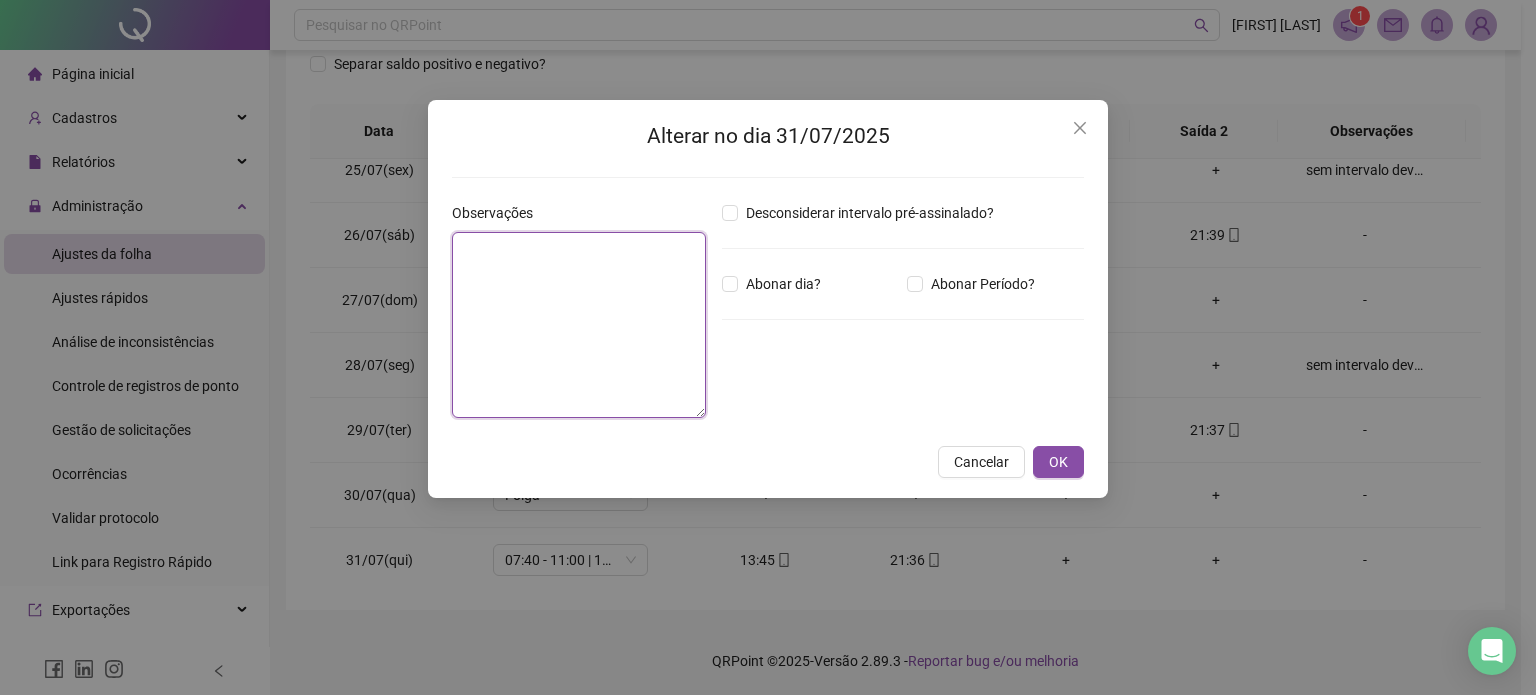 click at bounding box center (579, 325) 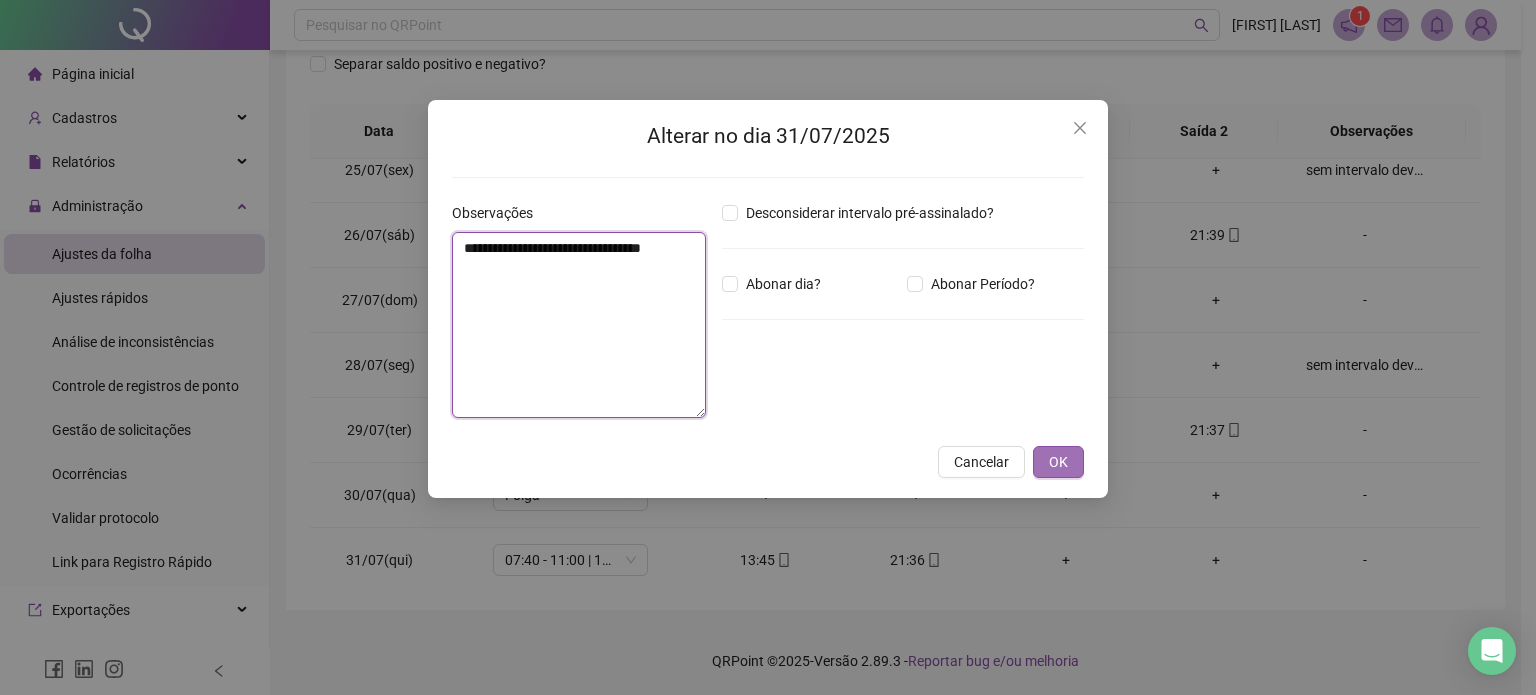 type on "**********" 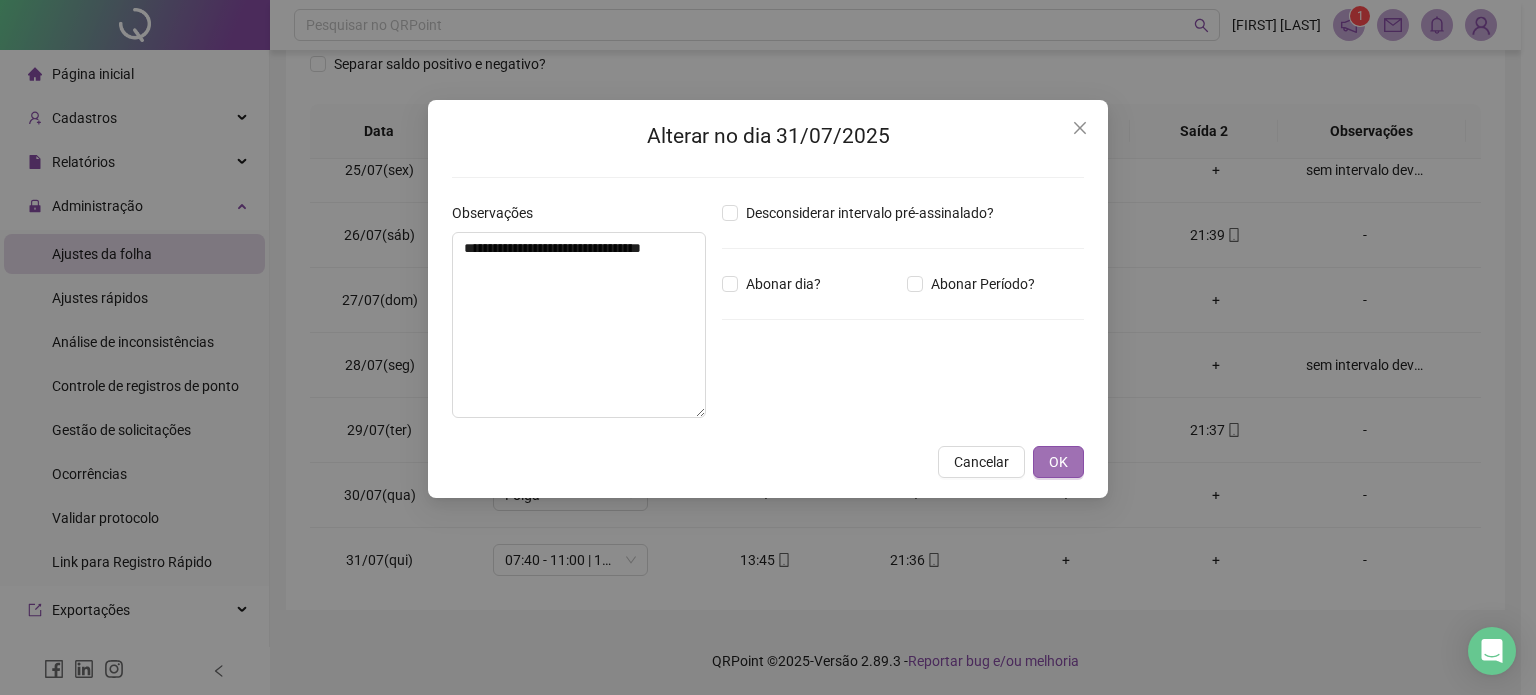 click on "OK" at bounding box center [1058, 462] 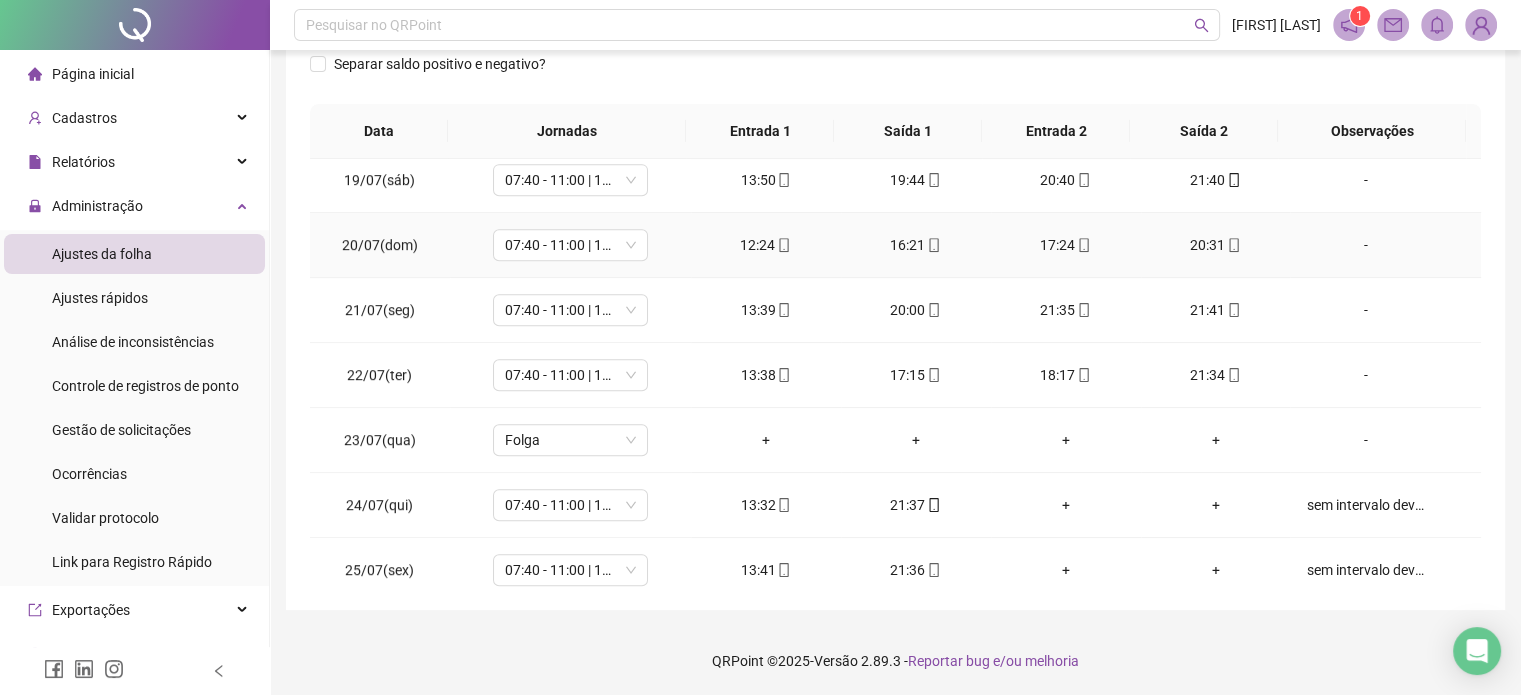 scroll, scrollTop: 781, scrollLeft: 0, axis: vertical 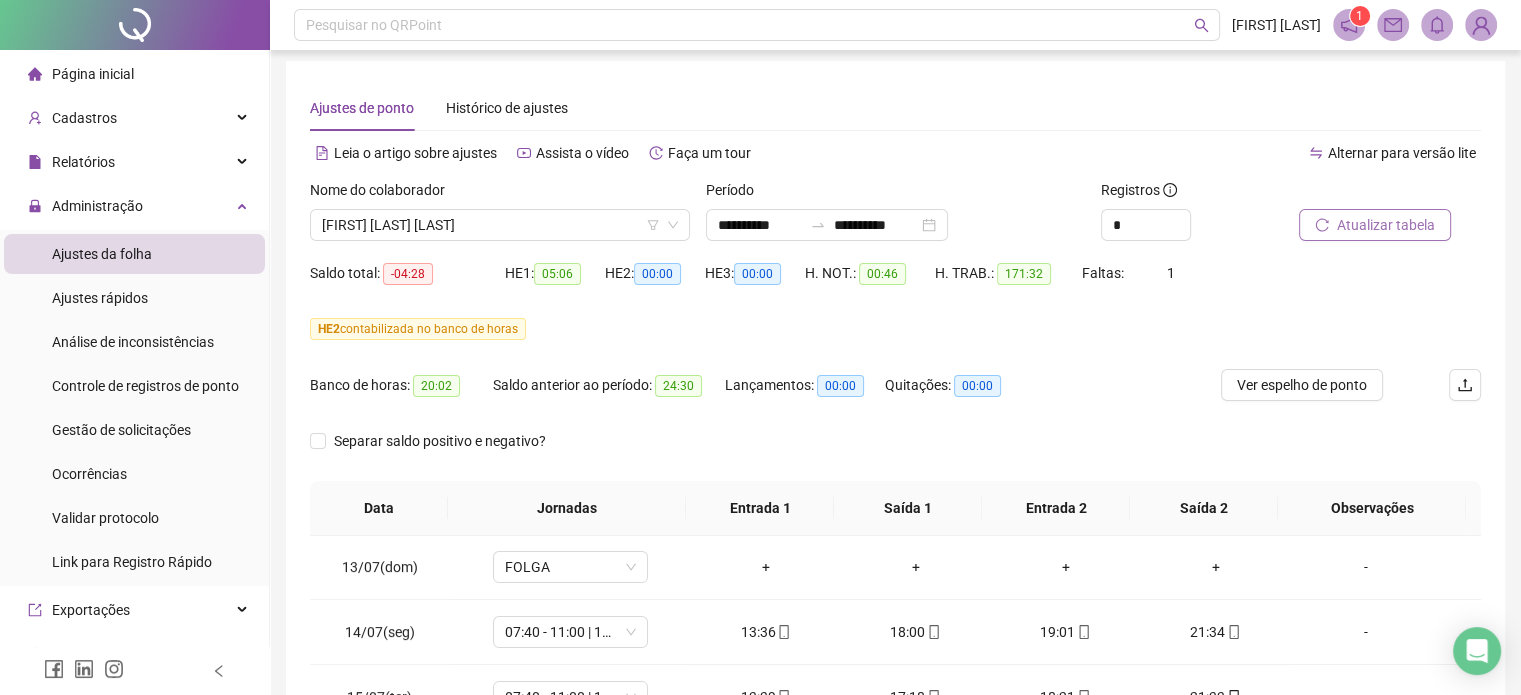 click on "Atualizar tabela" at bounding box center [1386, 225] 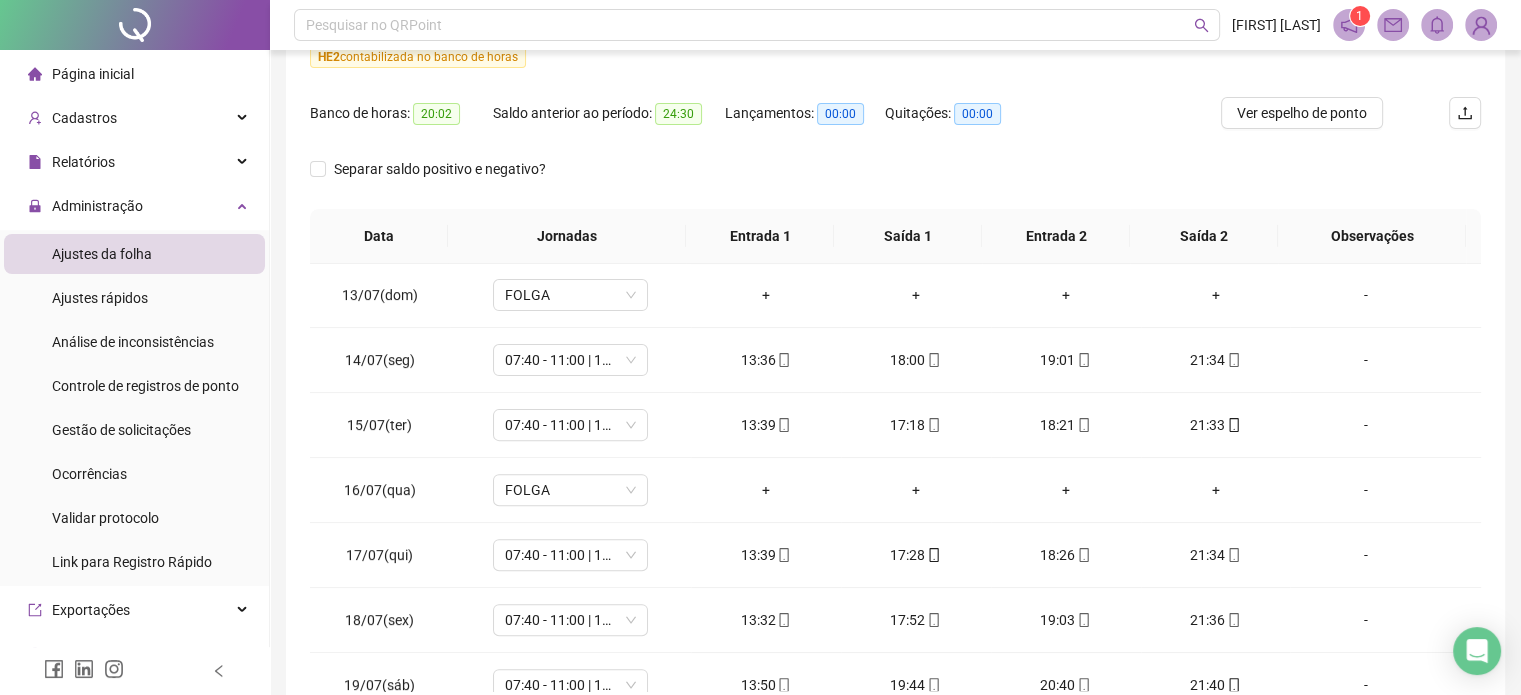 scroll, scrollTop: 305, scrollLeft: 0, axis: vertical 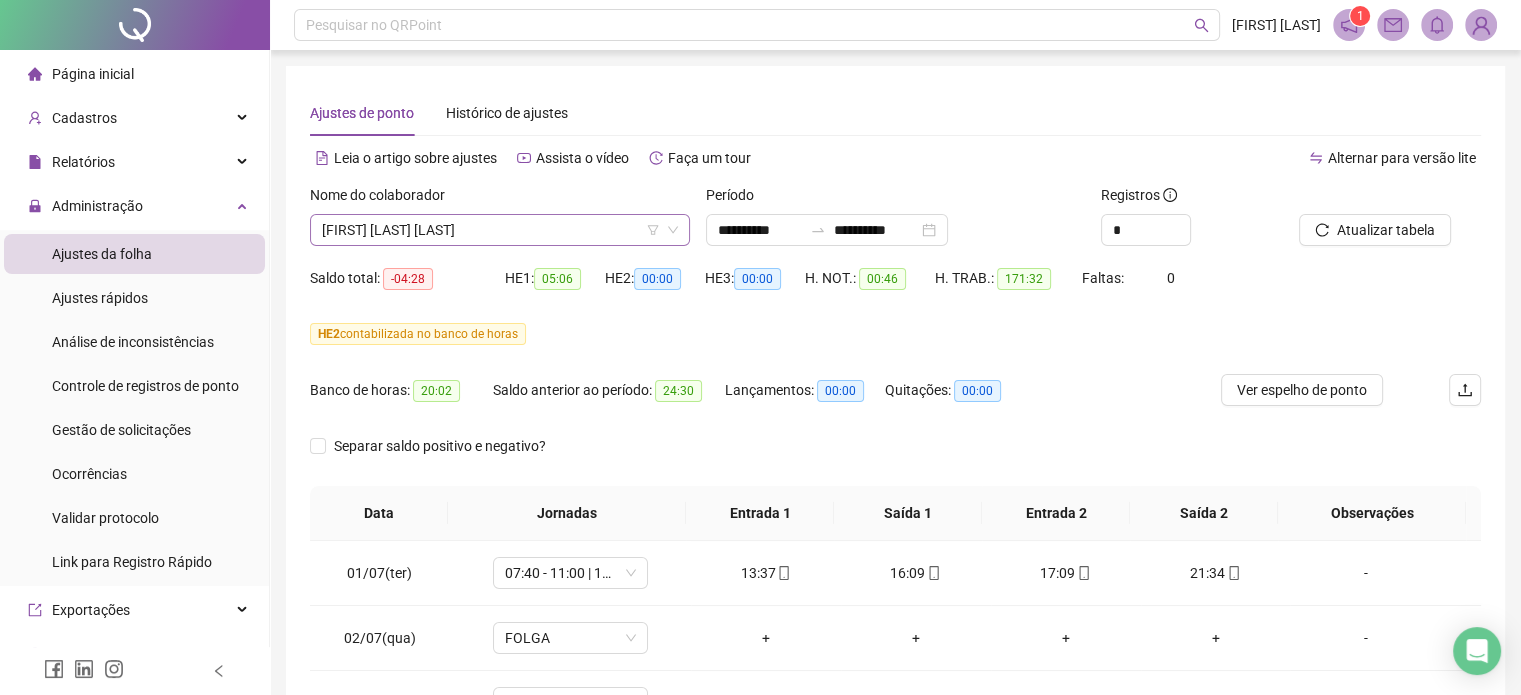 click on "[FIRST] [LAST] [LAST]" at bounding box center (500, 230) 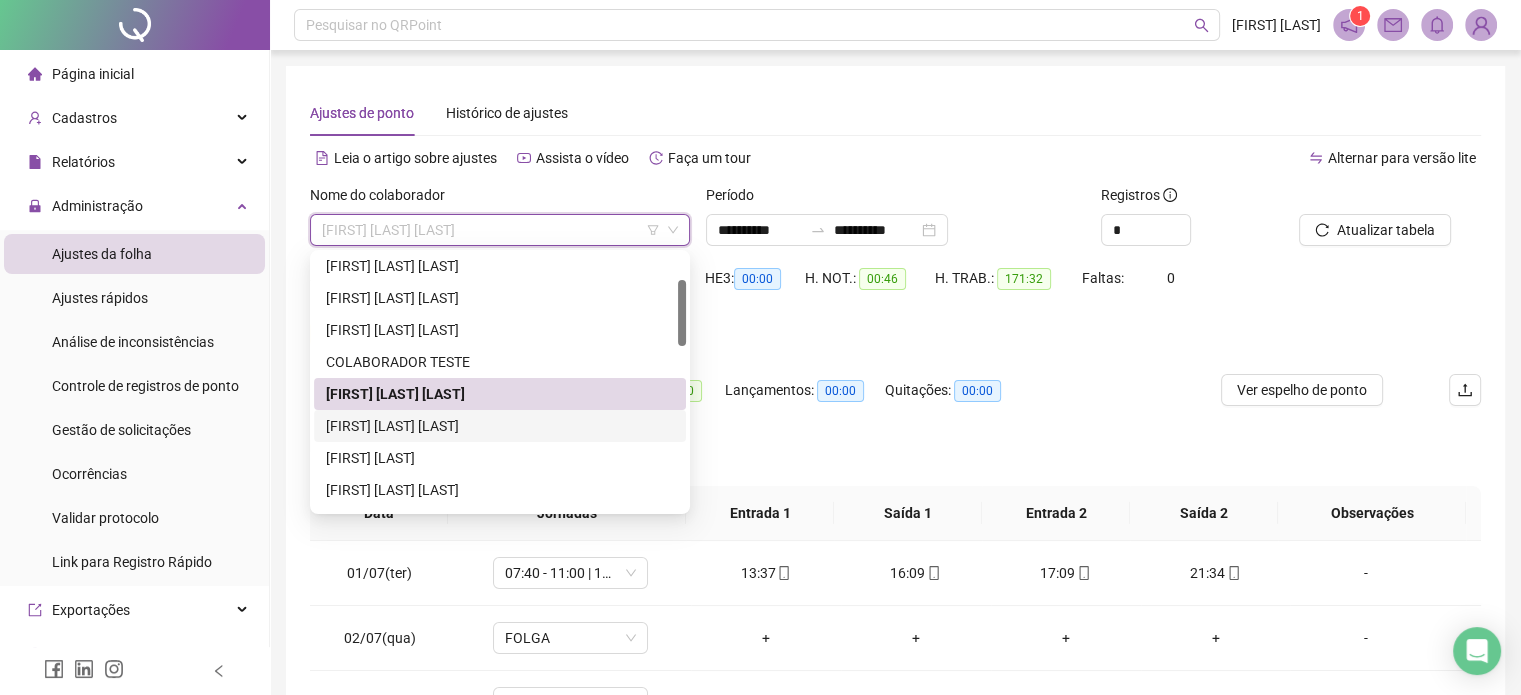 drag, startPoint x: 546, startPoint y: 422, endPoint x: 546, endPoint y: 410, distance: 12 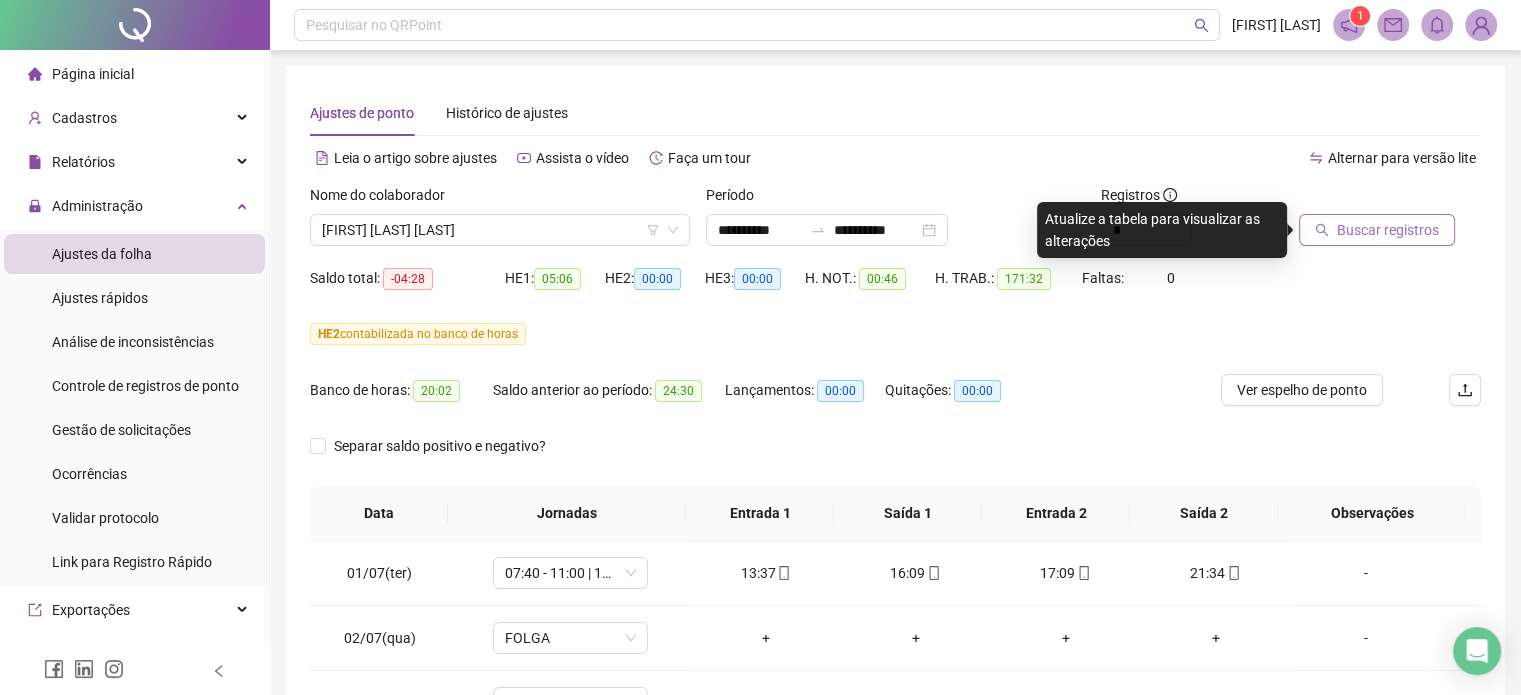 click on "Buscar registros" at bounding box center [1388, 230] 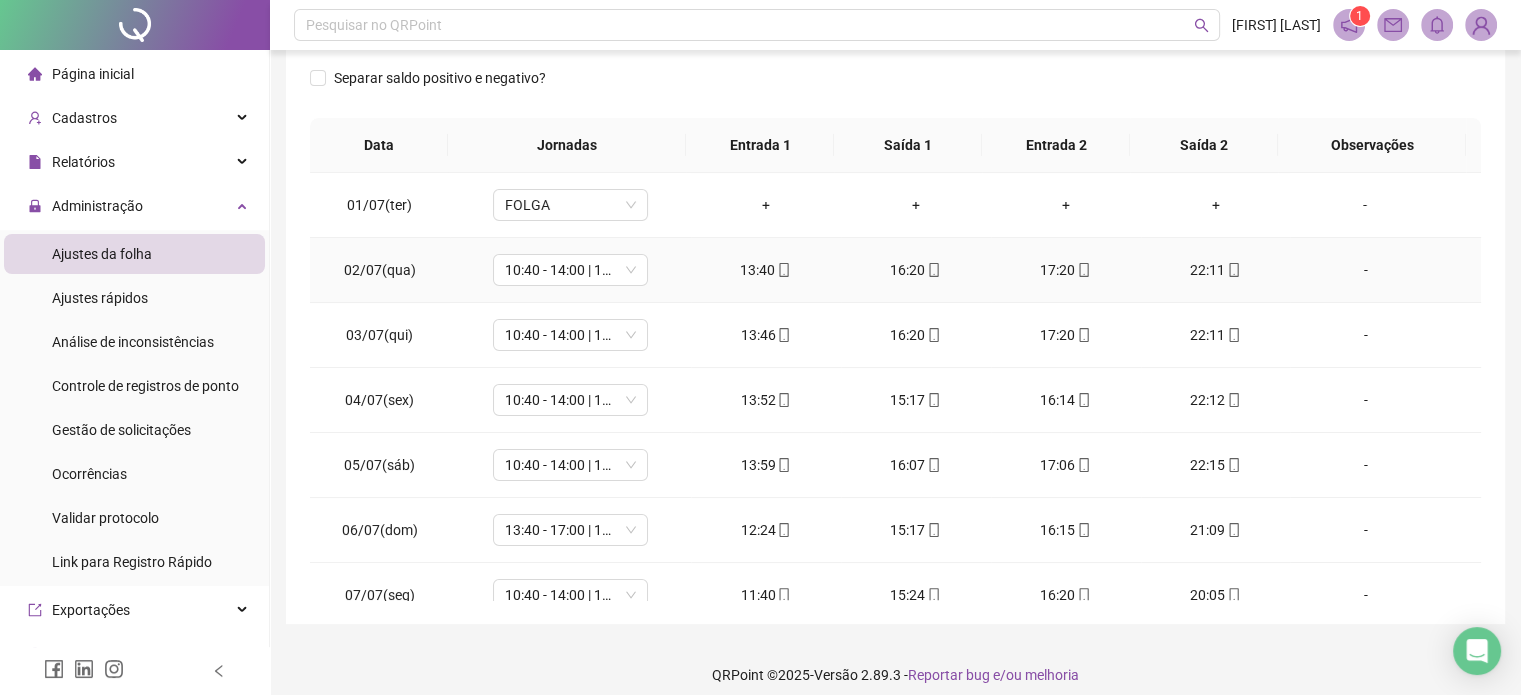 scroll, scrollTop: 382, scrollLeft: 0, axis: vertical 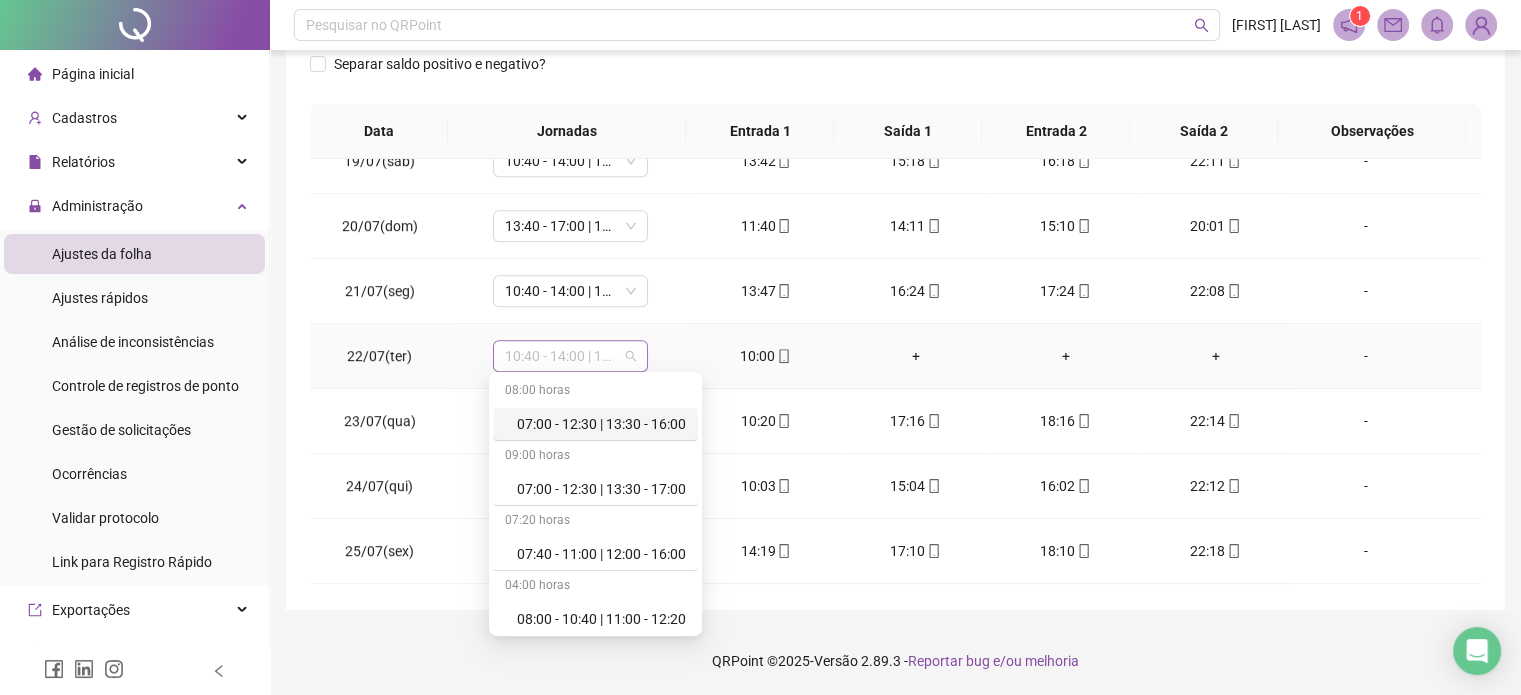 click on "10:40 - 14:00 | 15:00 - 19:00" at bounding box center [570, 356] 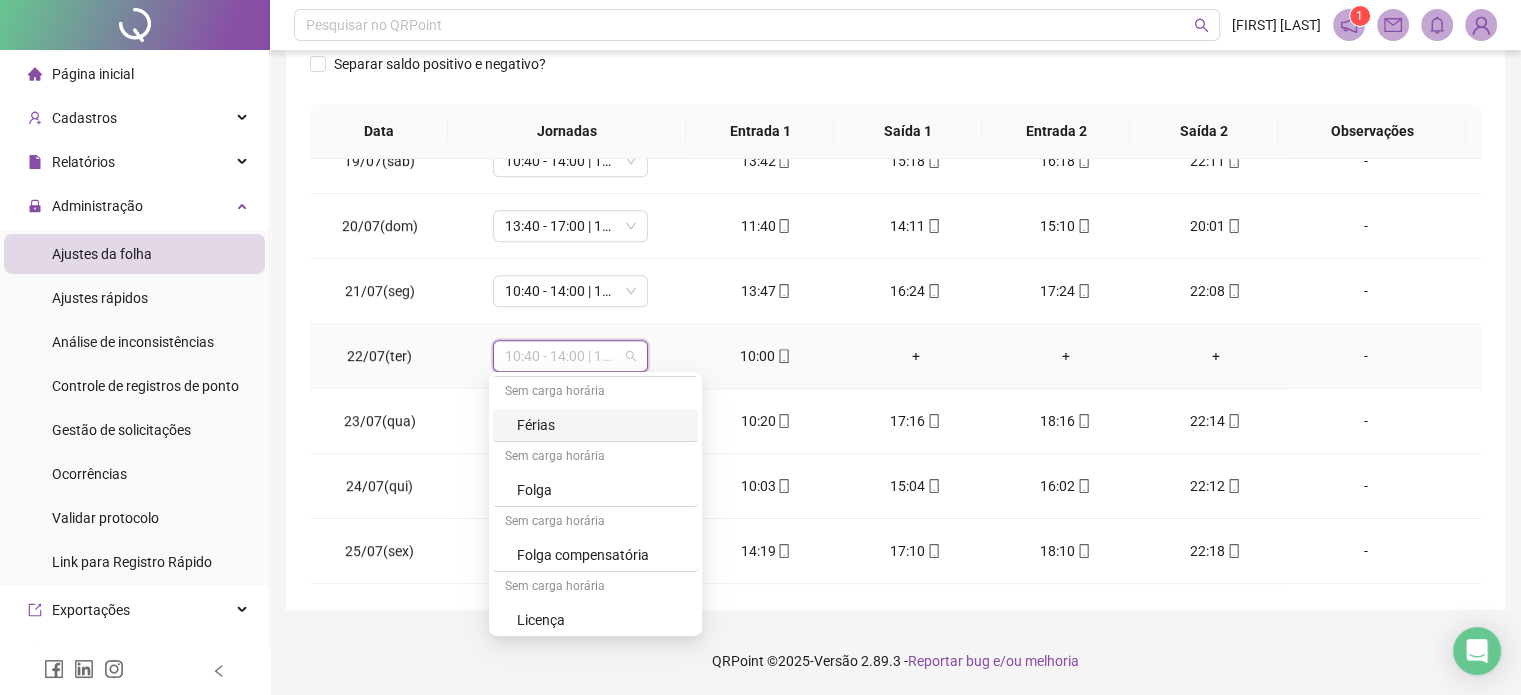 scroll, scrollTop: 586, scrollLeft: 0, axis: vertical 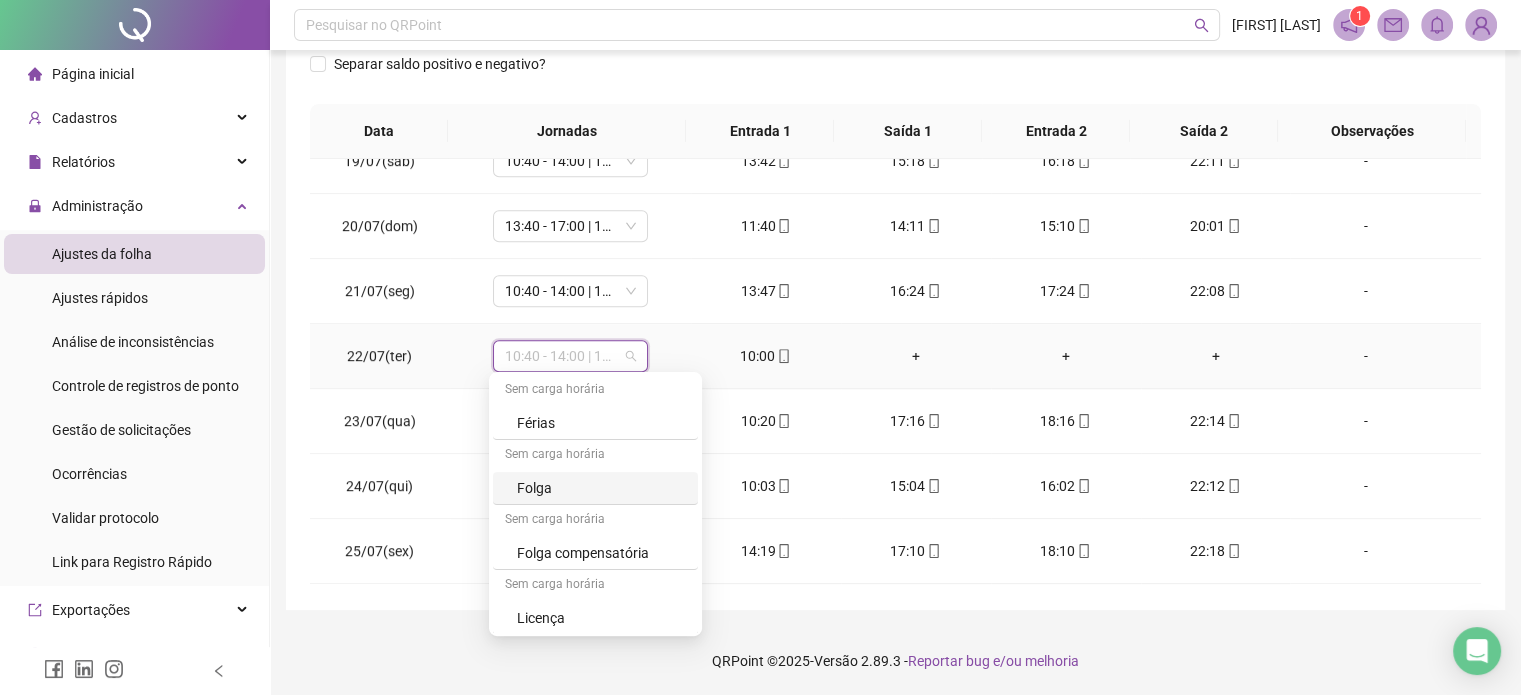 click on "Folga" at bounding box center (601, 488) 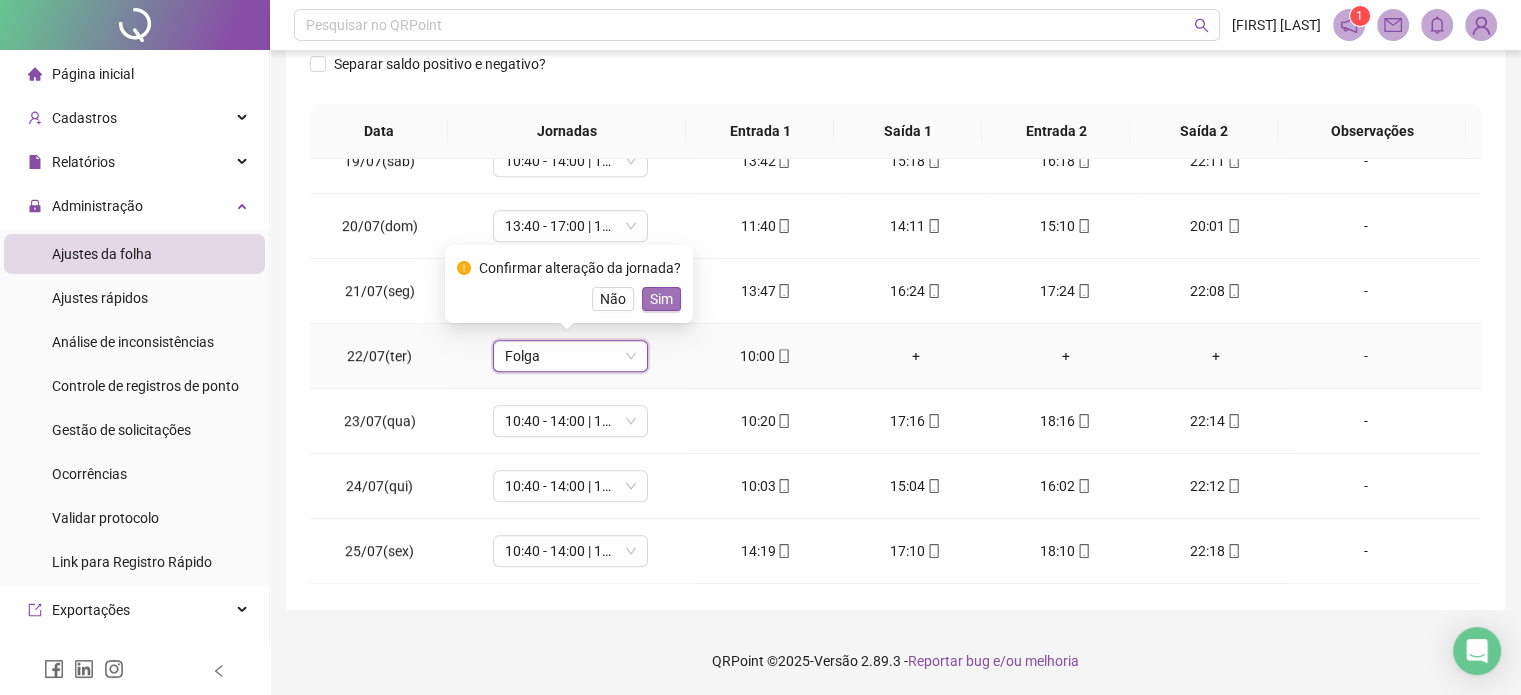click on "Sim" at bounding box center (661, 299) 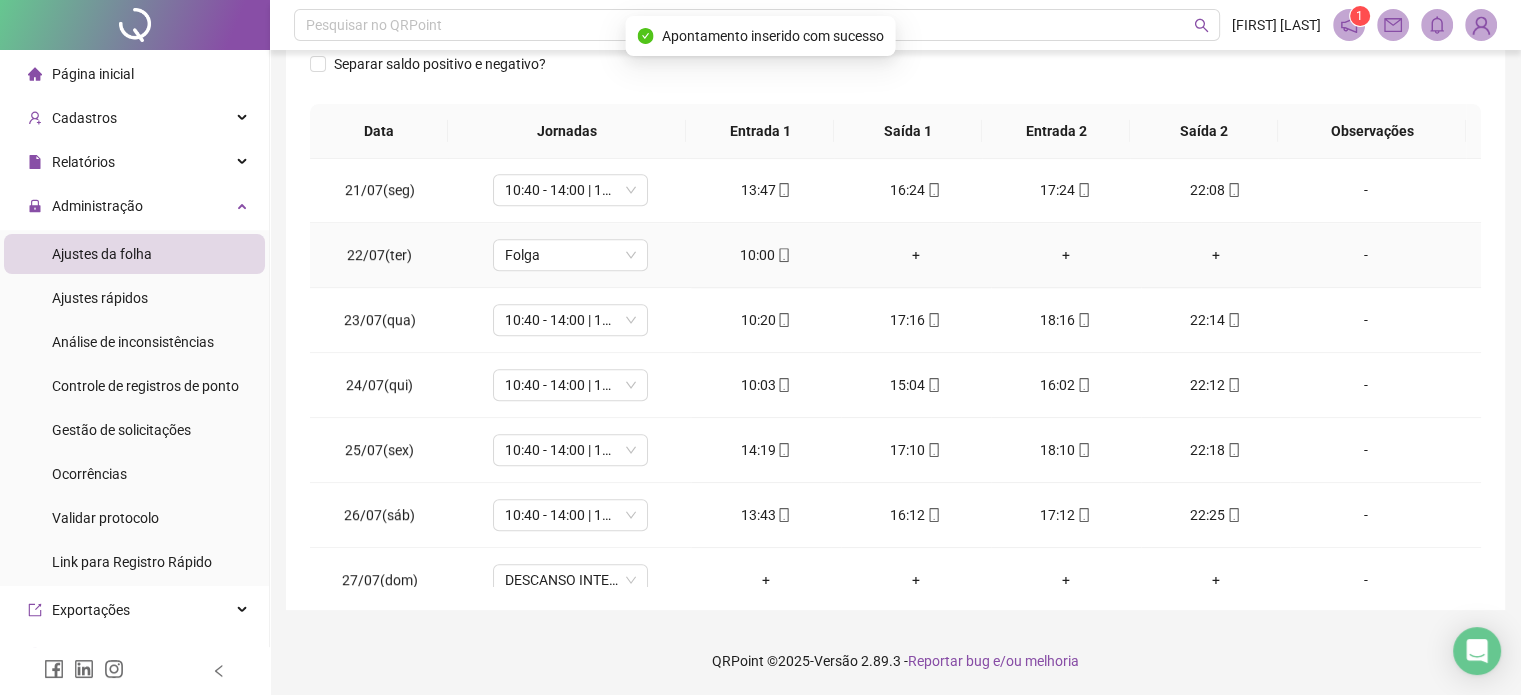 scroll, scrollTop: 1400, scrollLeft: 0, axis: vertical 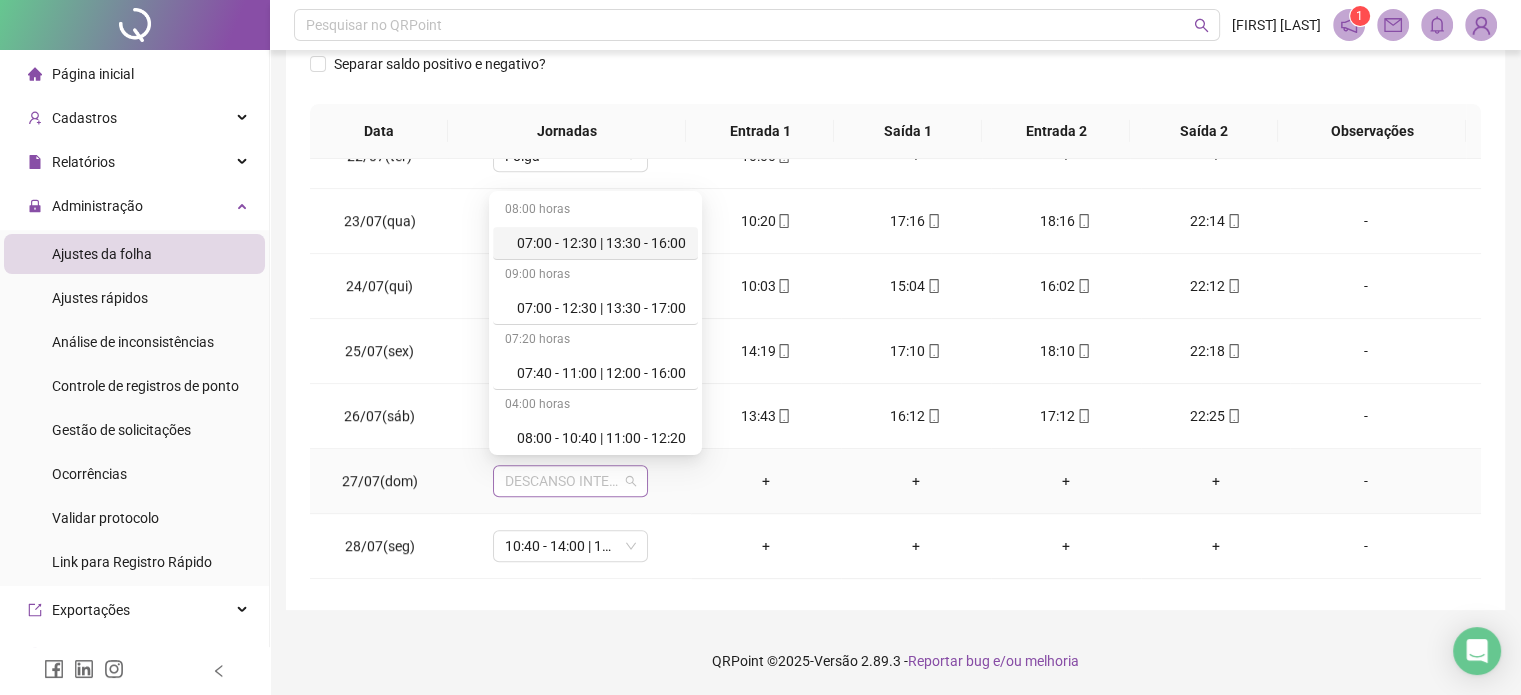 click on "DESCANSO INTER-JORNADA" at bounding box center (570, 481) 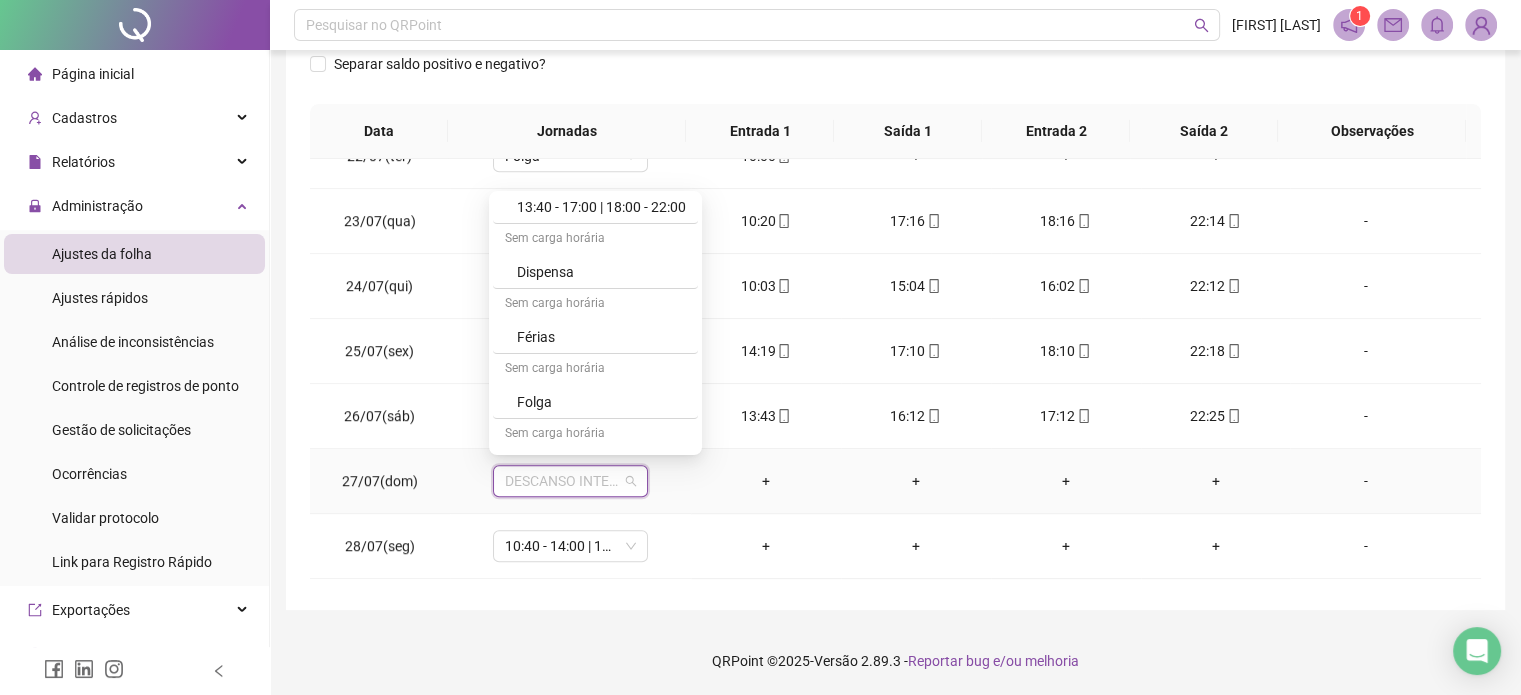 scroll, scrollTop: 492, scrollLeft: 0, axis: vertical 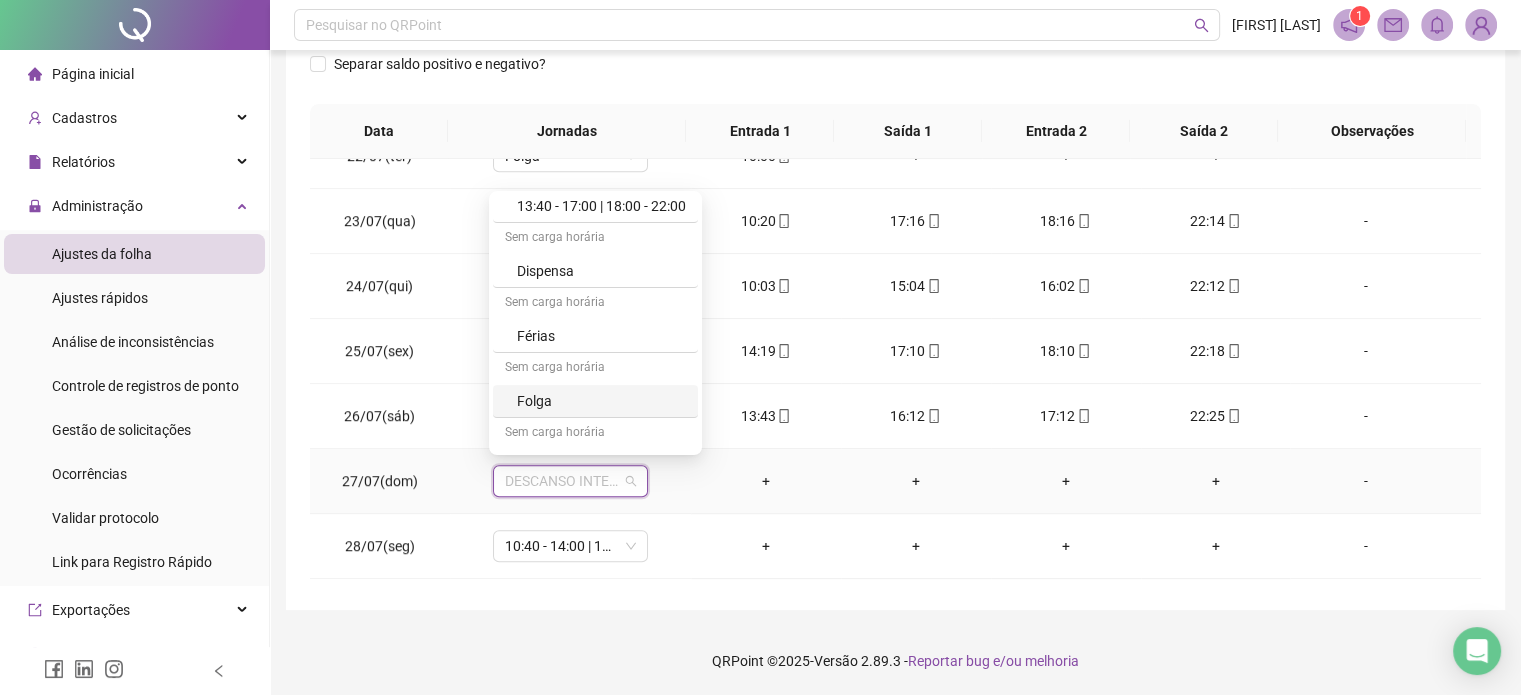 click on "Folga" at bounding box center [601, 401] 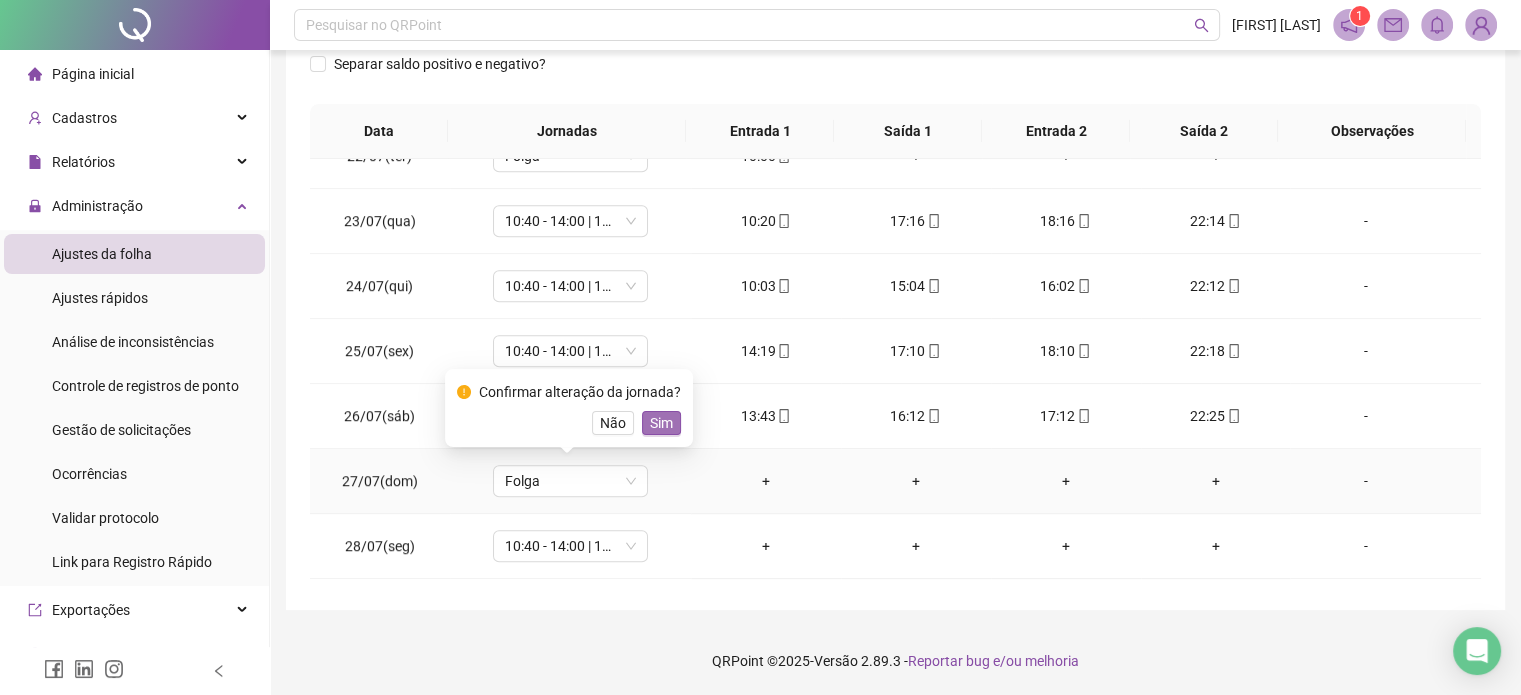 click on "Sim" at bounding box center (661, 423) 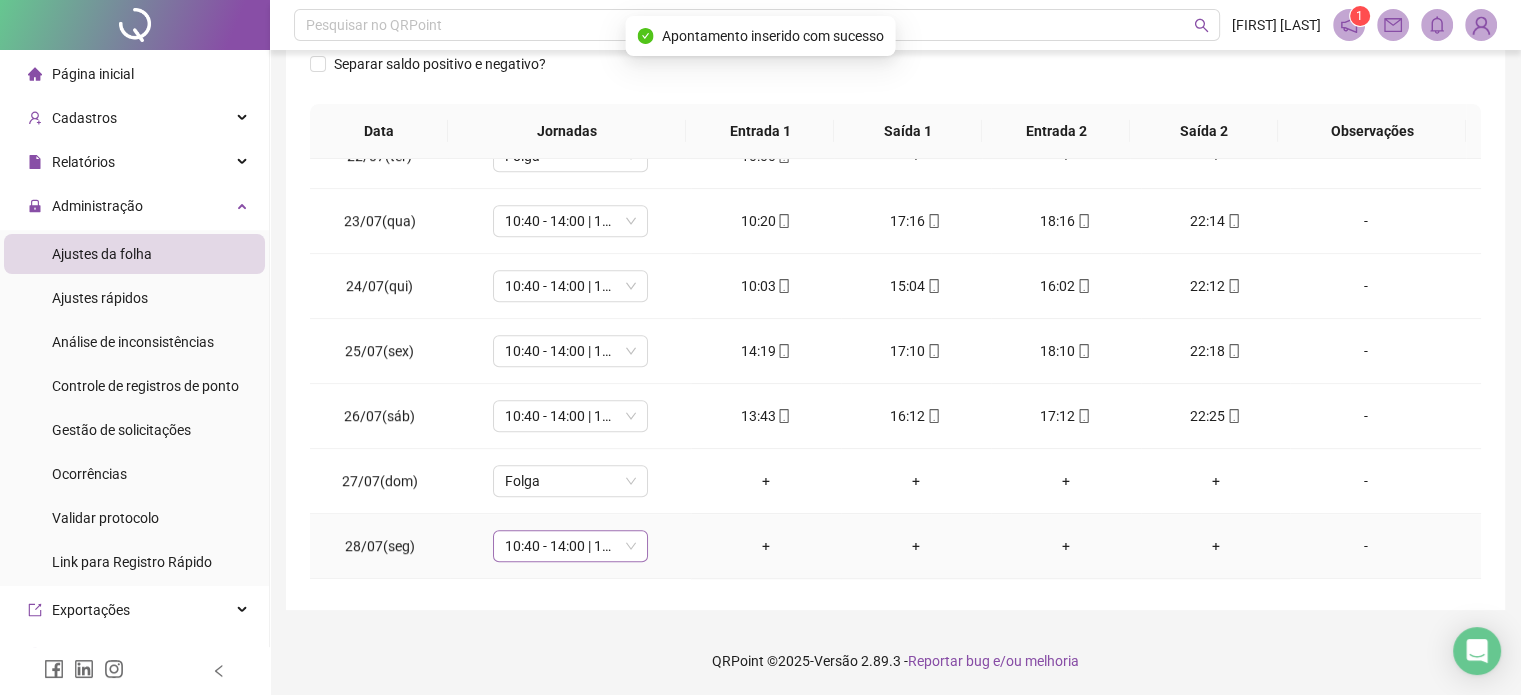 click on "10:40 - 14:00 | 15:00 - 19:00" at bounding box center [570, 546] 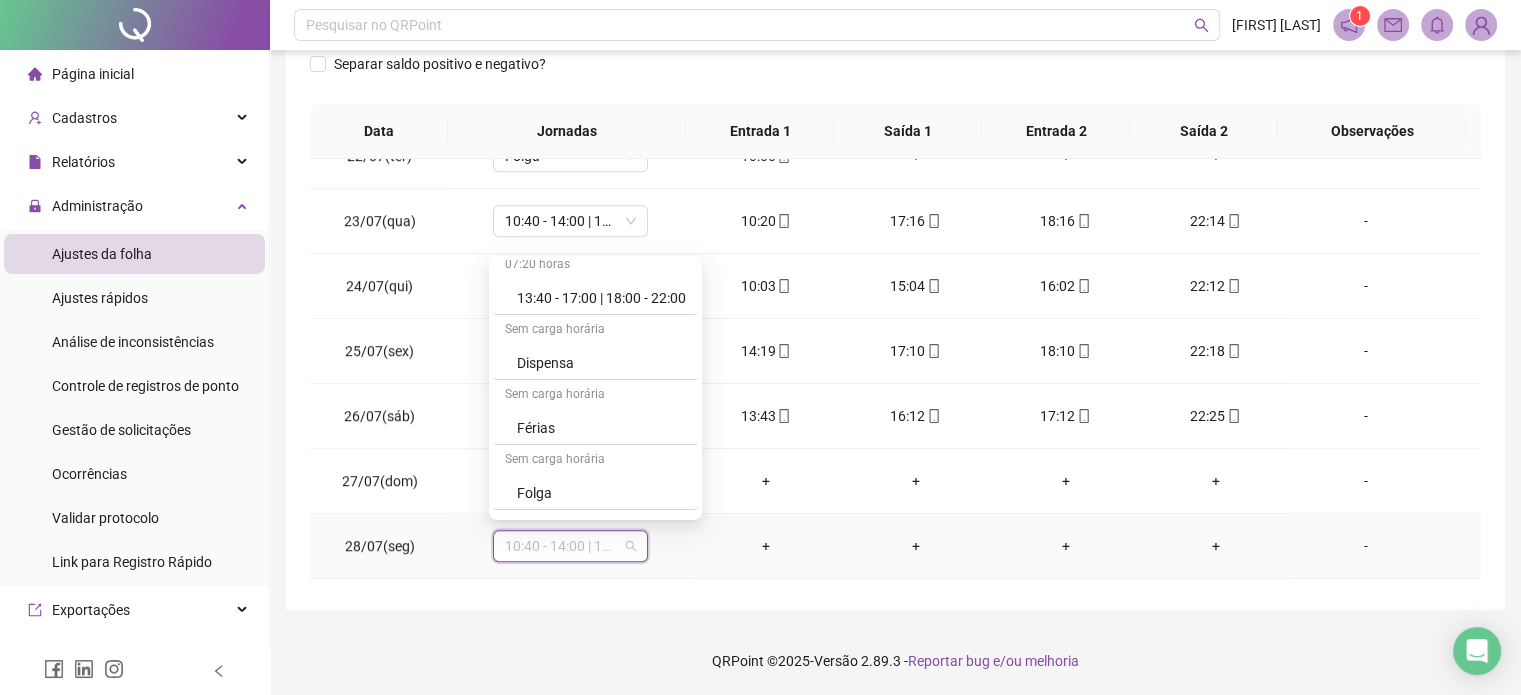 scroll, scrollTop: 466, scrollLeft: 0, axis: vertical 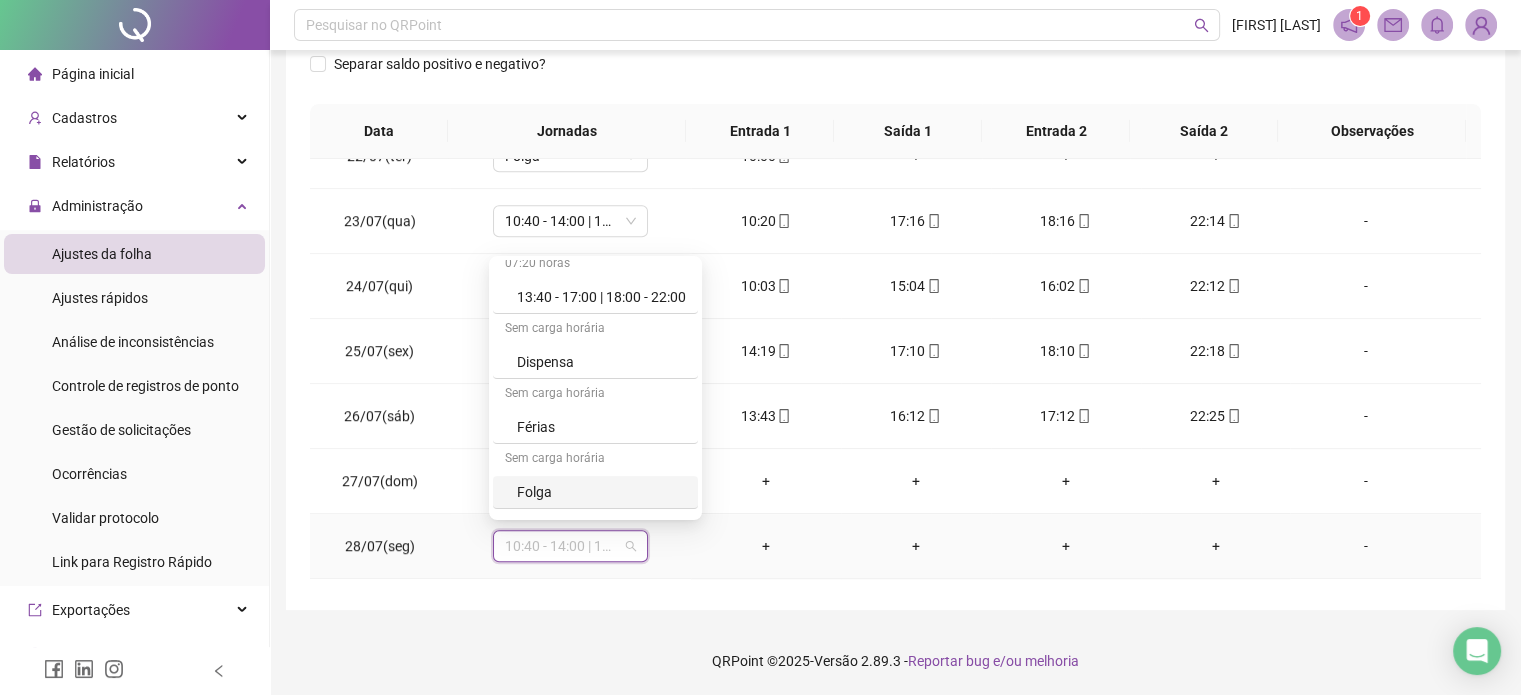 click on "Folga" at bounding box center [601, 492] 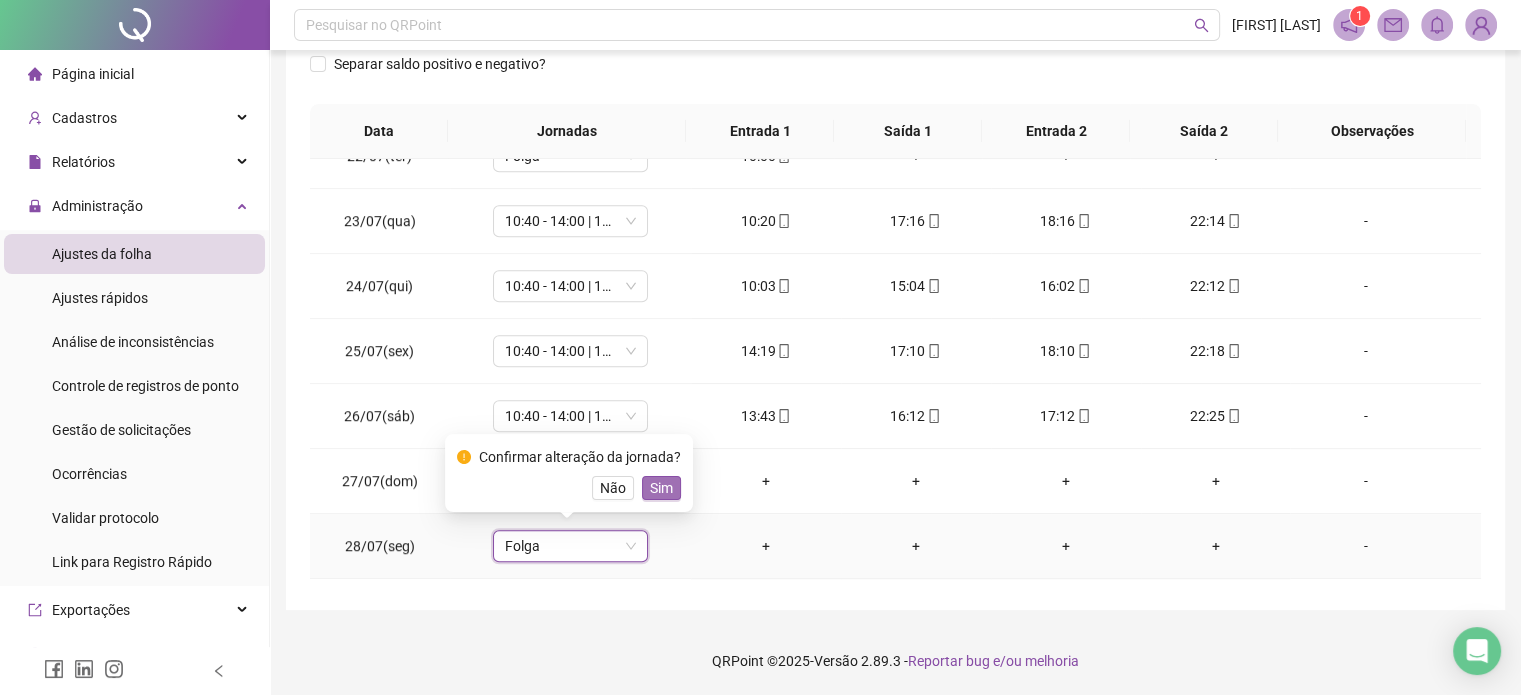click on "Sim" at bounding box center [661, 488] 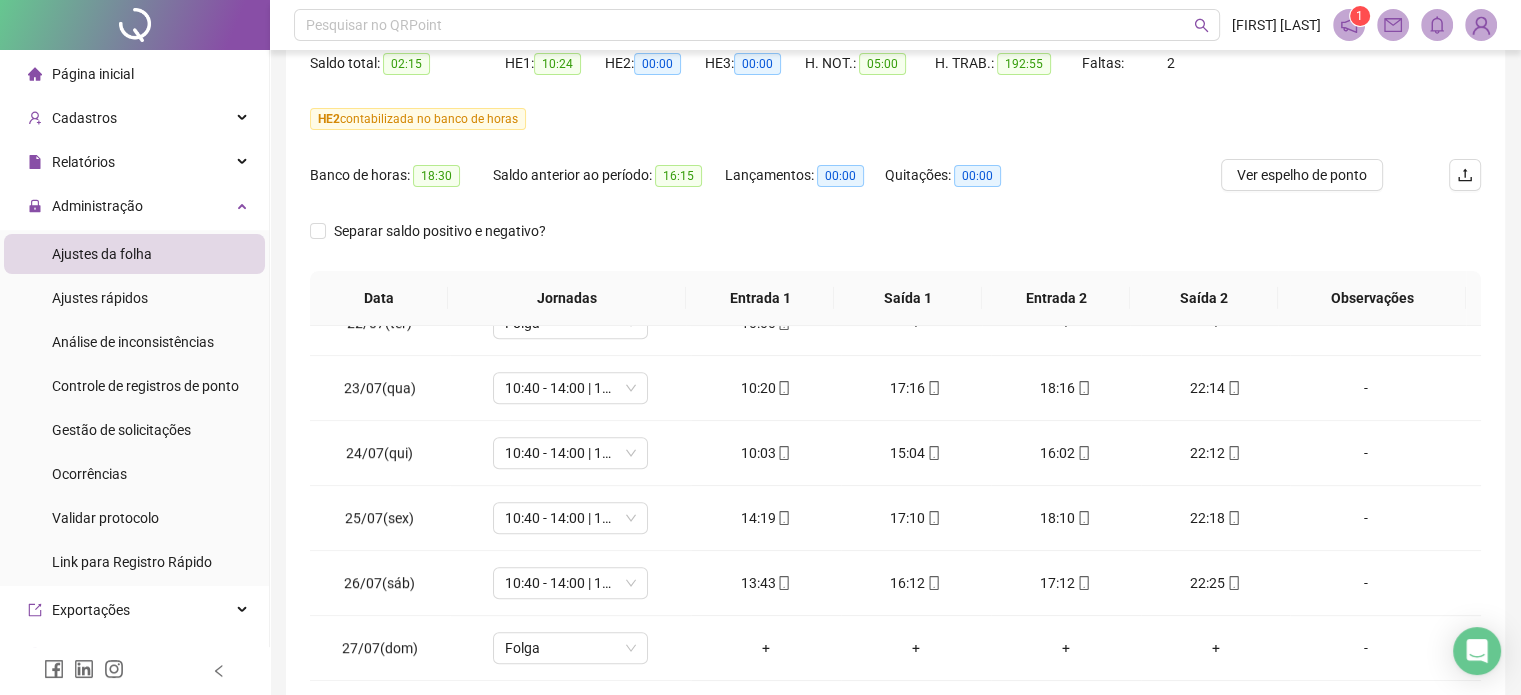 scroll, scrollTop: 0, scrollLeft: 0, axis: both 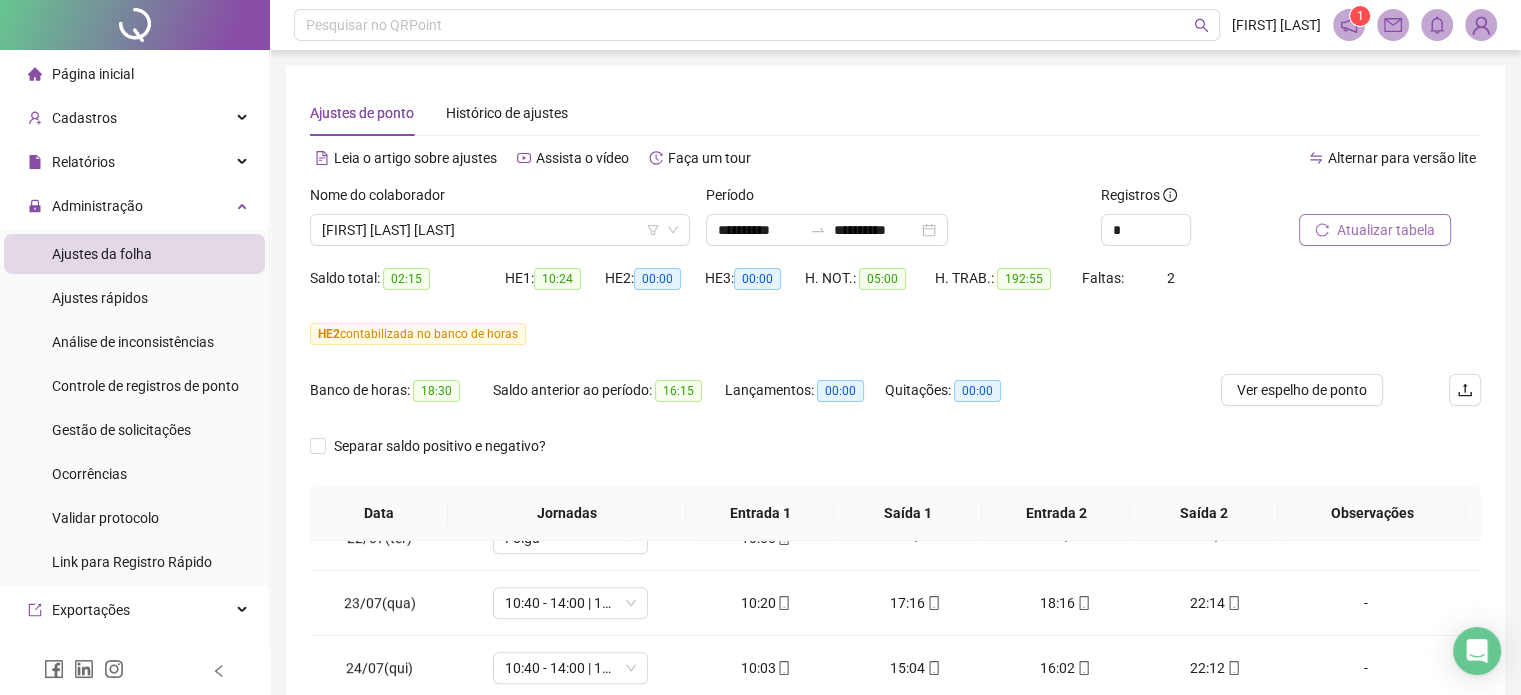 click on "Atualizar tabela" at bounding box center [1386, 230] 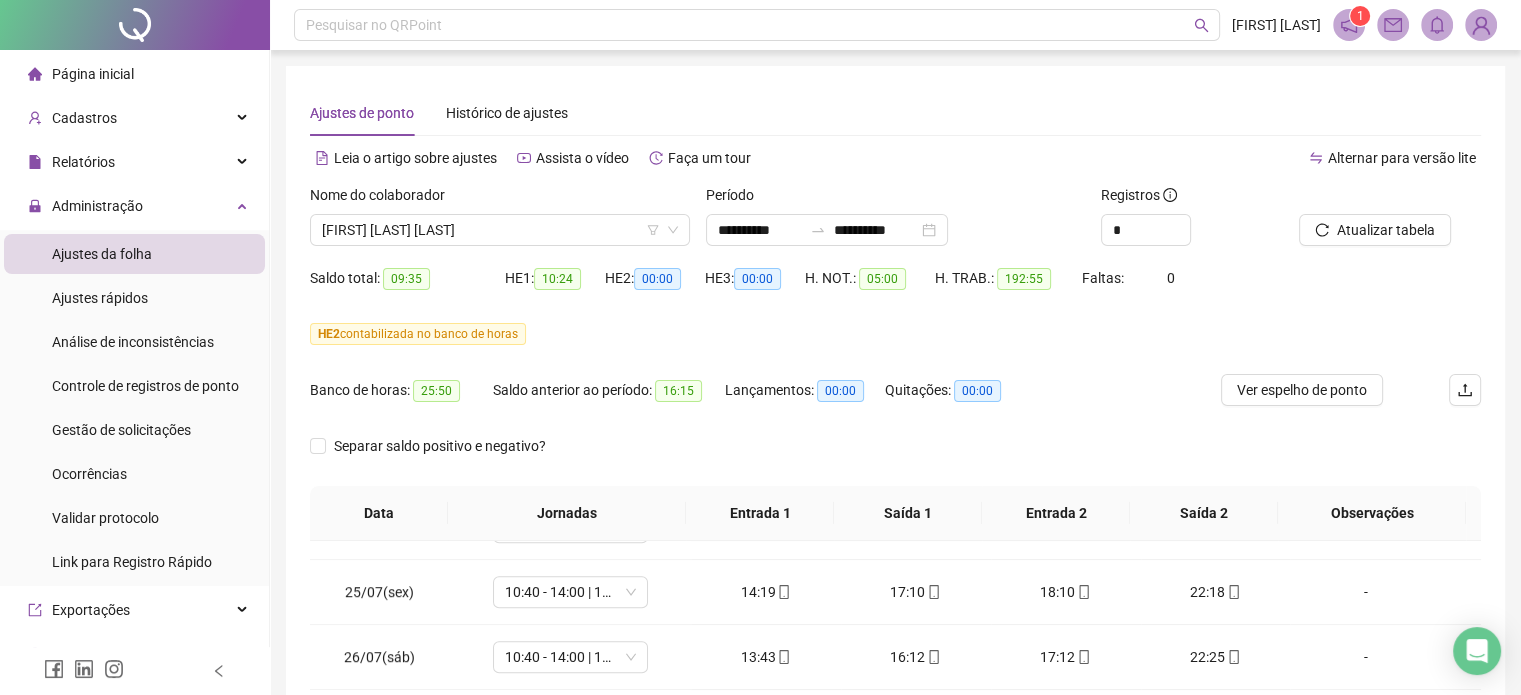 scroll, scrollTop: 1581, scrollLeft: 0, axis: vertical 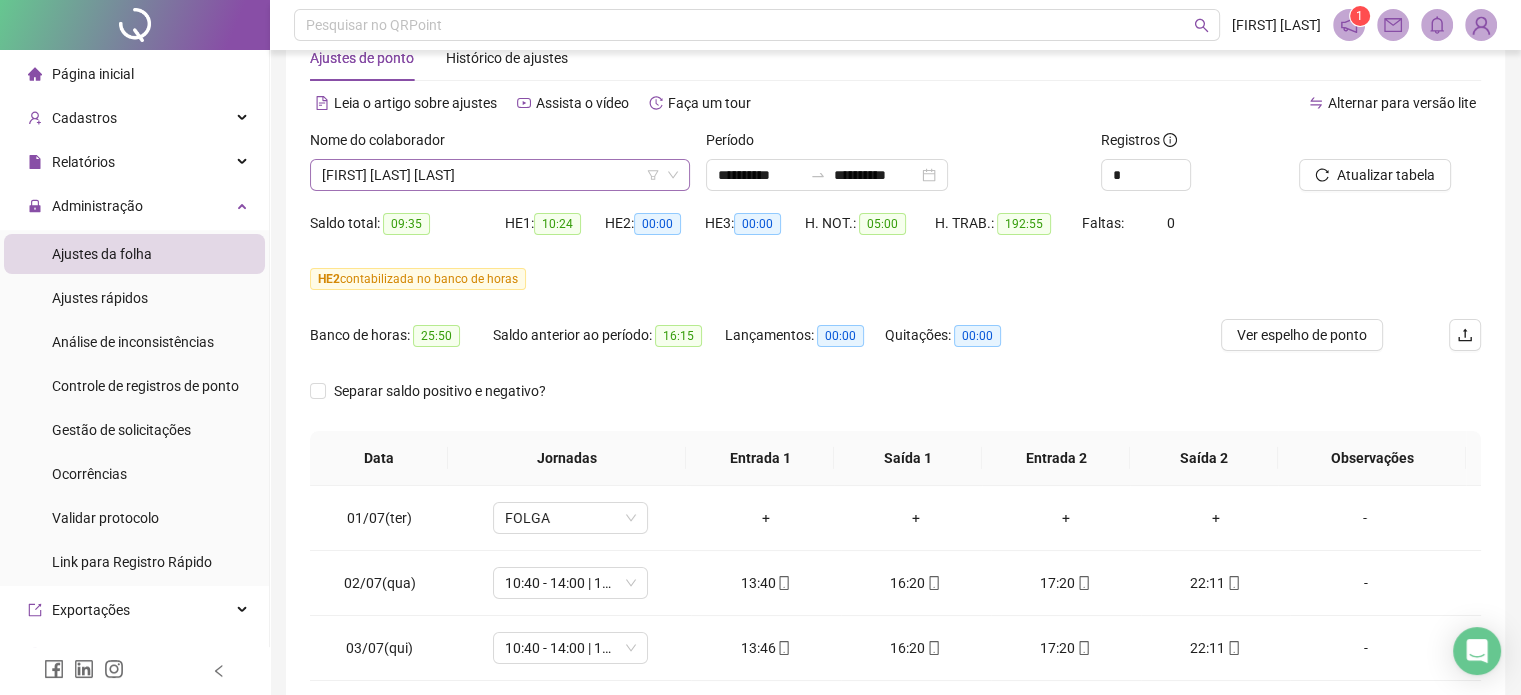 click on "[FIRST] [LAST] [LAST]" at bounding box center (500, 175) 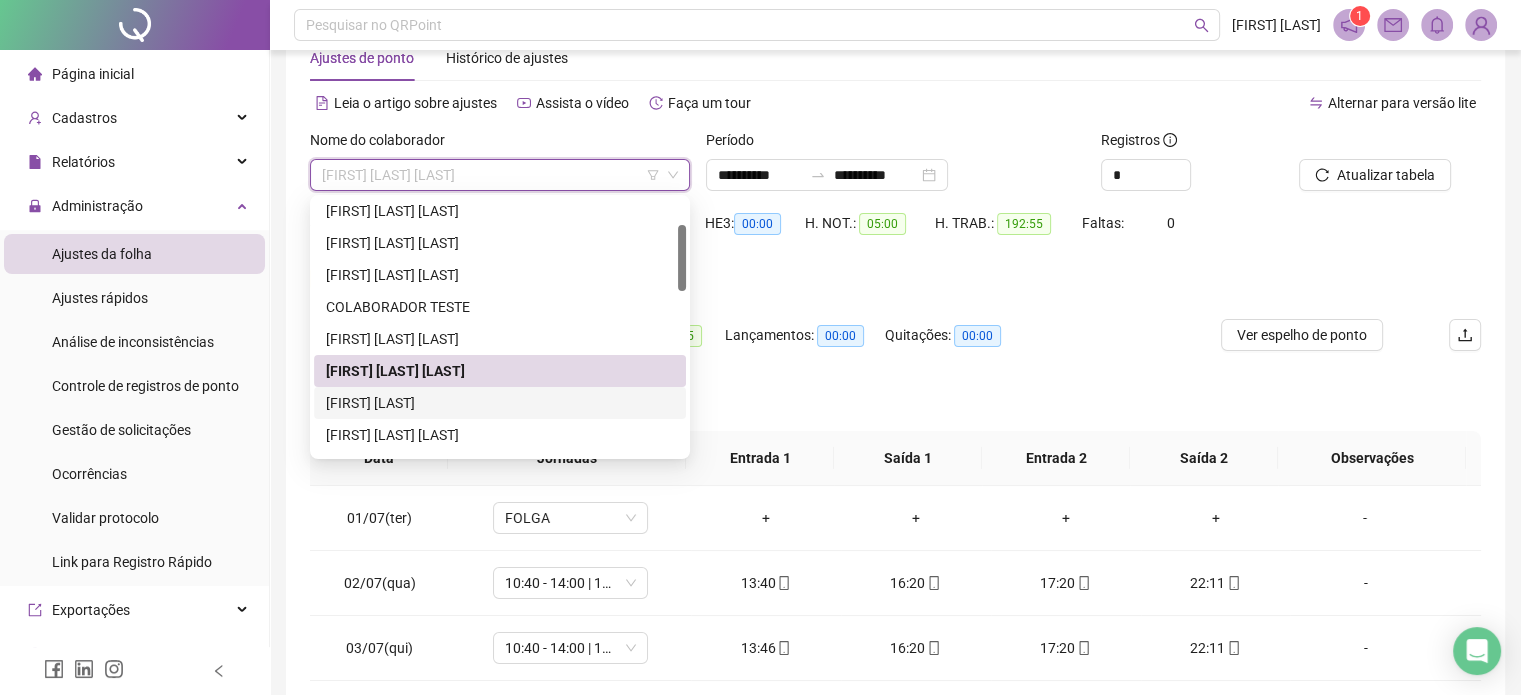 click on "[FIRST] [LAST]" at bounding box center [500, 403] 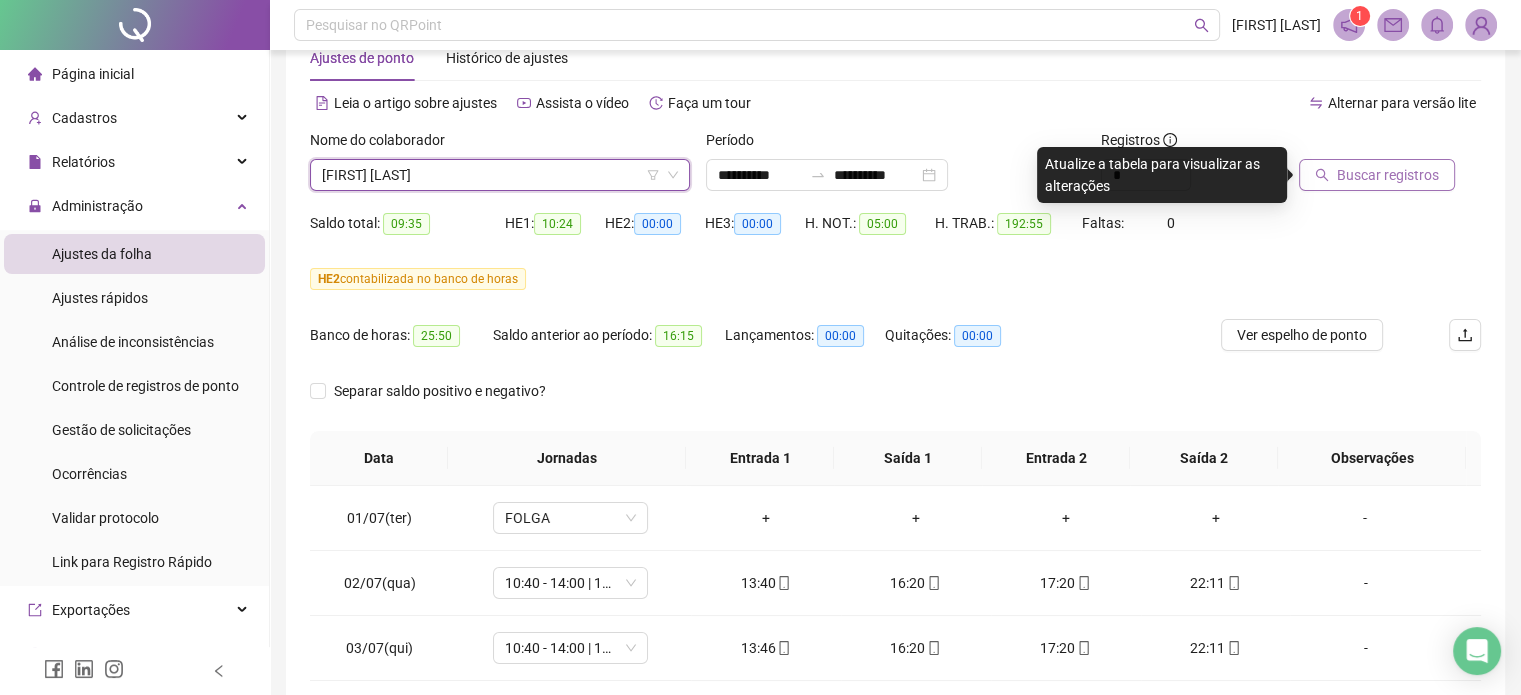 click on "Buscar registros" at bounding box center [1388, 175] 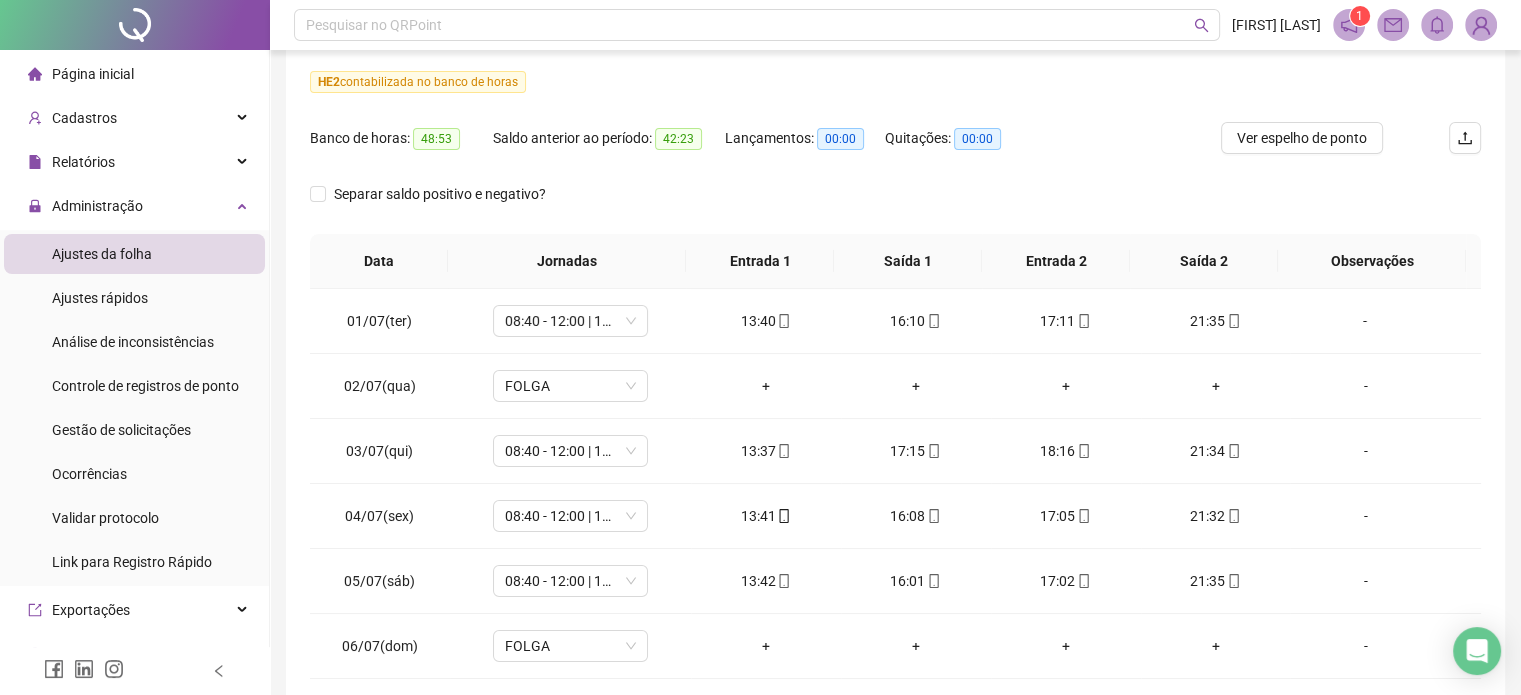 scroll, scrollTop: 255, scrollLeft: 0, axis: vertical 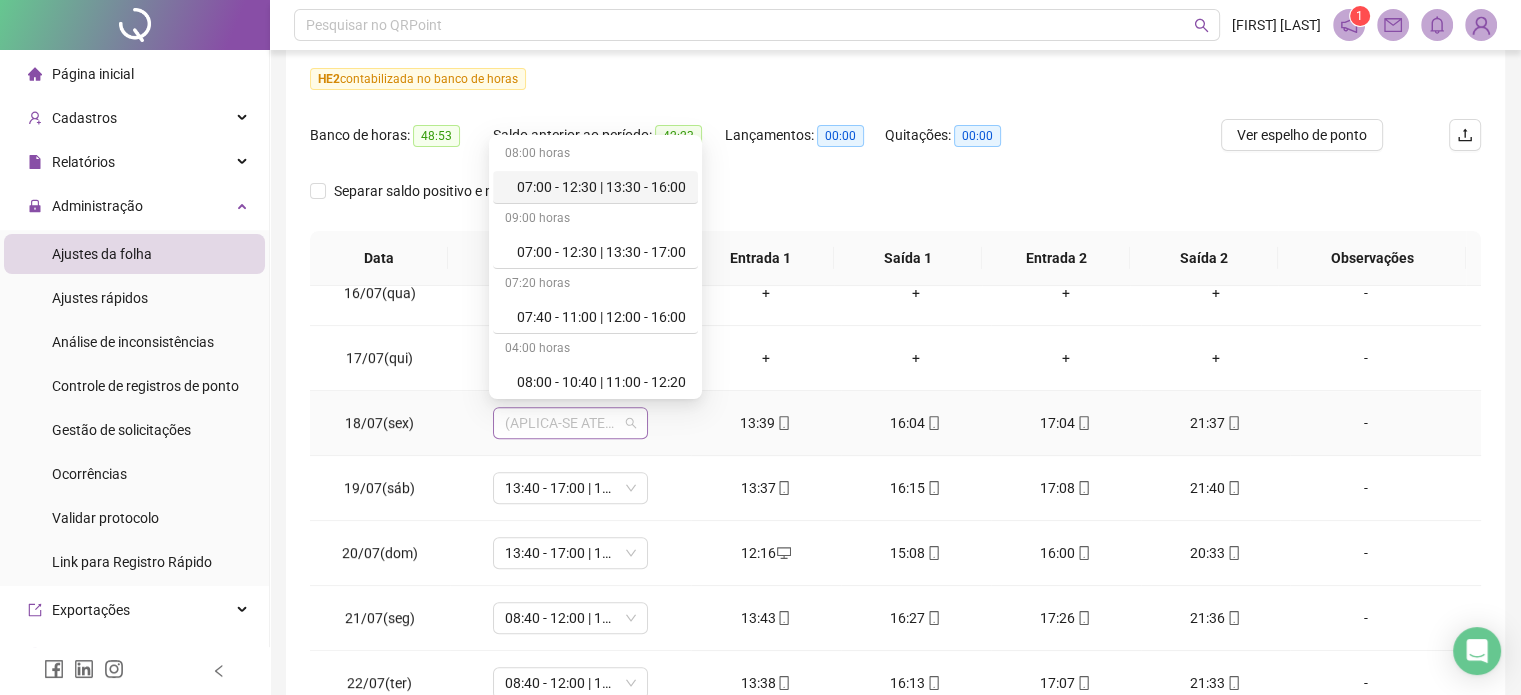 click on "(APLICA-SE ATESTADO)" at bounding box center [570, 423] 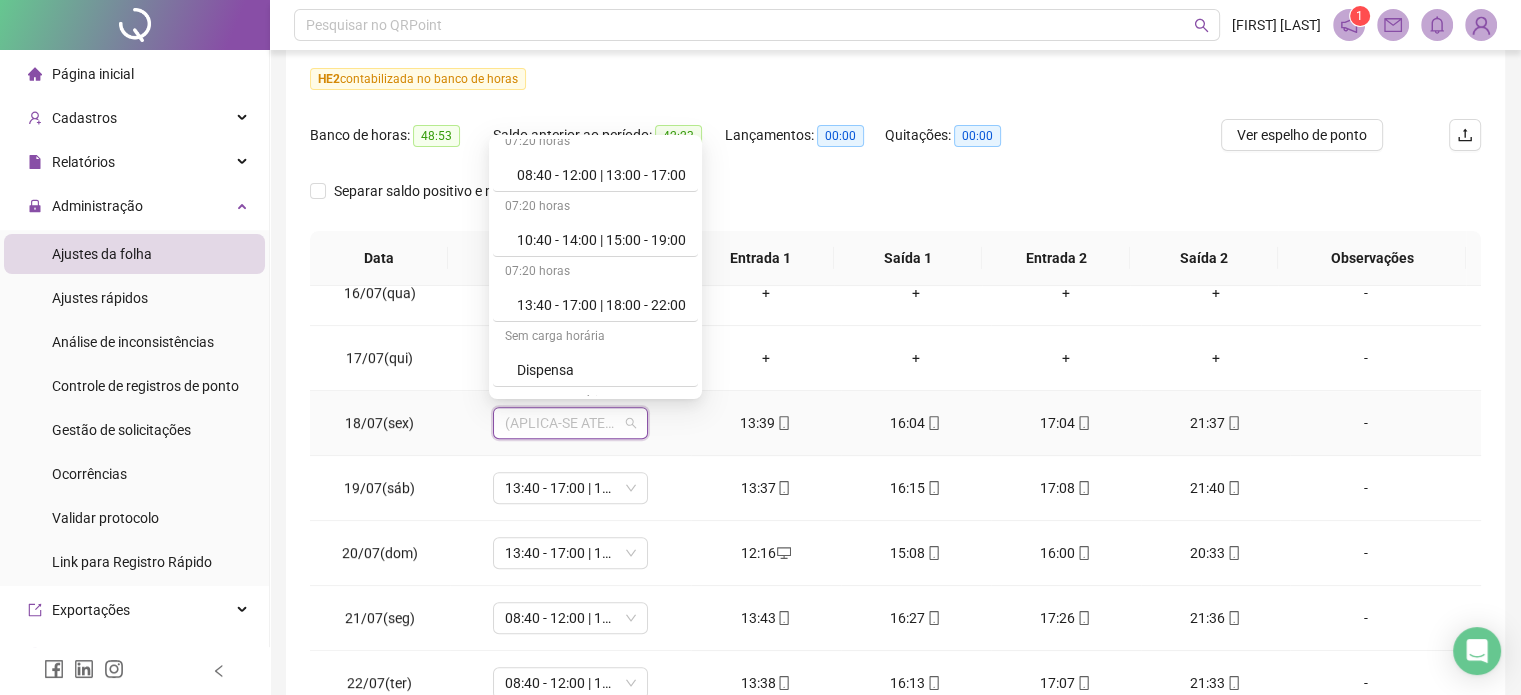 scroll, scrollTop: 360, scrollLeft: 0, axis: vertical 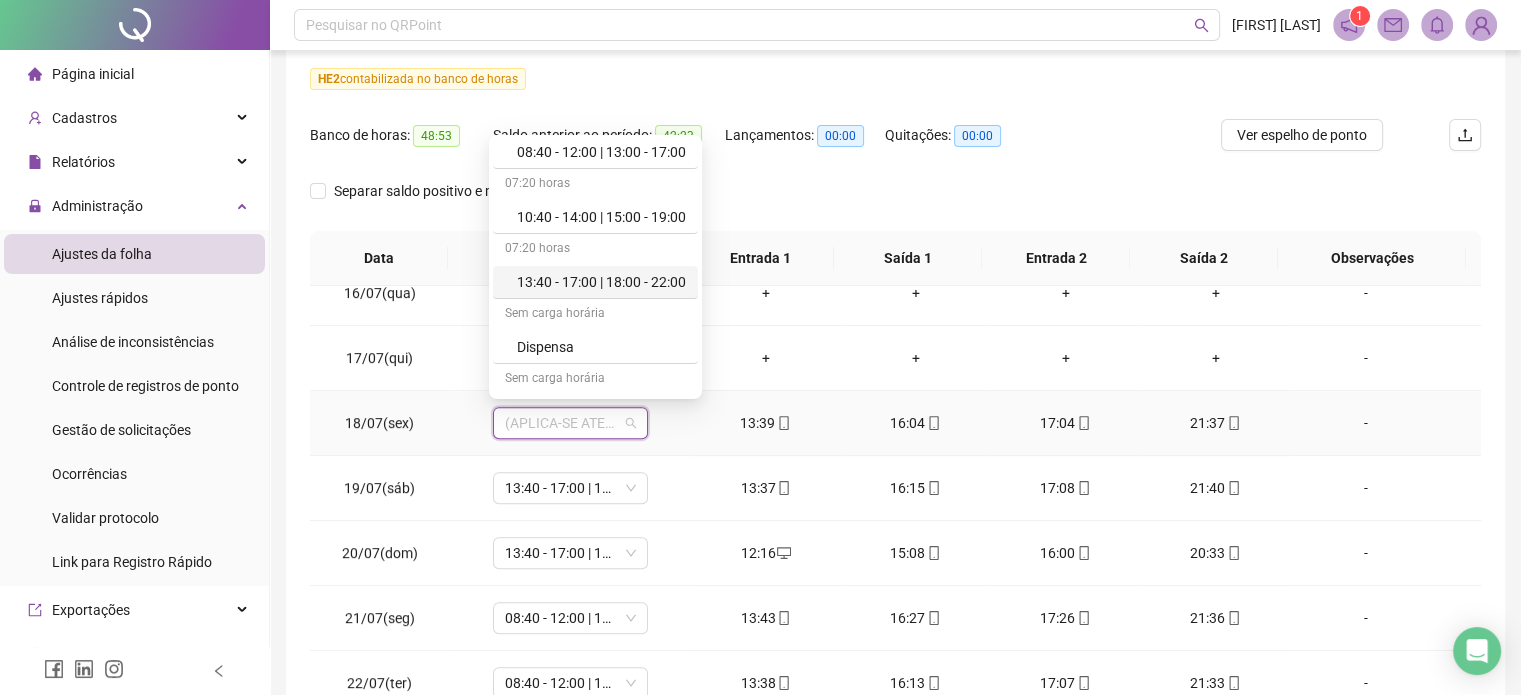 click on "13:40 - 17:00 | 18:00 - 22:00" at bounding box center (601, 282) 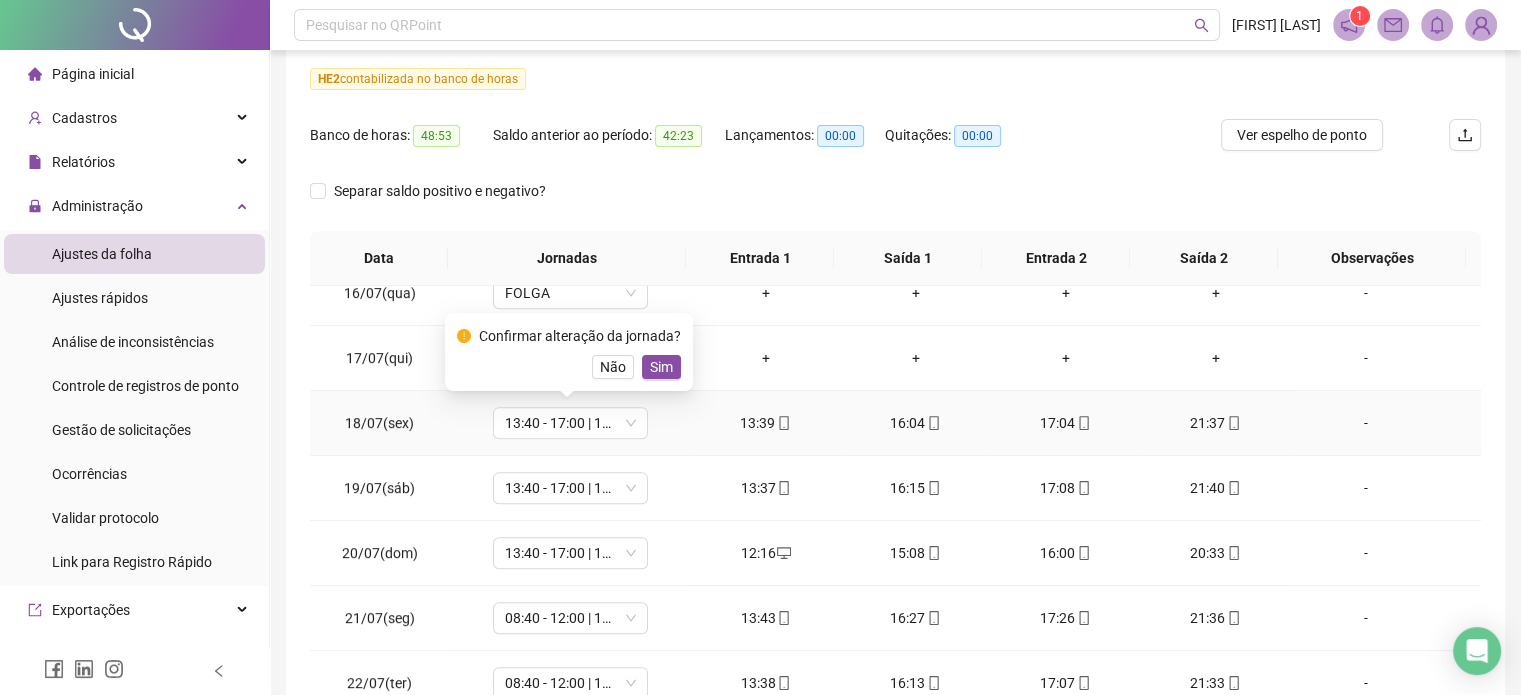 click on "Sim" at bounding box center (661, 367) 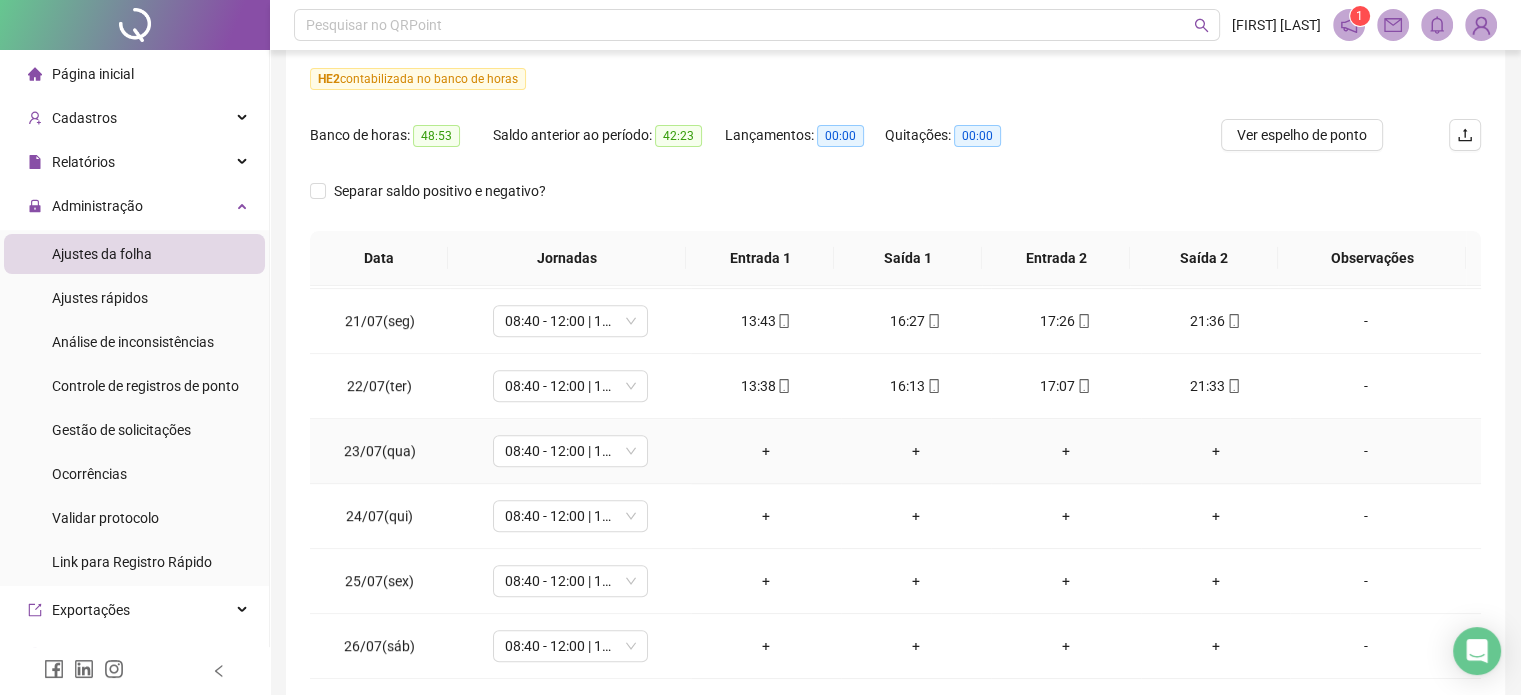 scroll, scrollTop: 1300, scrollLeft: 0, axis: vertical 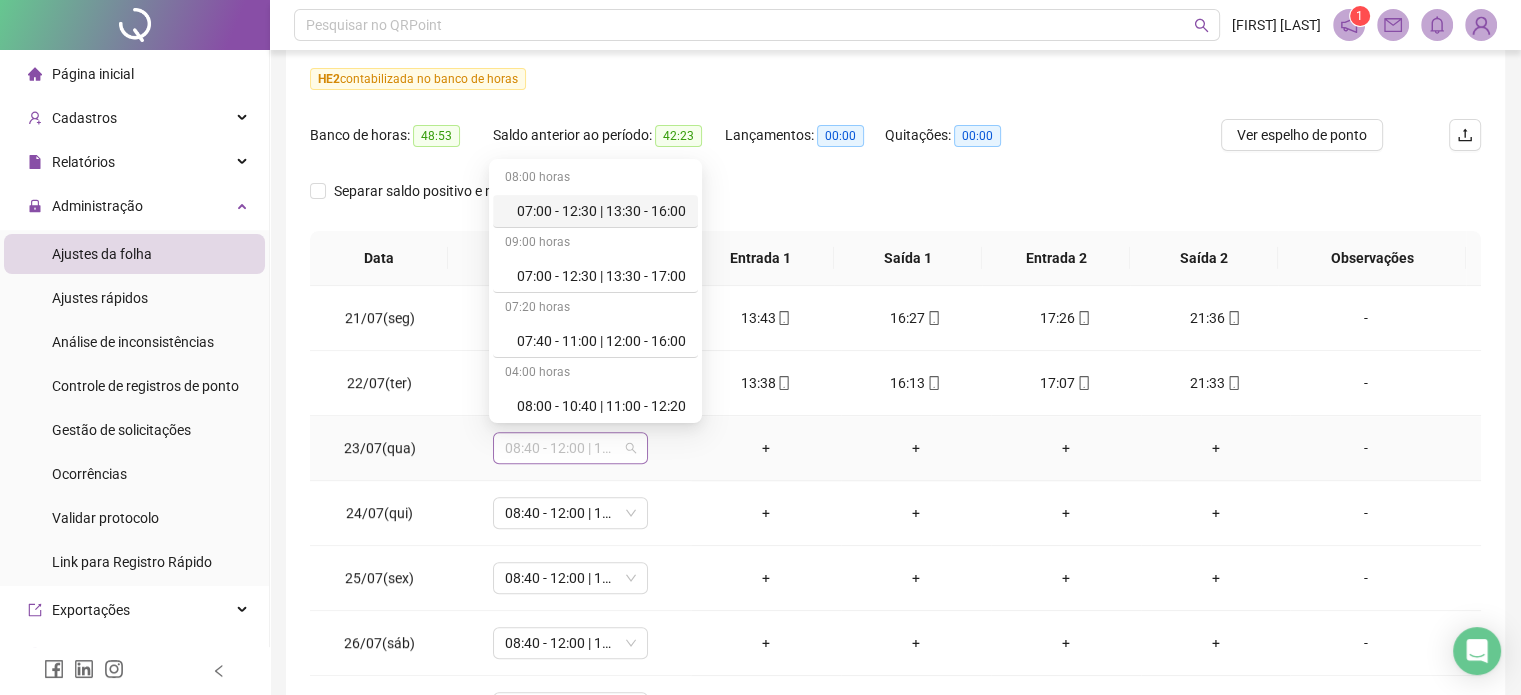 click on "08:40 - 12:00 | 13:00 - 17:00" at bounding box center (570, 448) 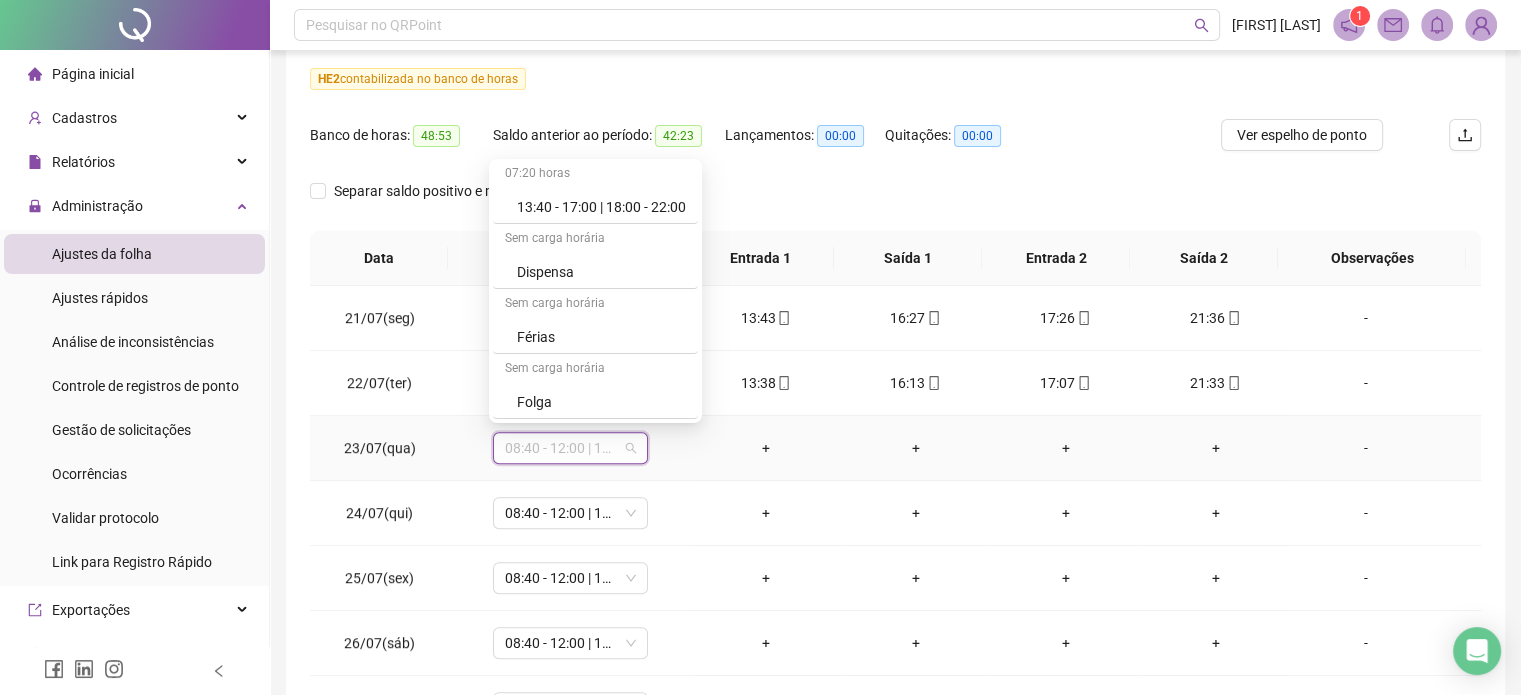scroll, scrollTop: 525, scrollLeft: 0, axis: vertical 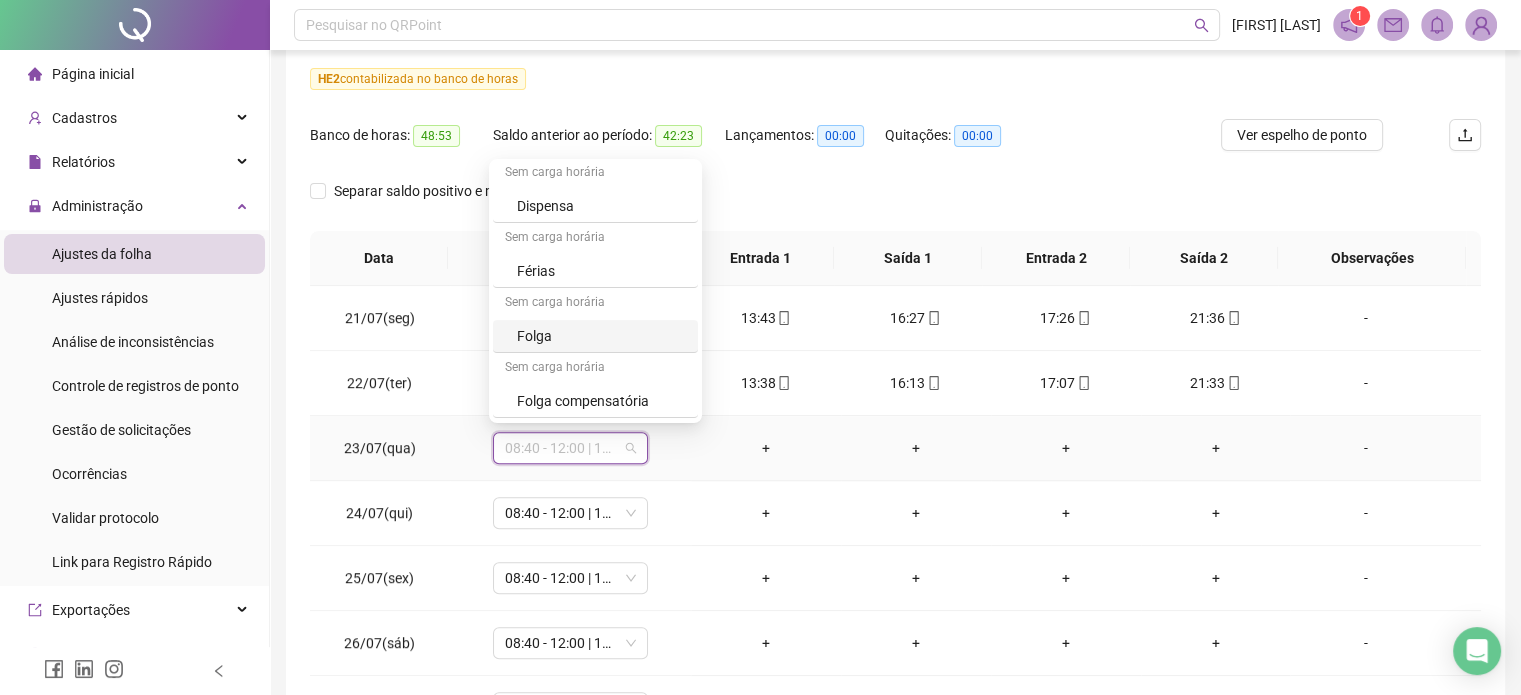 click on "Folga" at bounding box center [601, 336] 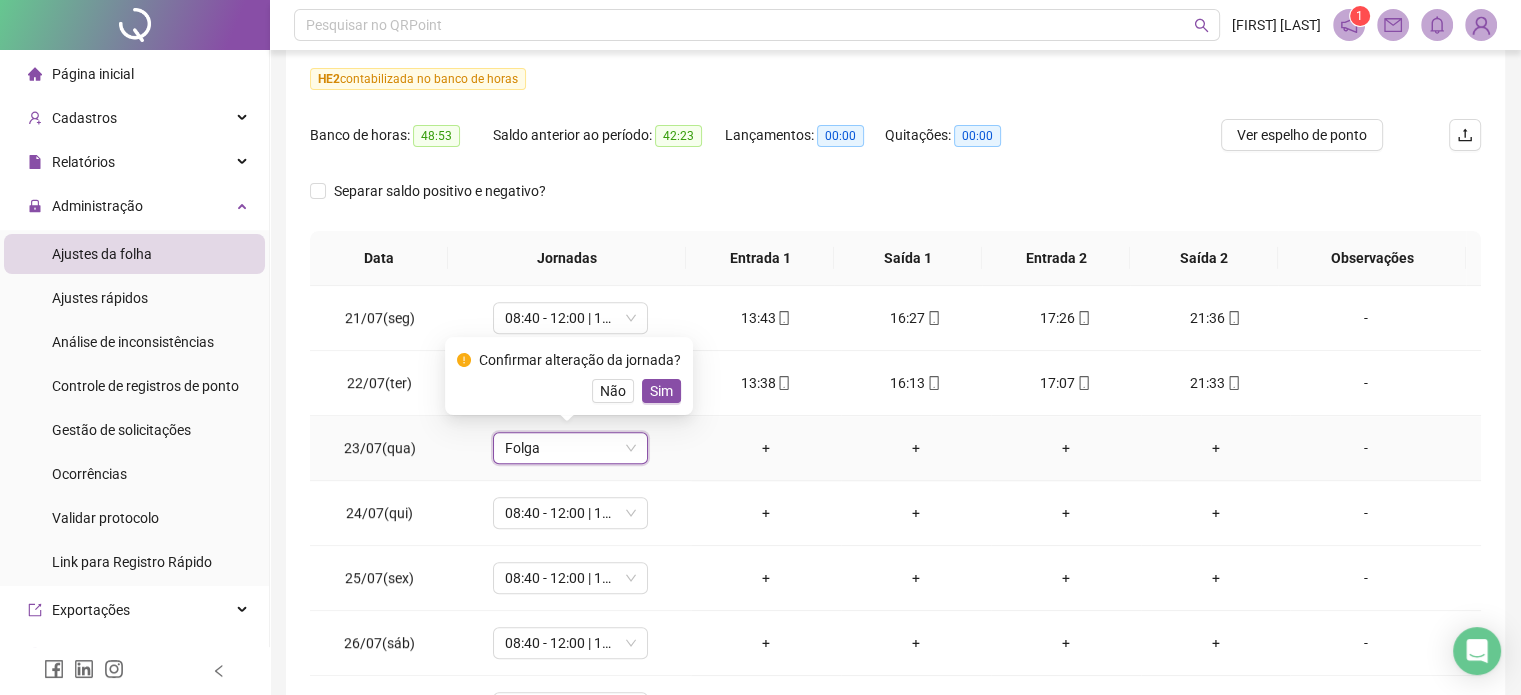 click on "Sim" at bounding box center [661, 391] 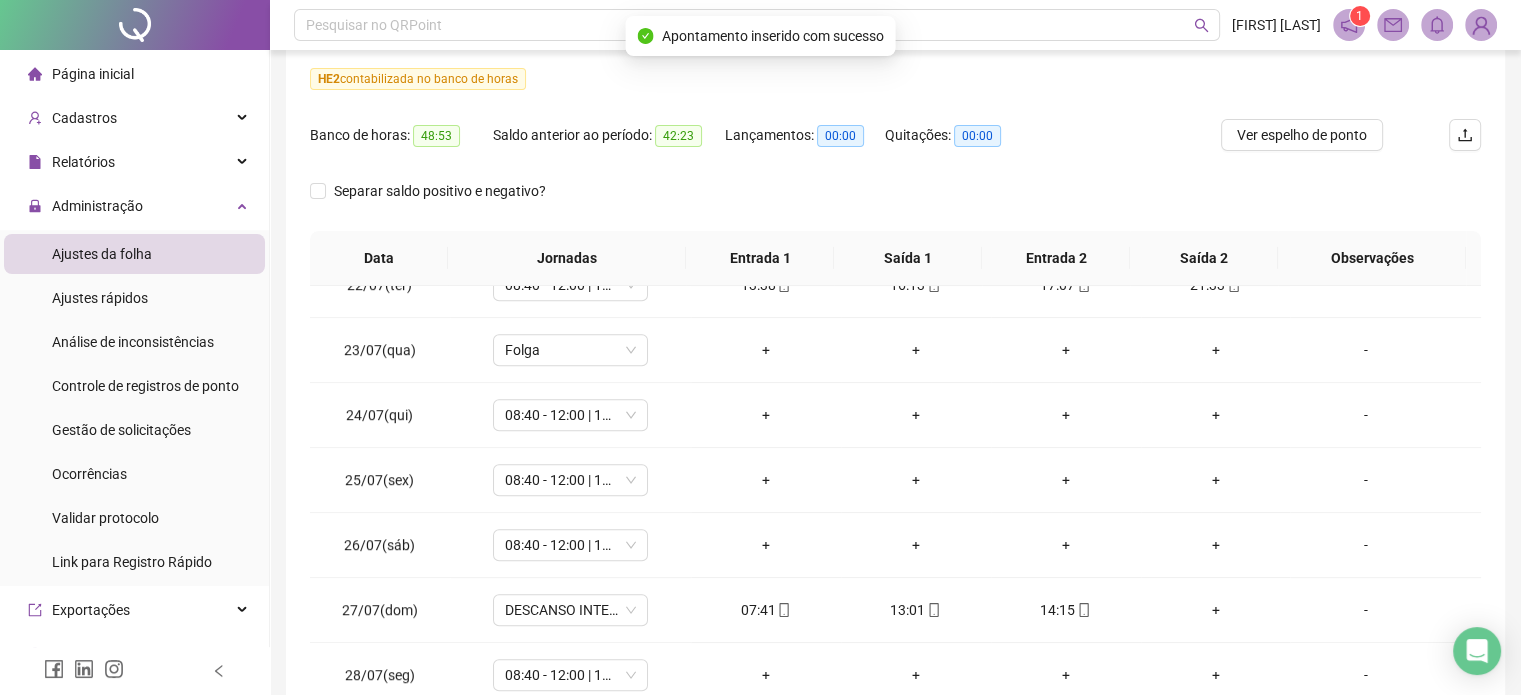 scroll, scrollTop: 1400, scrollLeft: 0, axis: vertical 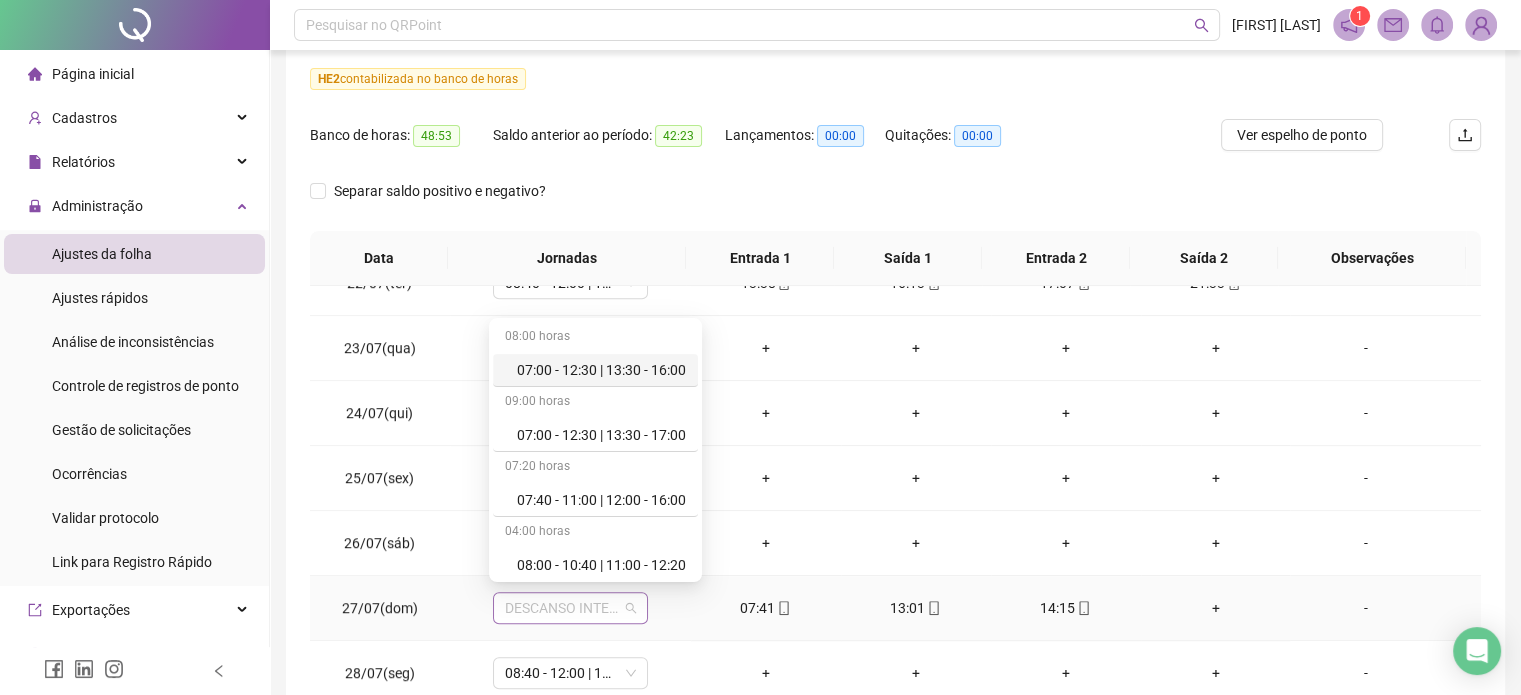 click on "DESCANSO INTER-JORNADA" at bounding box center (570, 608) 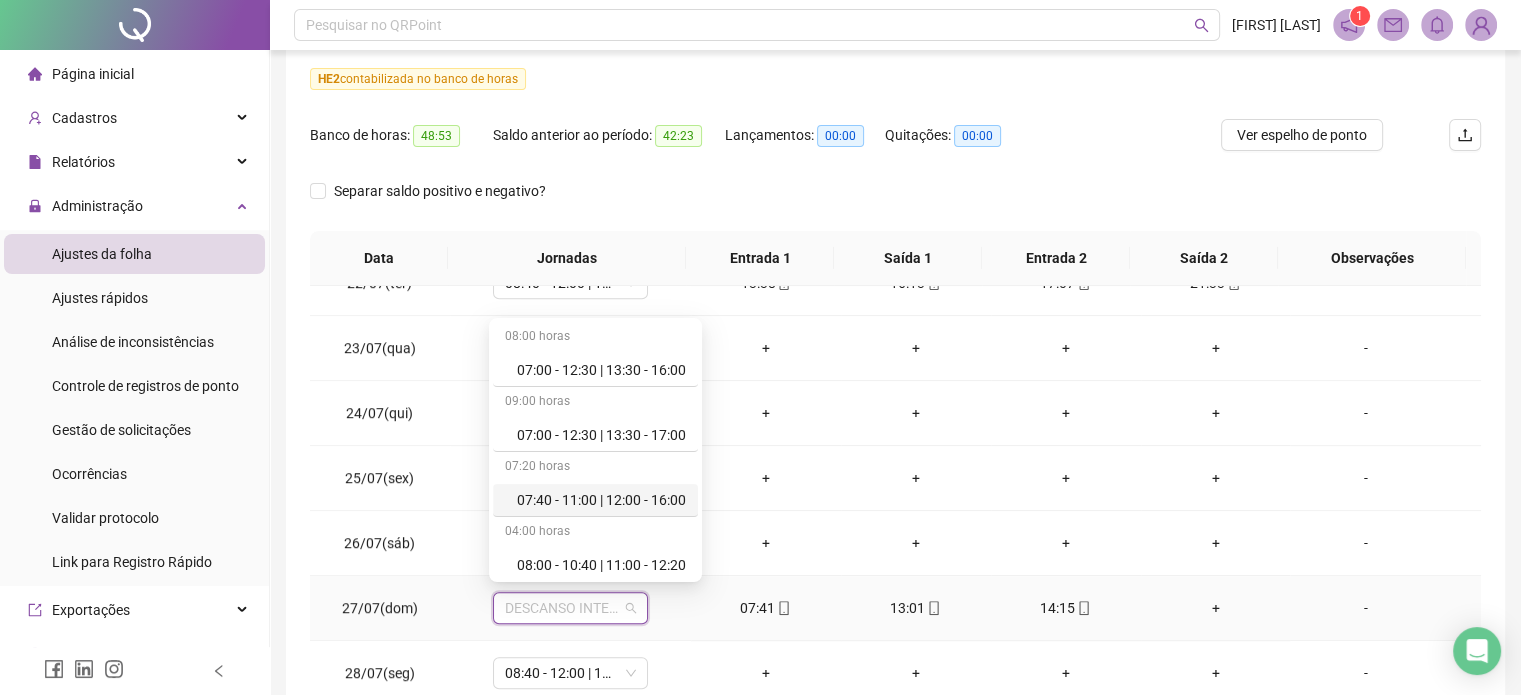 click on "07:40 - 11:00 | 12:00 - 16:00" at bounding box center (601, 500) 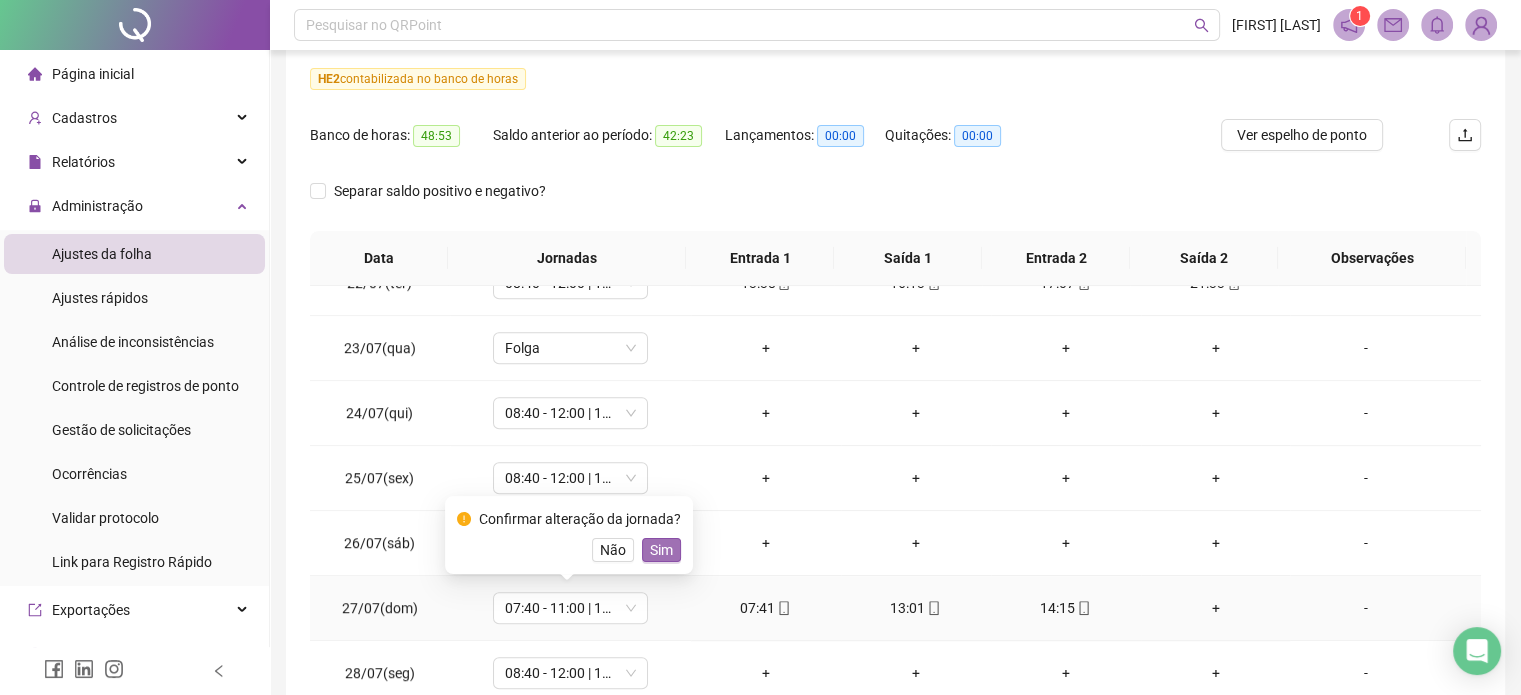 click on "Sim" at bounding box center [661, 550] 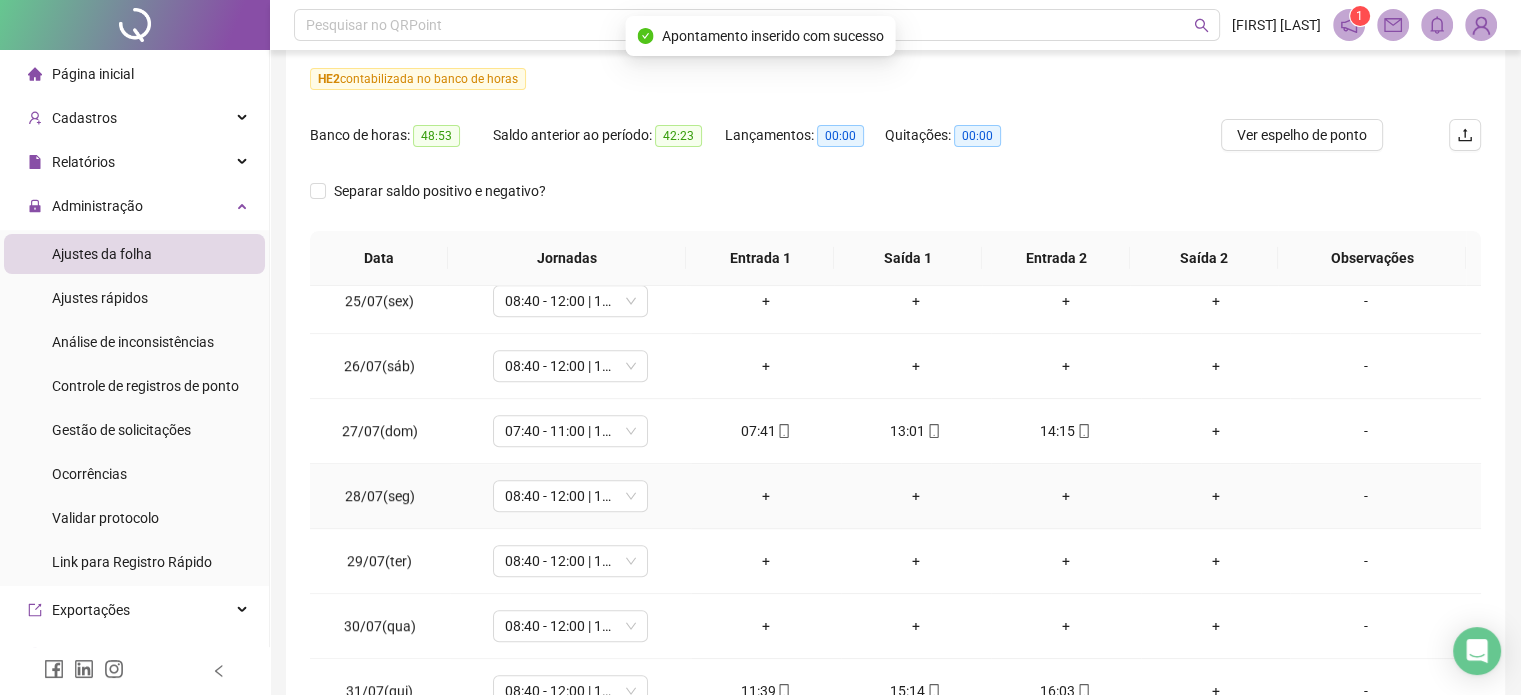 scroll, scrollTop: 1581, scrollLeft: 0, axis: vertical 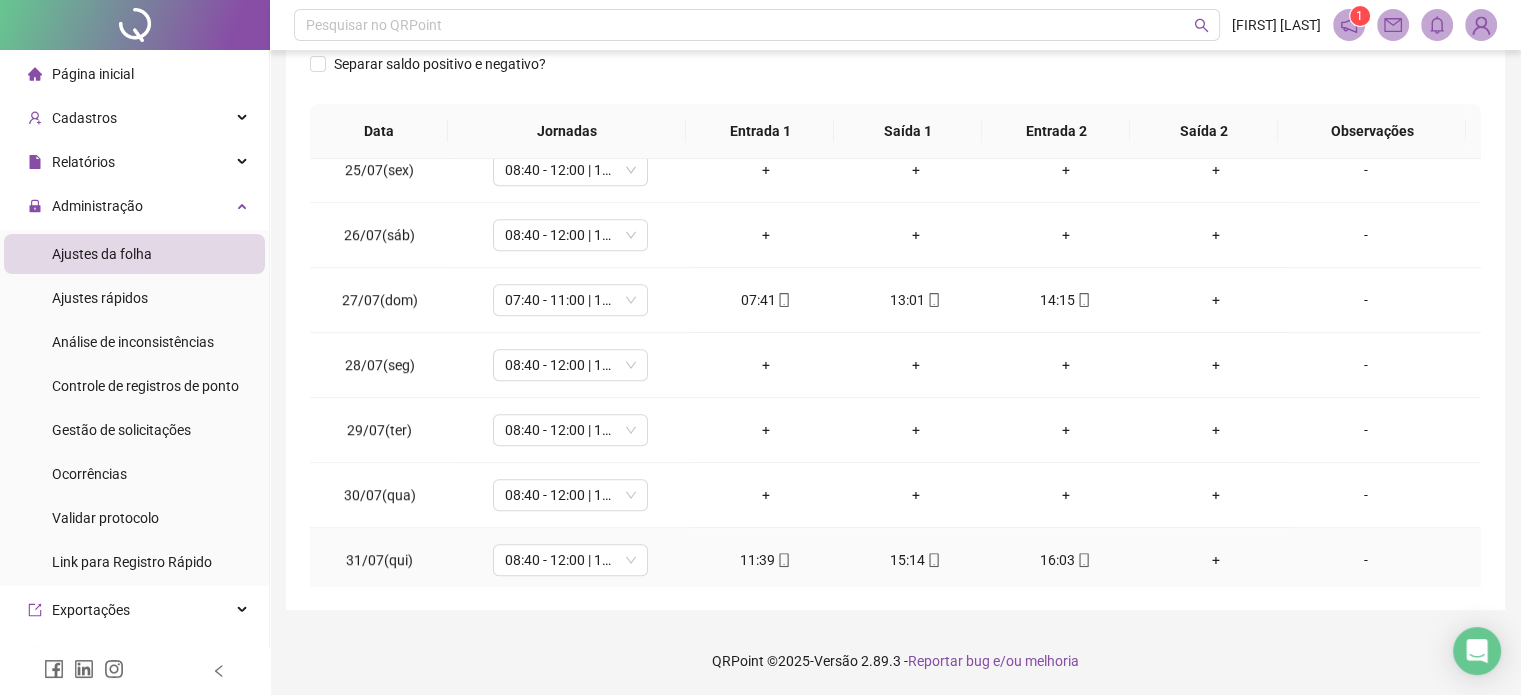 click on "+" at bounding box center (1216, 560) 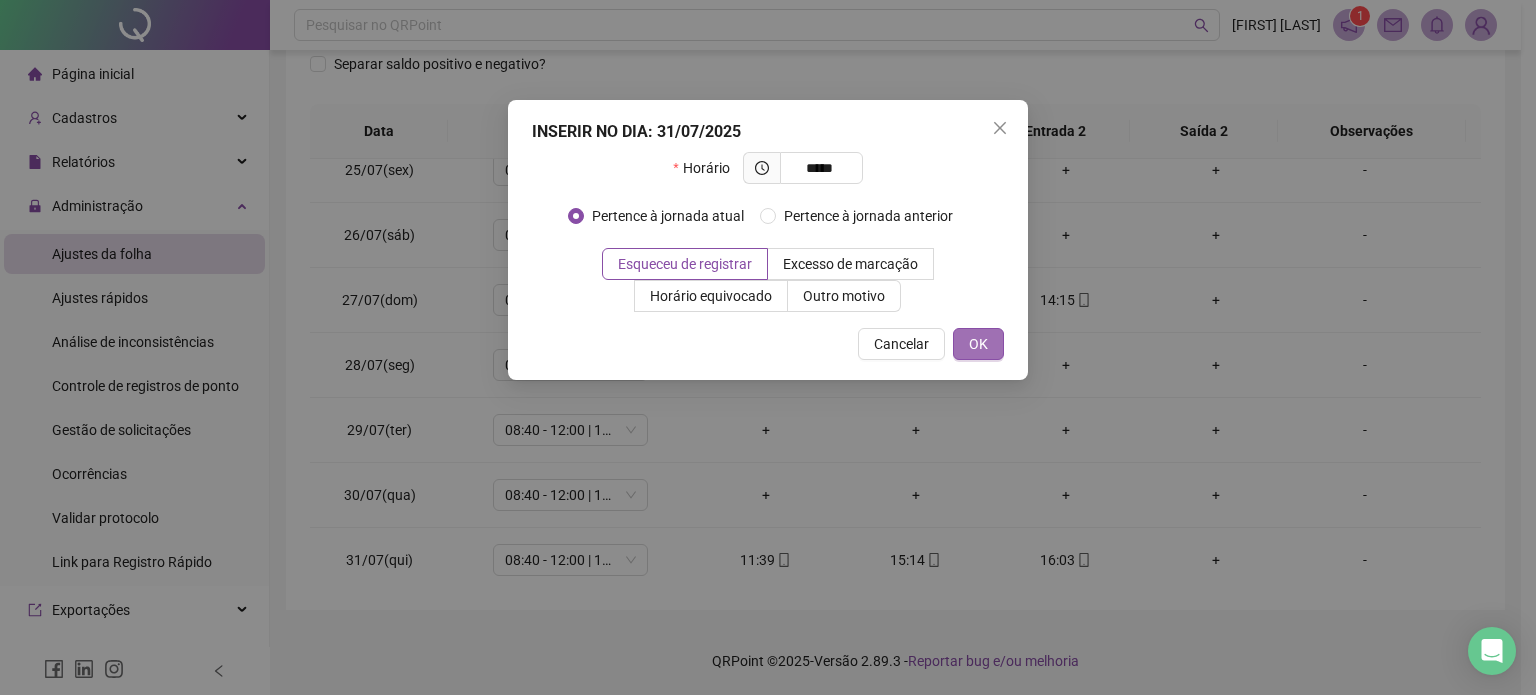 type on "*****" 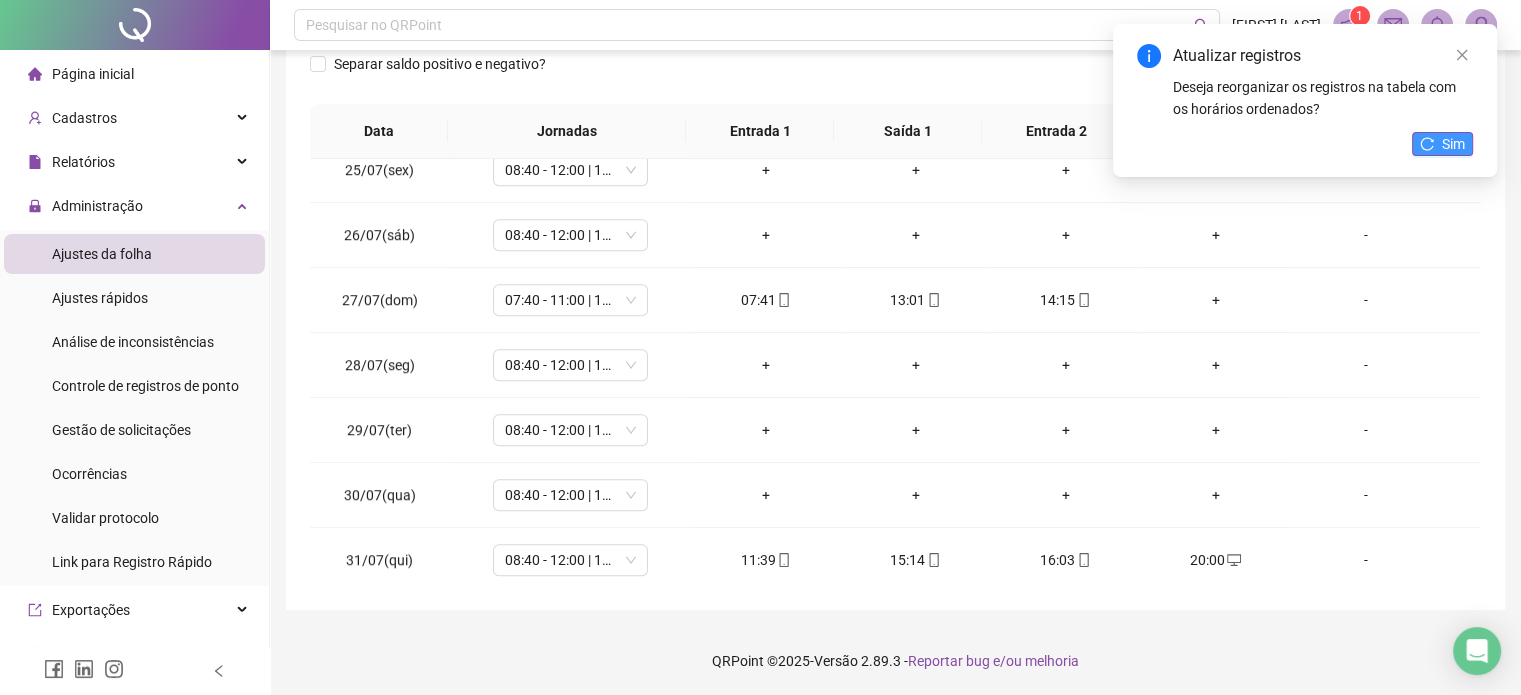click on "Sim" at bounding box center [1453, 144] 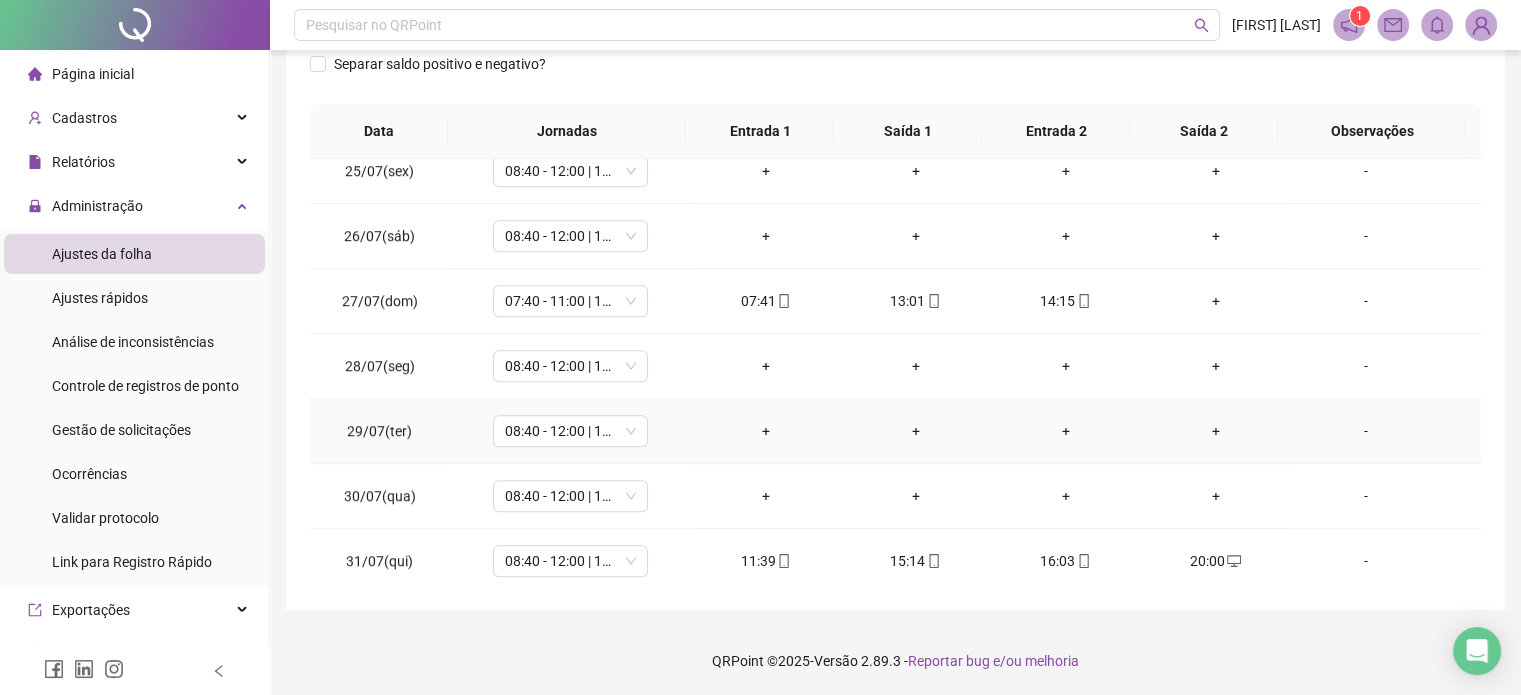 scroll, scrollTop: 1581, scrollLeft: 0, axis: vertical 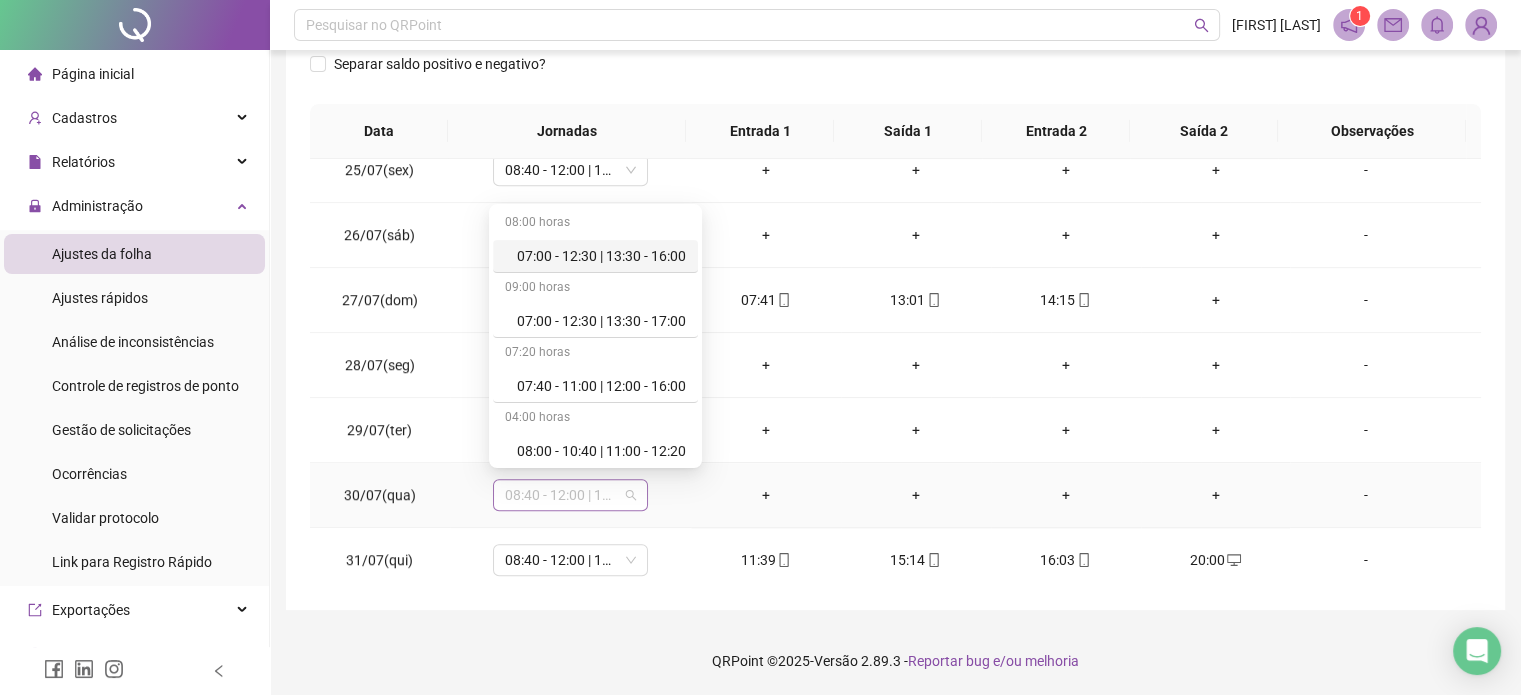 click on "08:40 - 12:00 | 13:00 - 17:00" at bounding box center [570, 495] 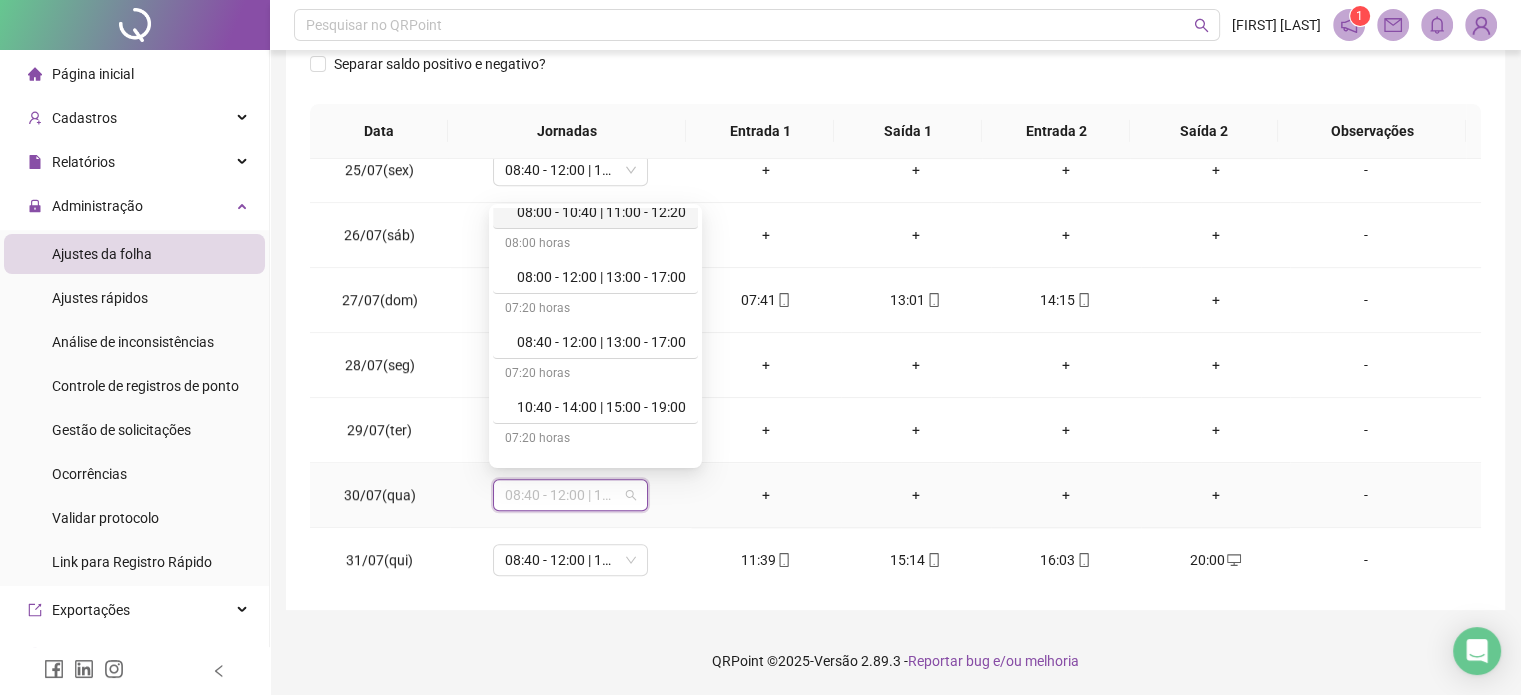scroll, scrollTop: 240, scrollLeft: 0, axis: vertical 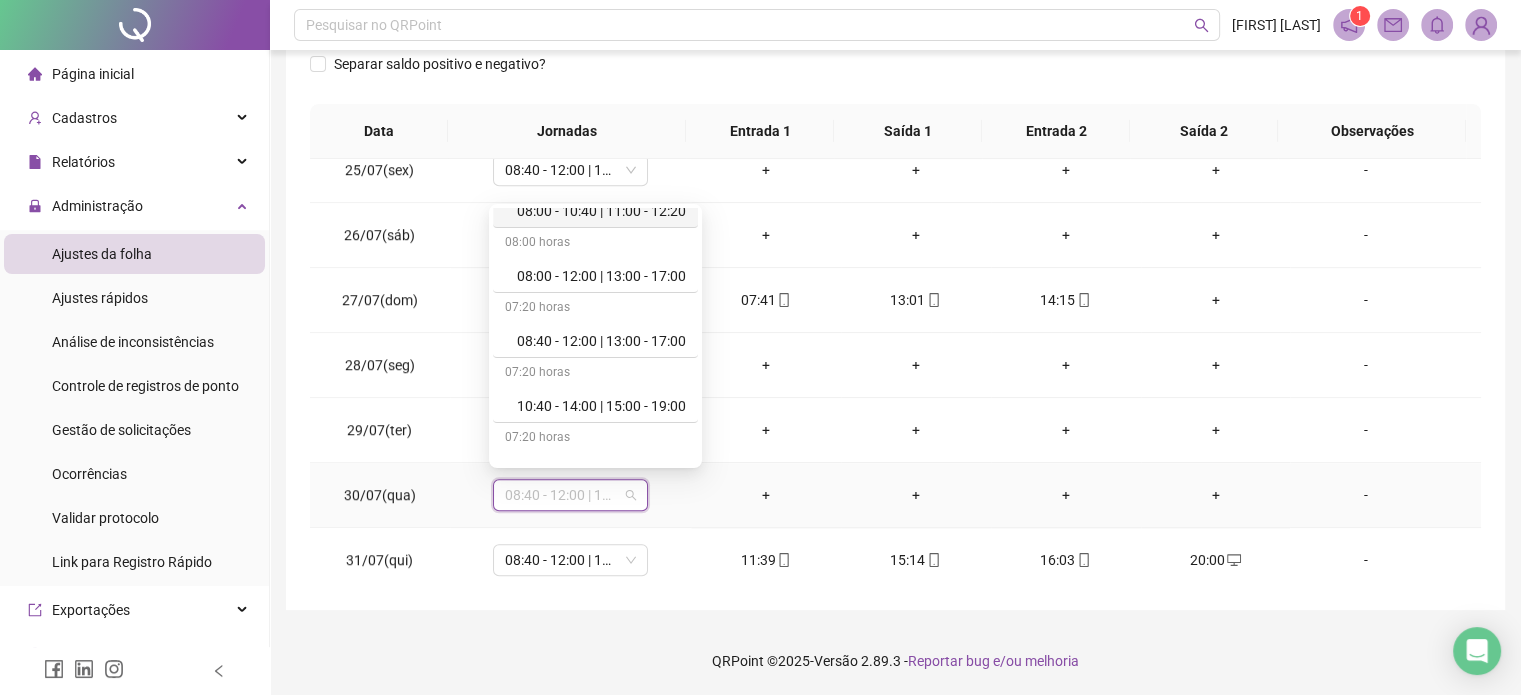 click on "08:00 horas 07:00 - 12:30 | 13:30 - 16:00 09:00 horas 07:00 - 12:30 | 13:30 - 17:00 07:20 horas 07:40 - 11:00 | 12:00 - 16:00 04:00 horas 08:00 - 10:40 | 11:00 - 12:20 08:00 horas 08:00 - 12:00 | 13:00 - 17:00 07:20 horas 08:40 - 12:00 | 13:00 - 17:00 07:20 horas 10:40 - 14:00 | 15:00 - 19:00 07:20 horas 13:40 - 17:00 | 18:00 - 22:00 Sem carga horária Dispensa Sem carga horária Férias Sem carga horária Folga Sem carga horária Folga compensatória Sem carga horária Licença" at bounding box center [595, 336] 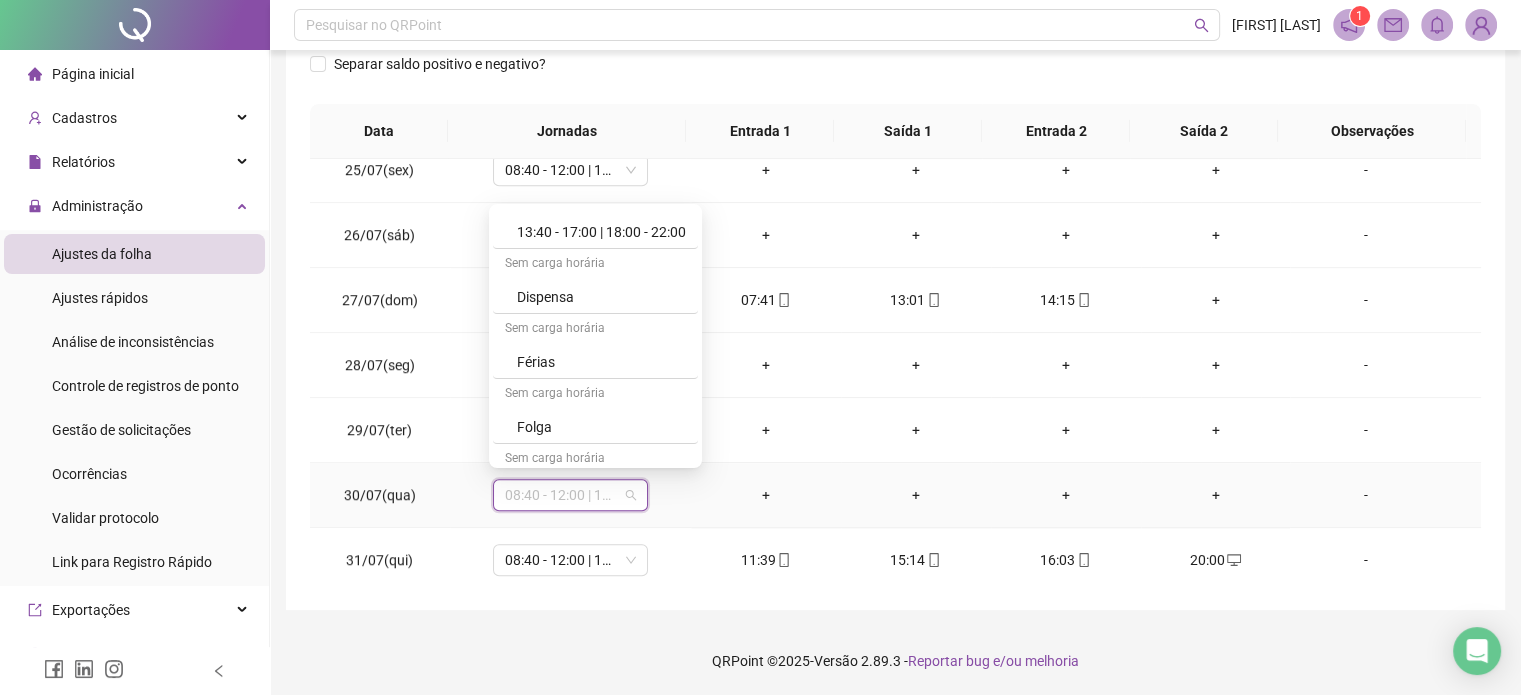scroll, scrollTop: 480, scrollLeft: 0, axis: vertical 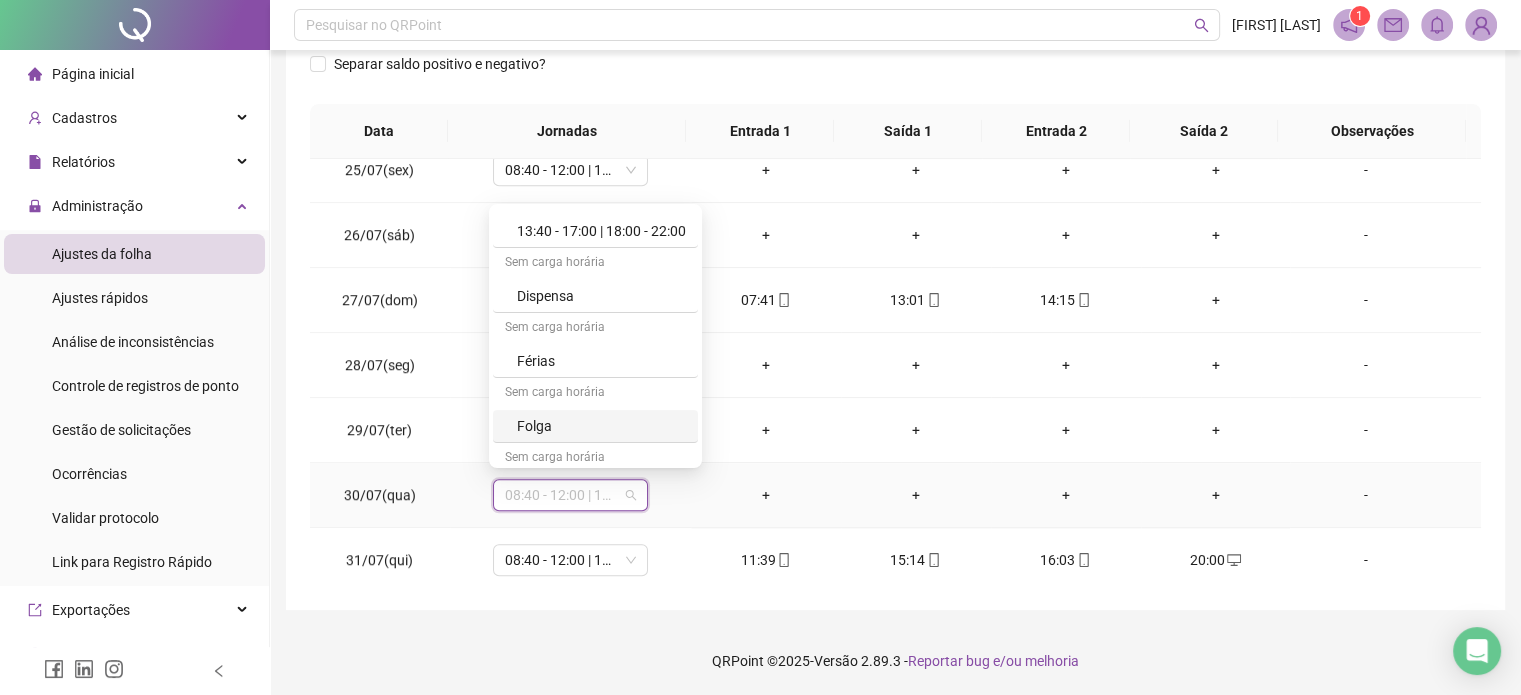 click on "Folga" at bounding box center [601, 426] 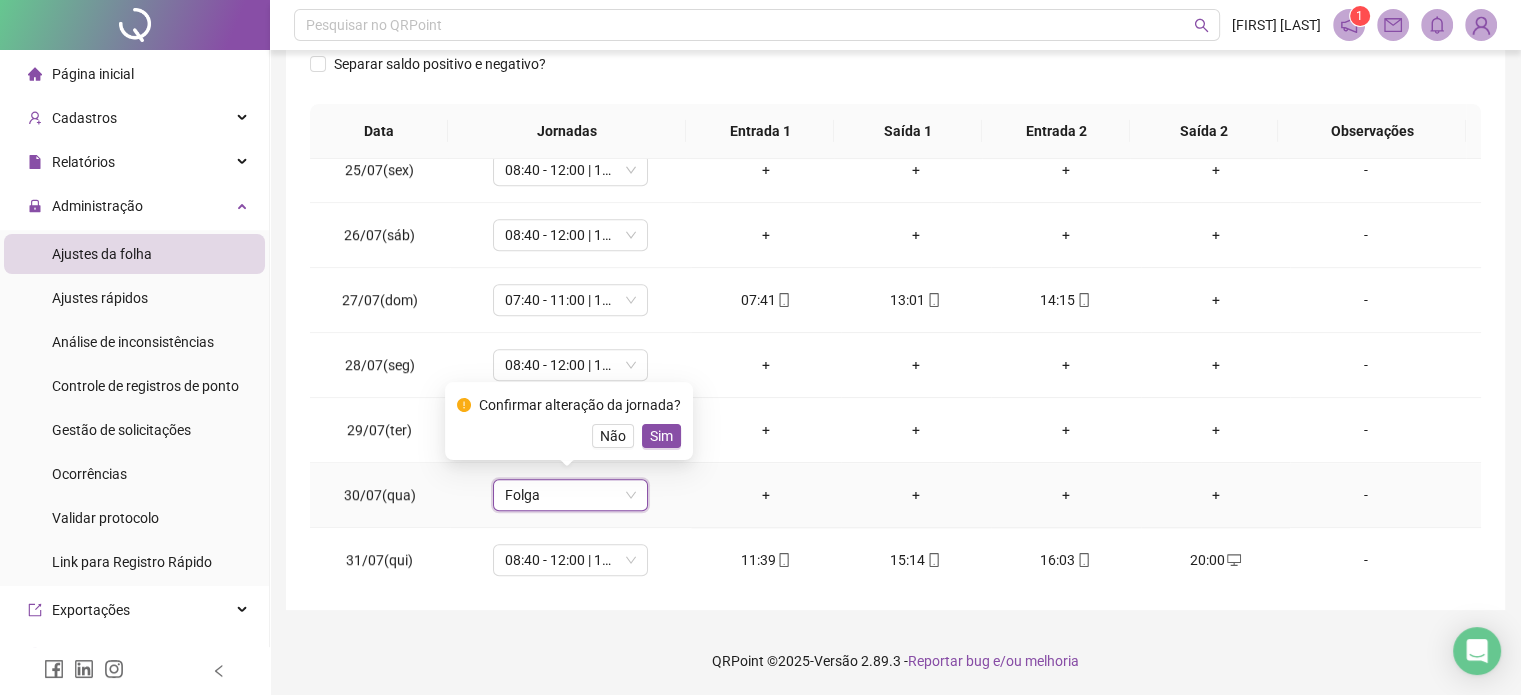 click on "Sim" at bounding box center [661, 436] 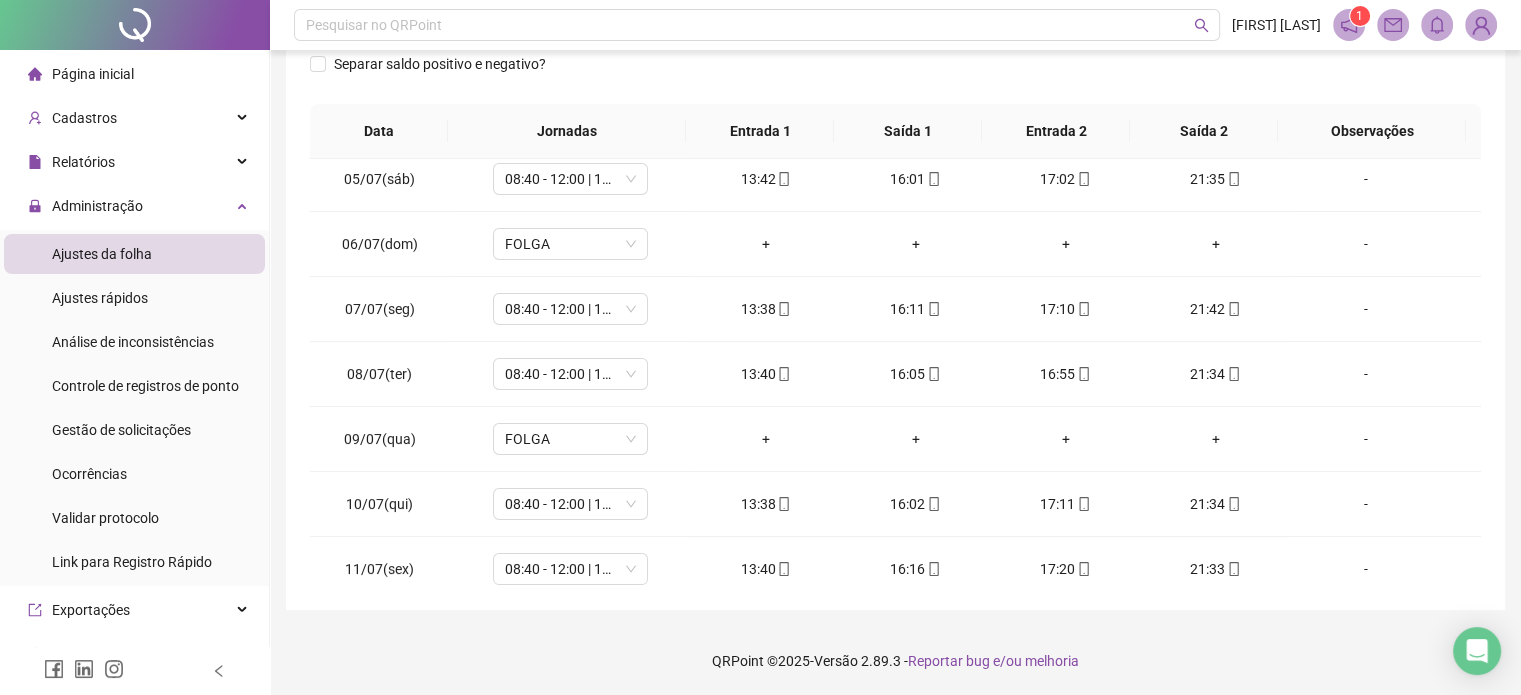 scroll, scrollTop: 0, scrollLeft: 0, axis: both 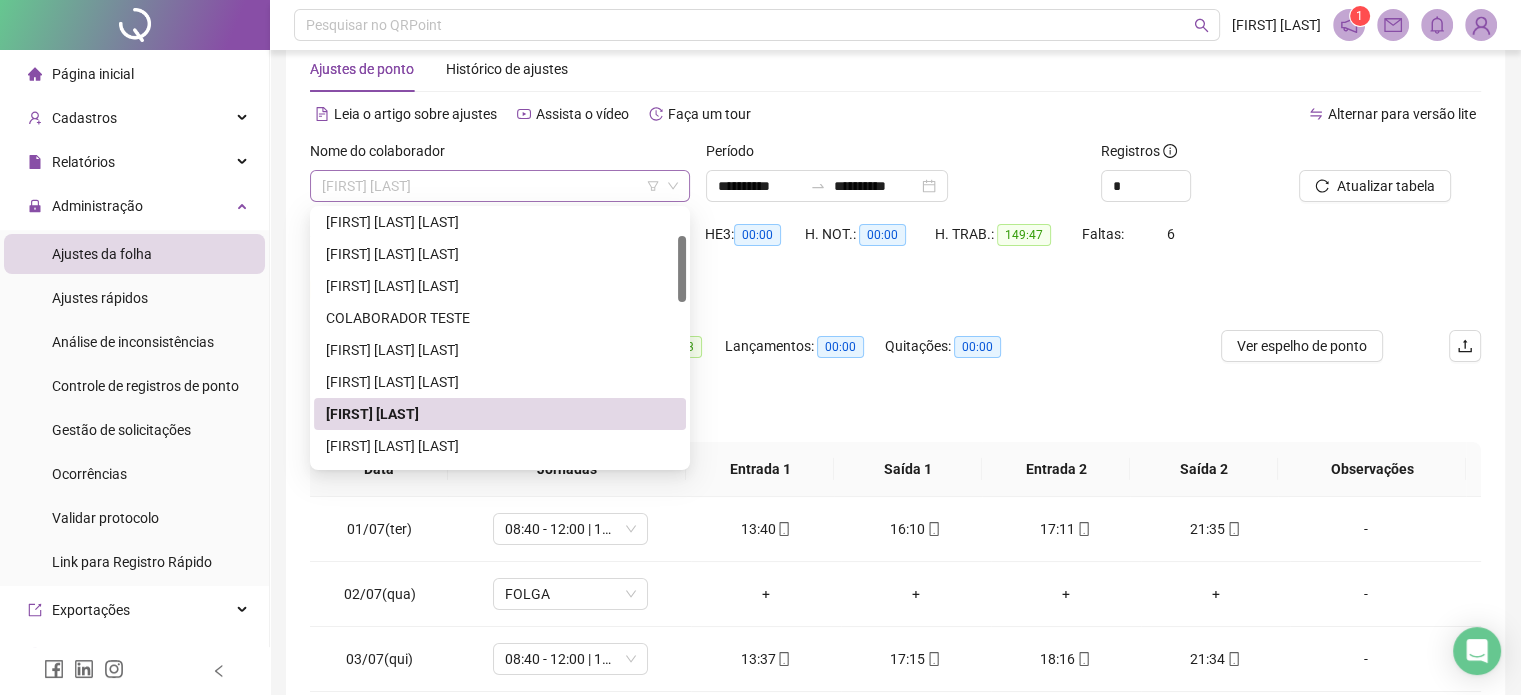 click on "[FIRST] [LAST]" at bounding box center [500, 186] 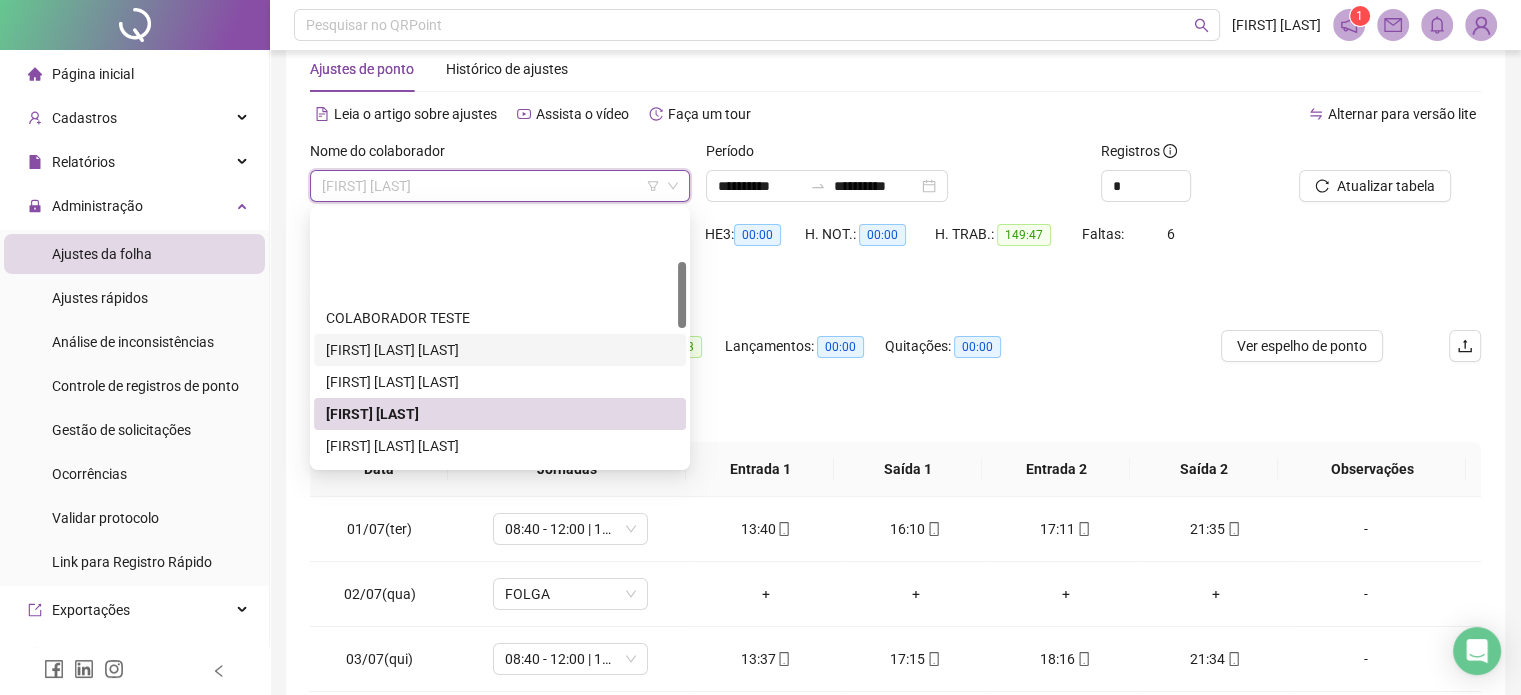 scroll, scrollTop: 200, scrollLeft: 0, axis: vertical 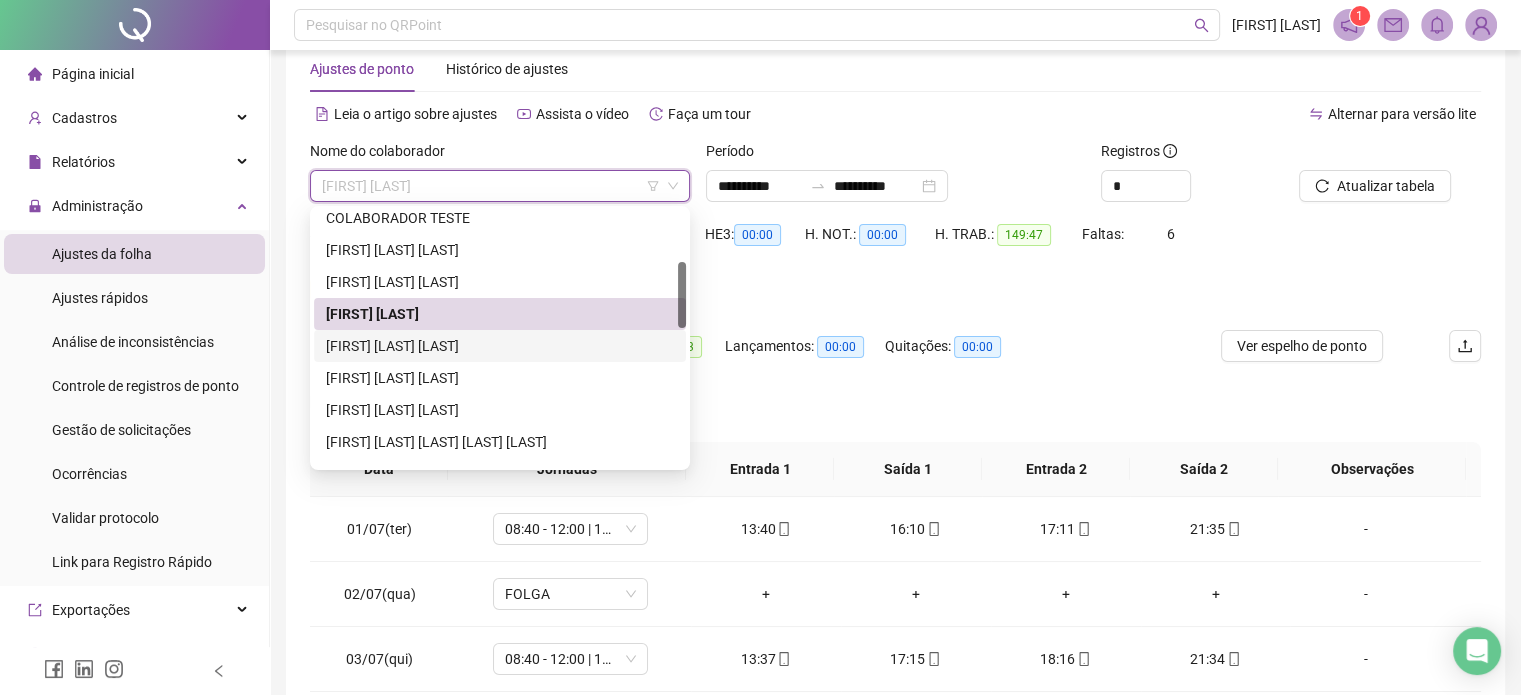click on "[FIRST] [LAST] [LAST]" at bounding box center [500, 346] 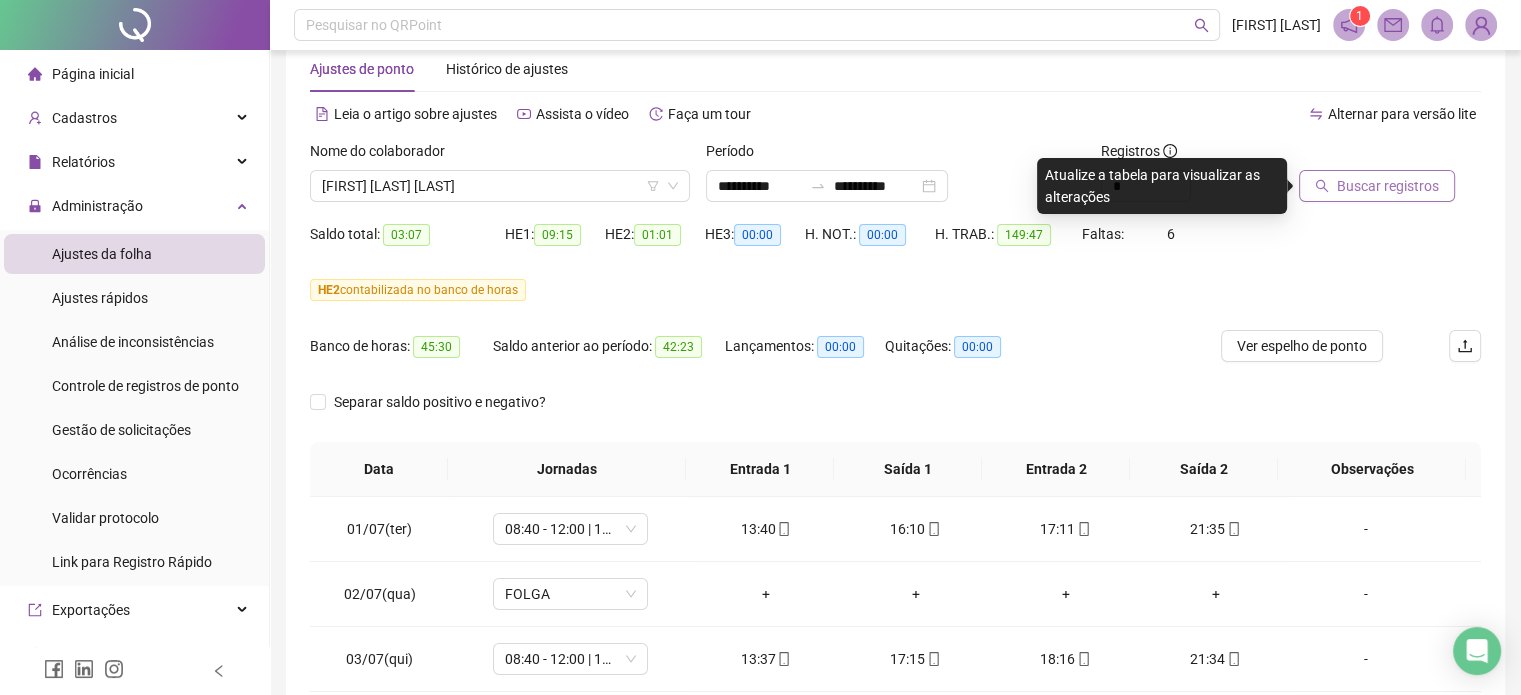 click on "Buscar registros" at bounding box center (1388, 186) 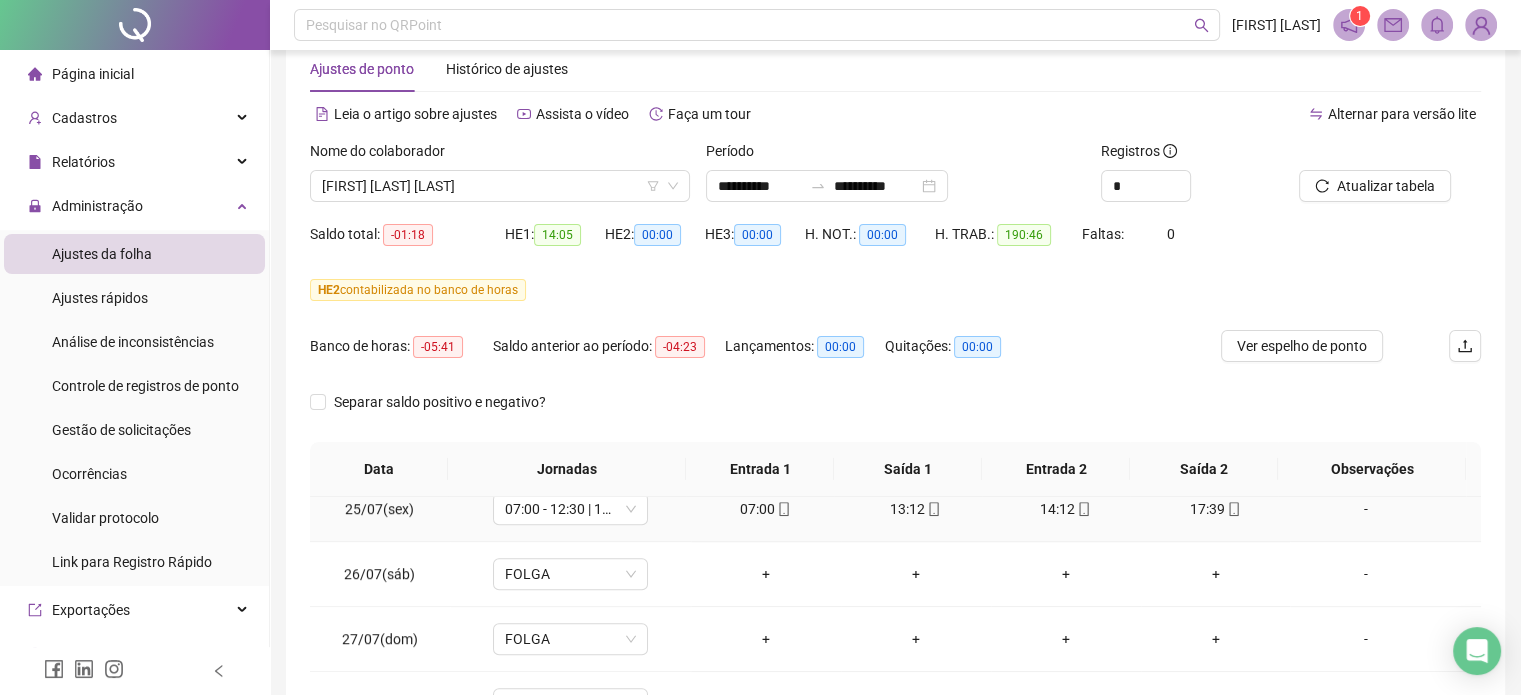 scroll, scrollTop: 1581, scrollLeft: 0, axis: vertical 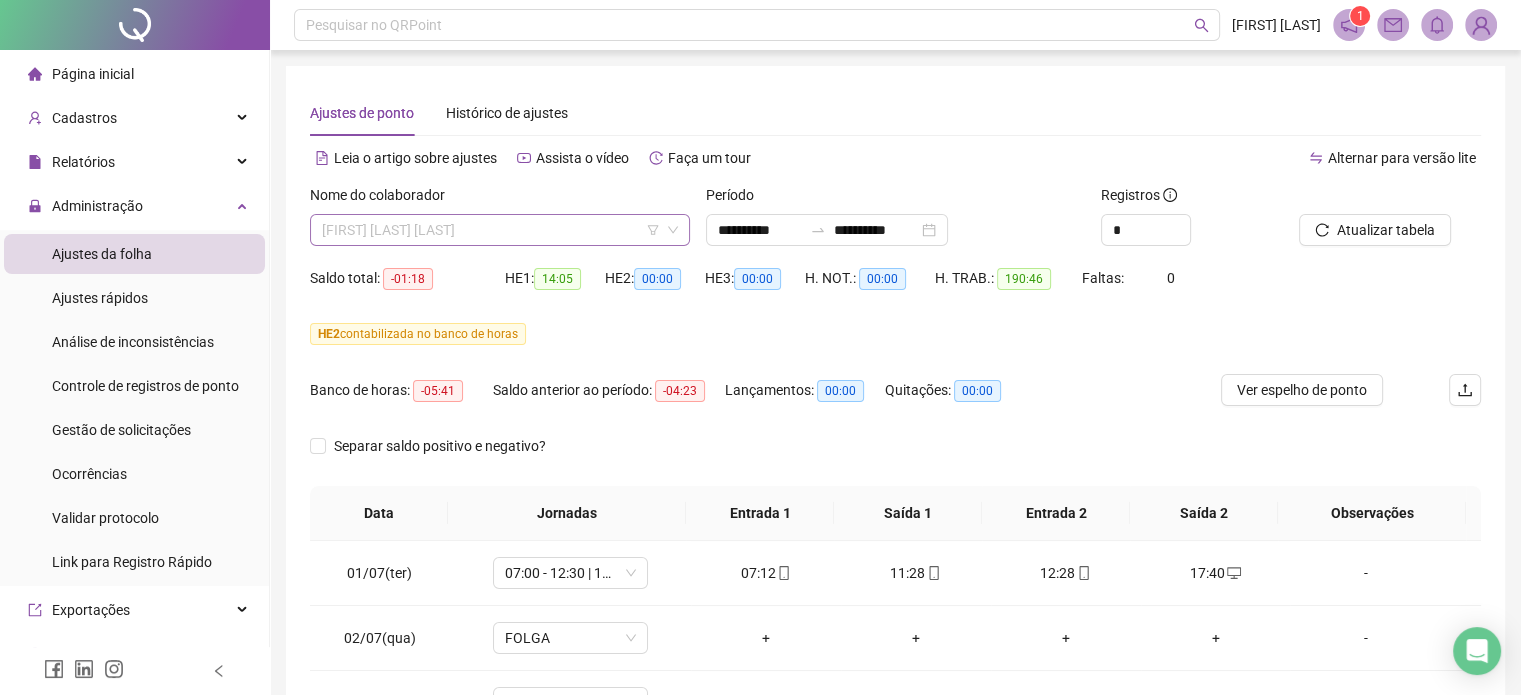click on "[FIRST] [LAST] [LAST]" at bounding box center (500, 230) 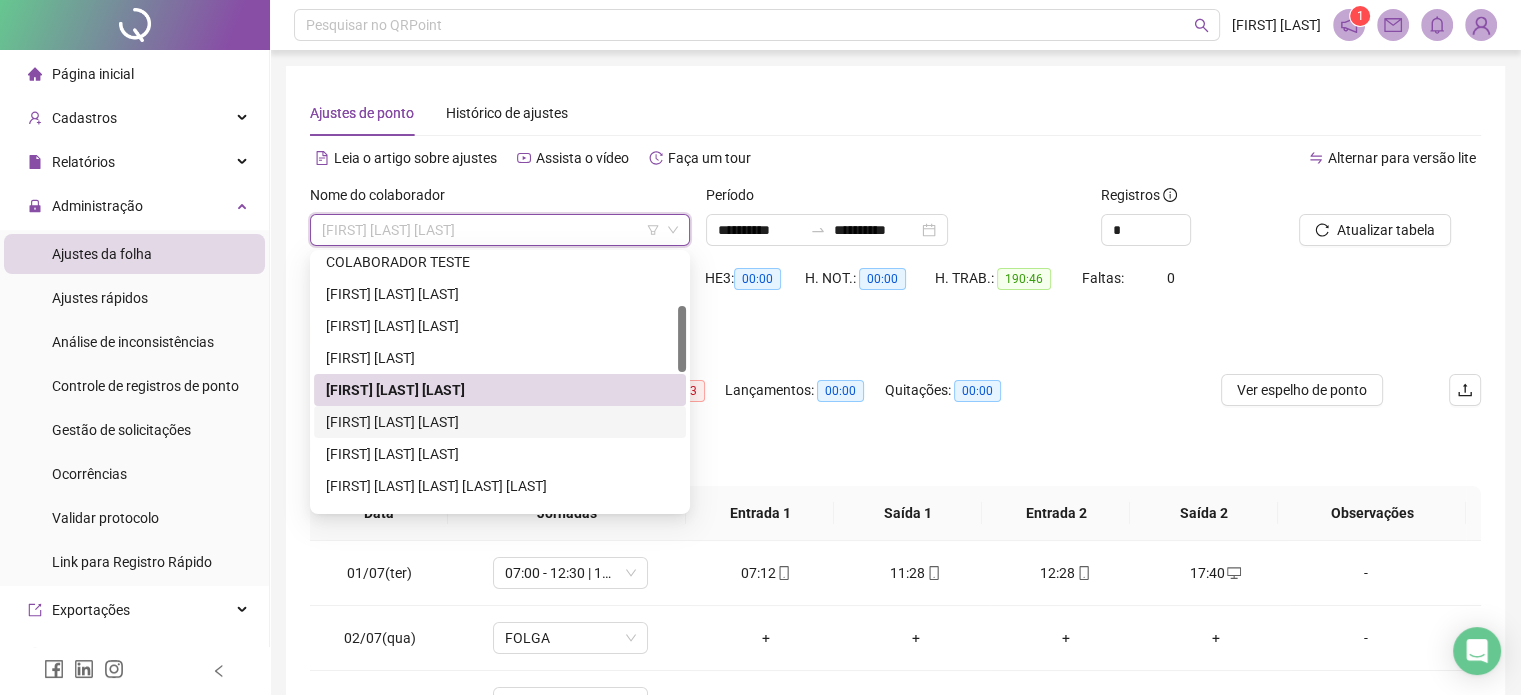 click on "[FIRST] [LAST] [LAST]" at bounding box center (500, 422) 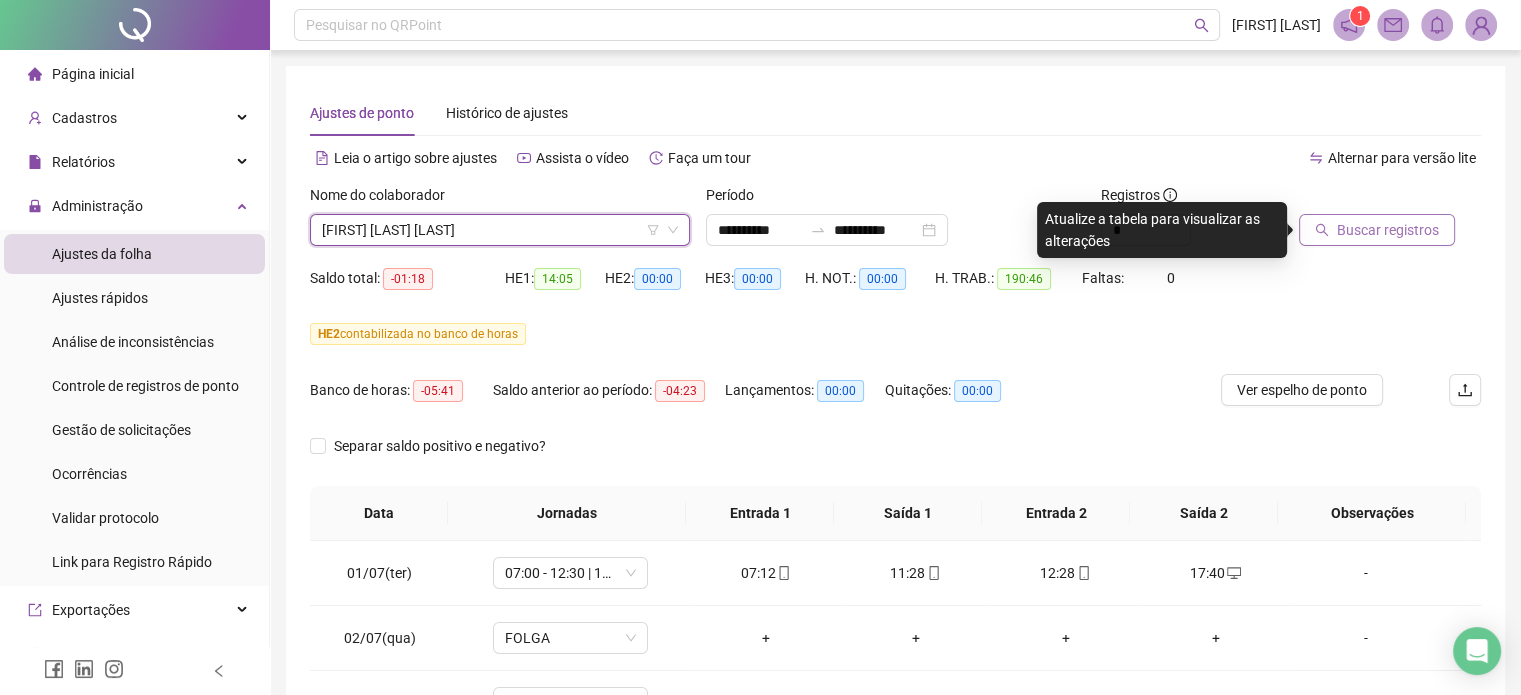 click on "Buscar registros" at bounding box center [1388, 230] 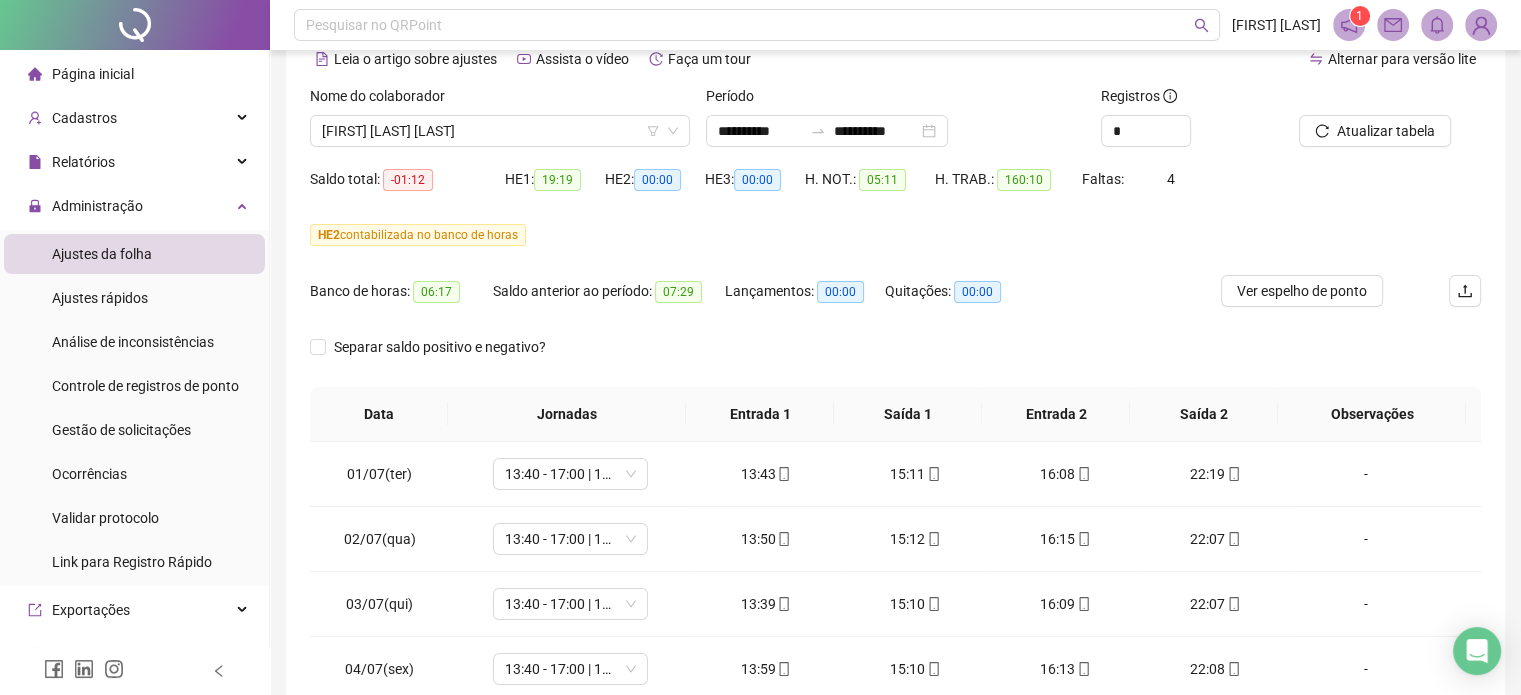 scroll, scrollTop: 100, scrollLeft: 0, axis: vertical 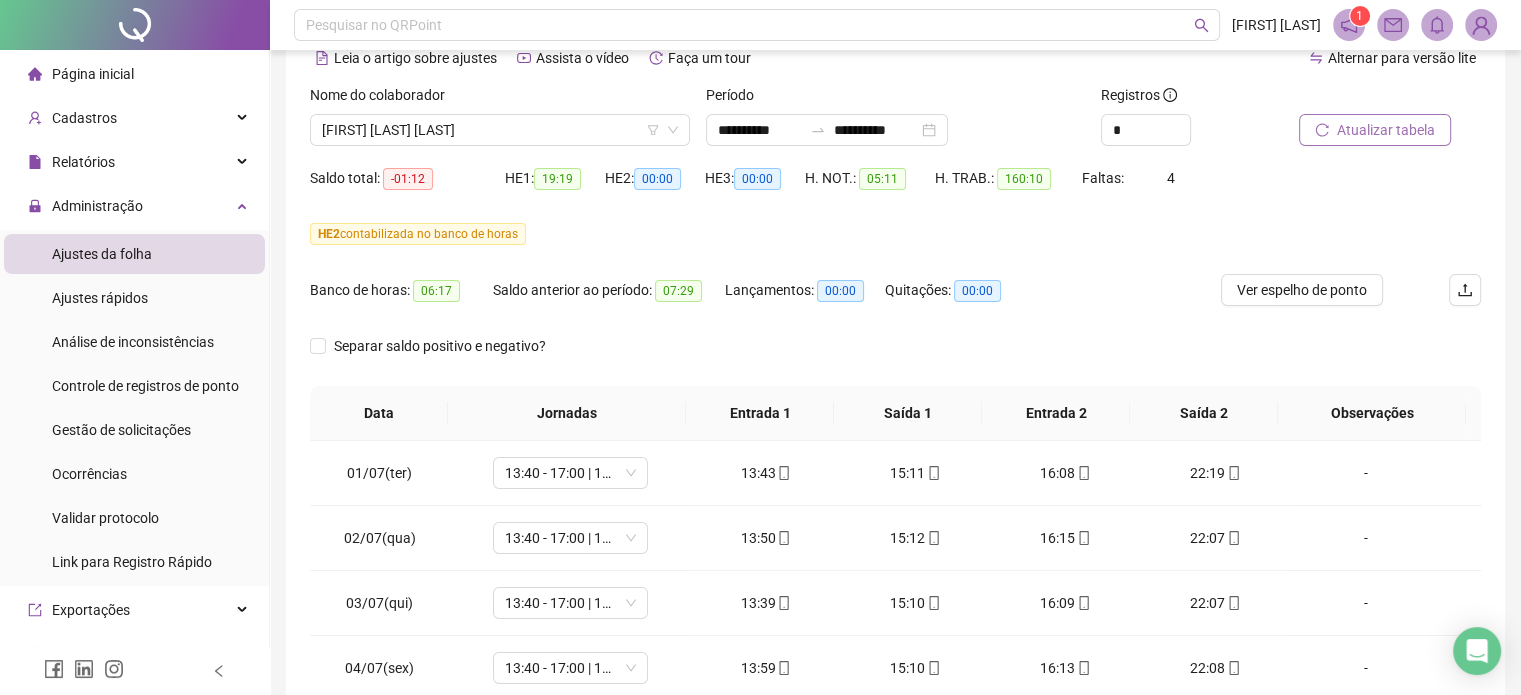 click on "Atualizar tabela" at bounding box center [1386, 130] 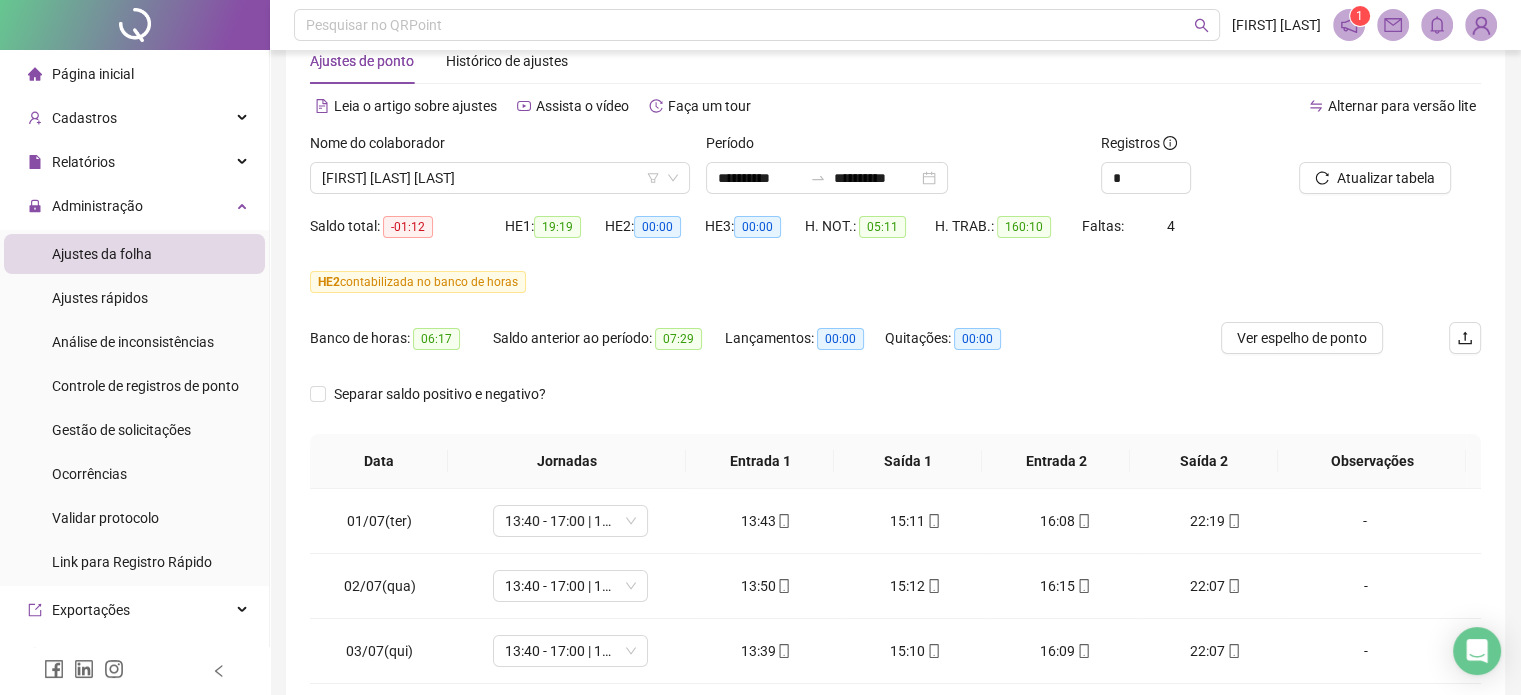 scroll, scrollTop: 0, scrollLeft: 0, axis: both 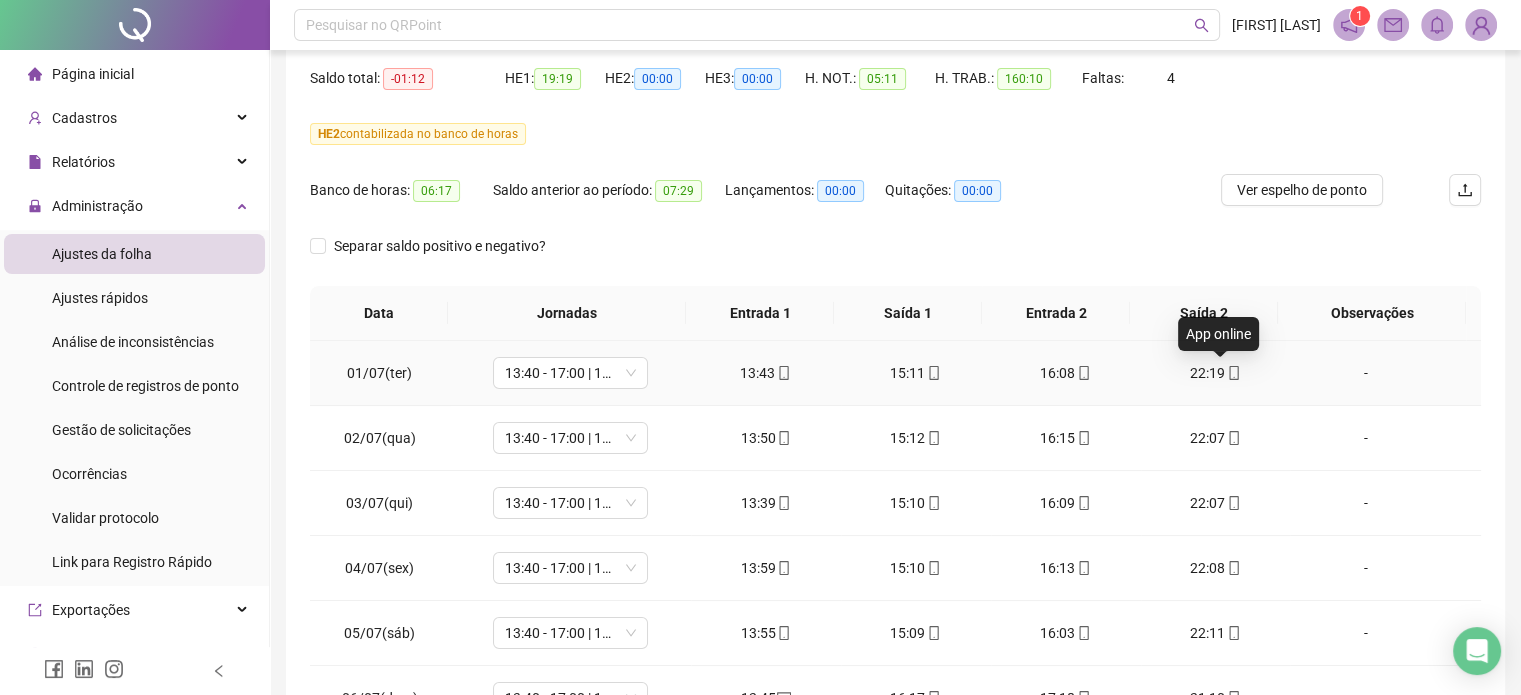 click 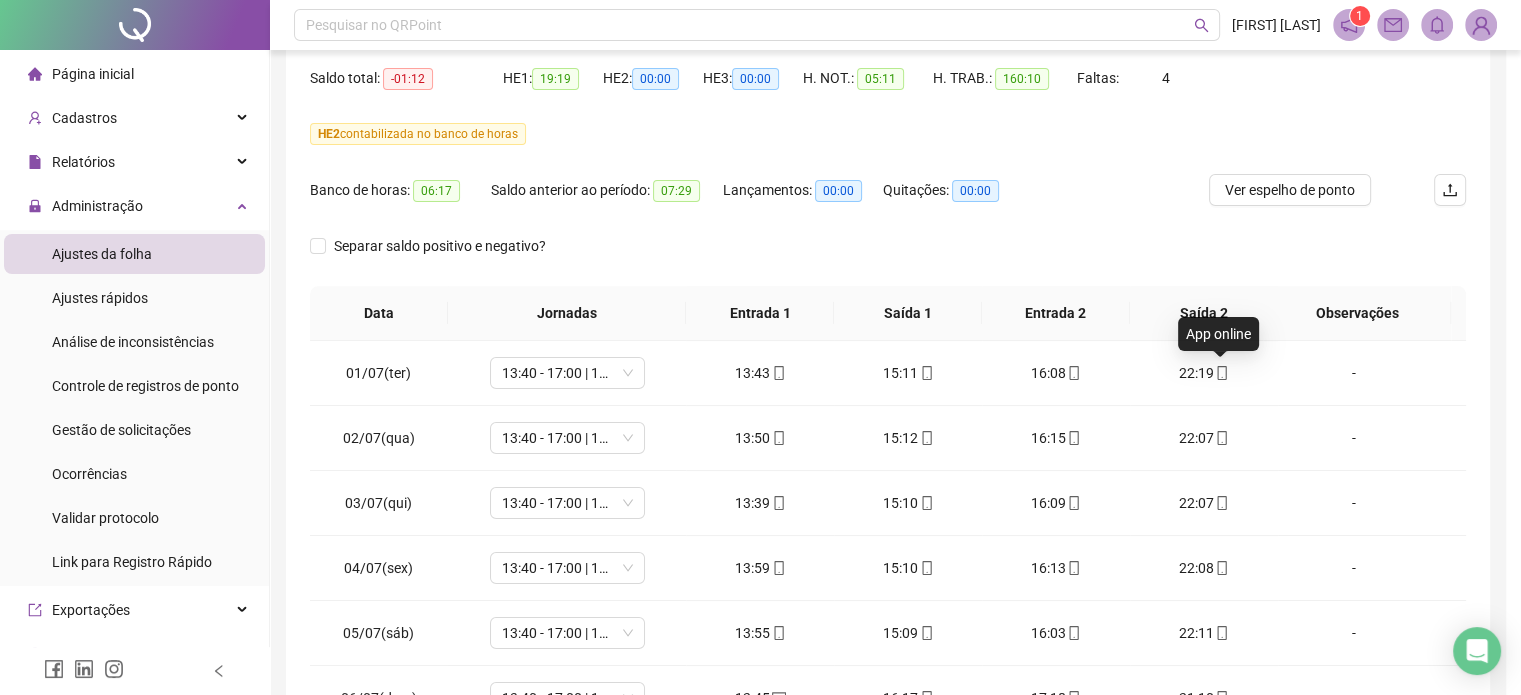 type on "**********" 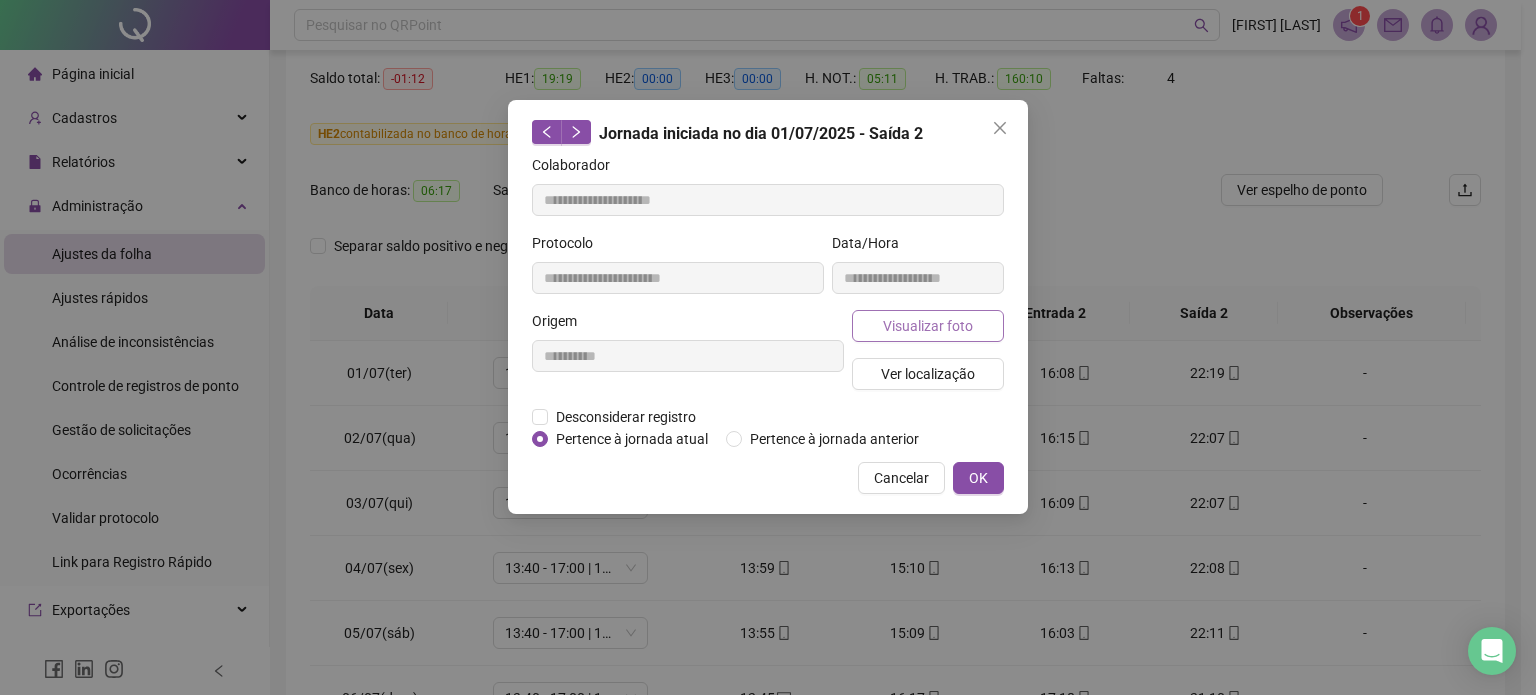 click on "Visualizar foto" at bounding box center [928, 326] 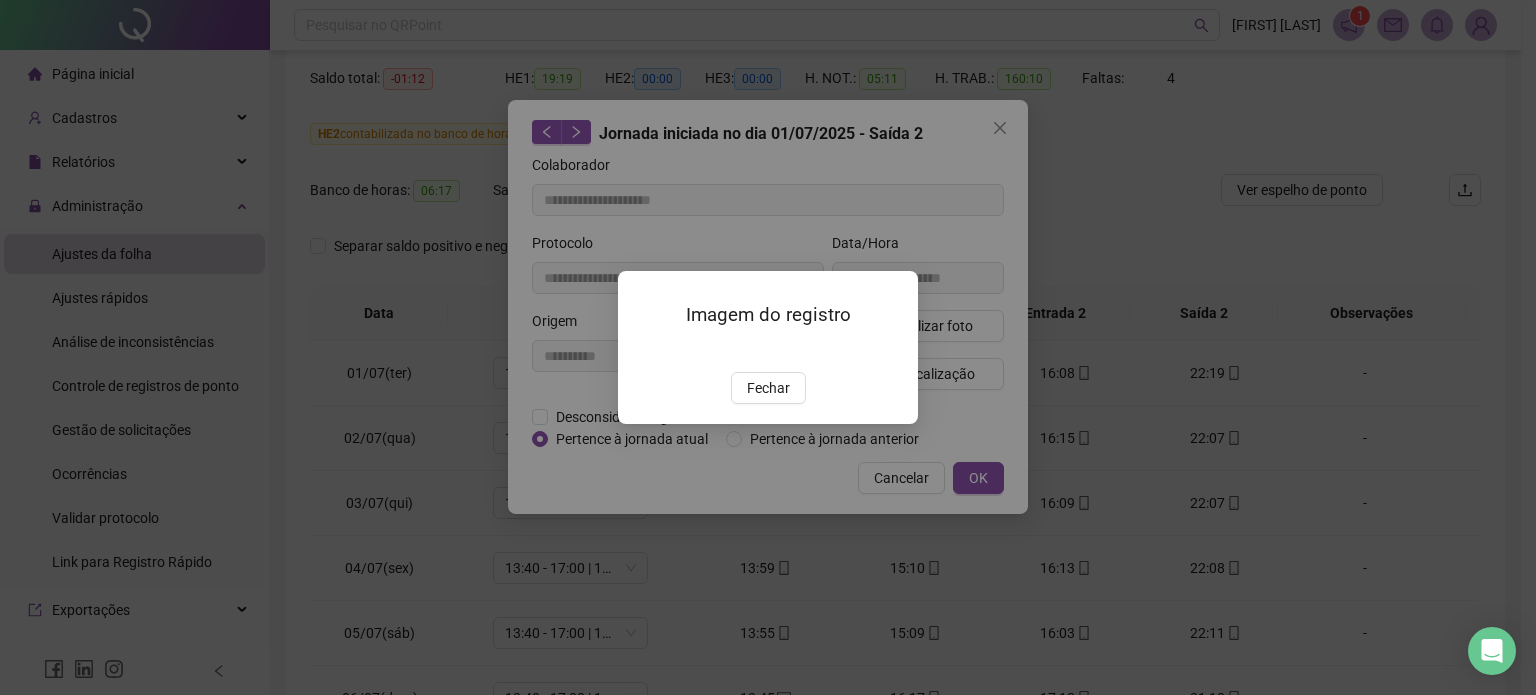 click on "Fechar" at bounding box center (768, 388) 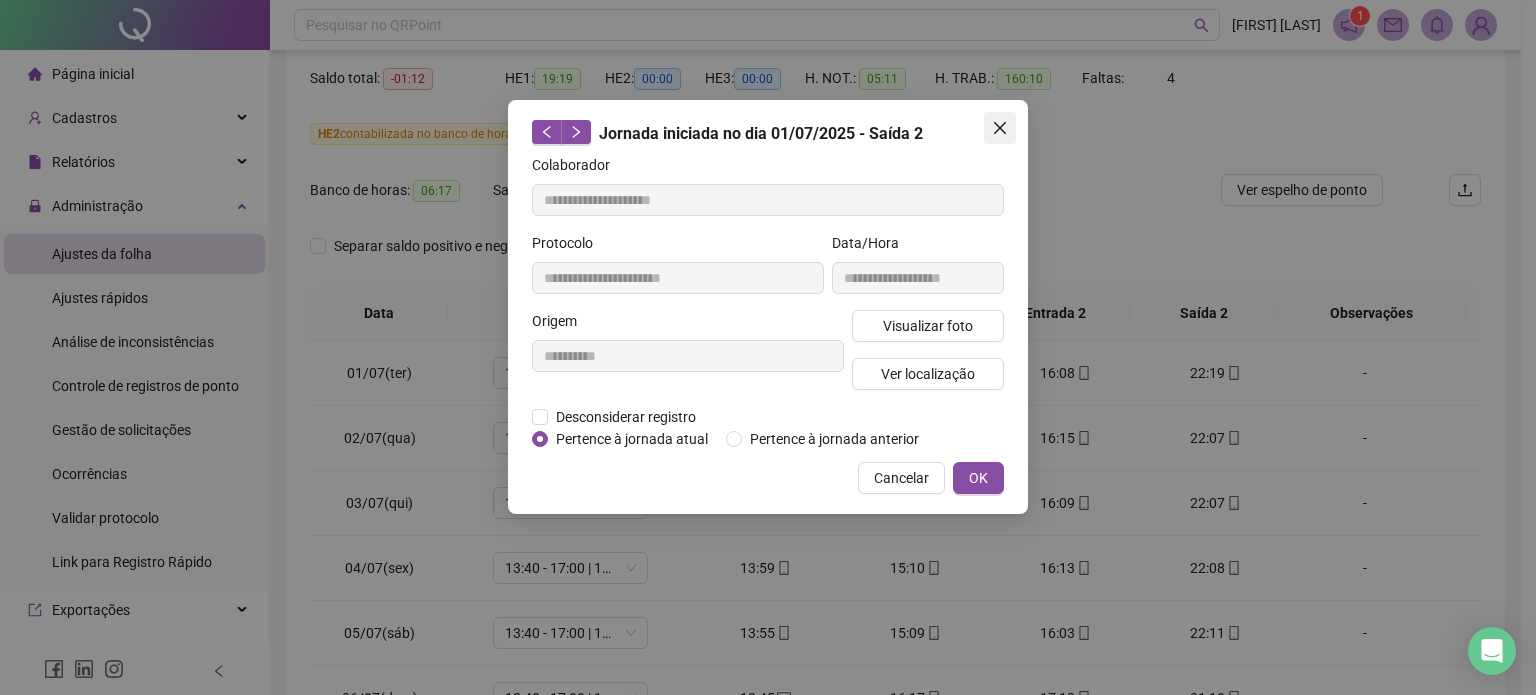 click 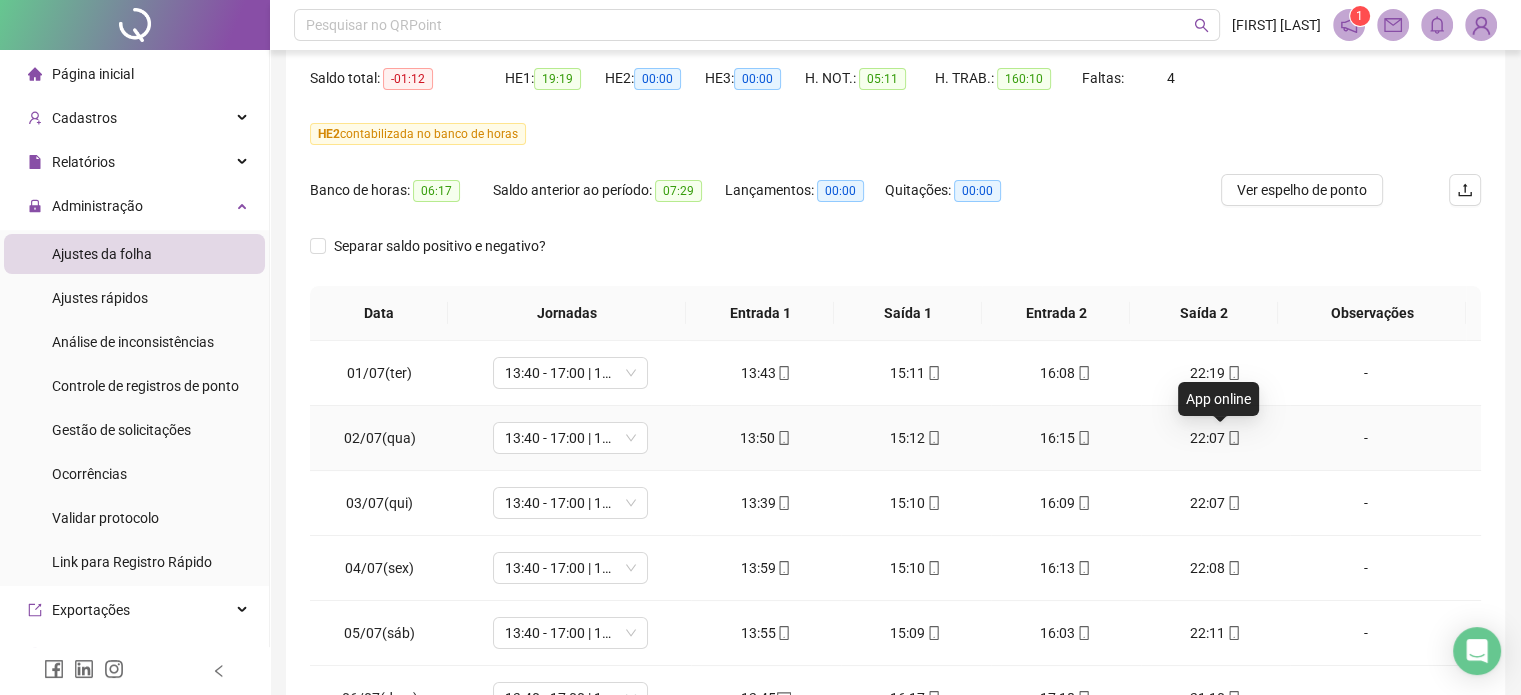 click 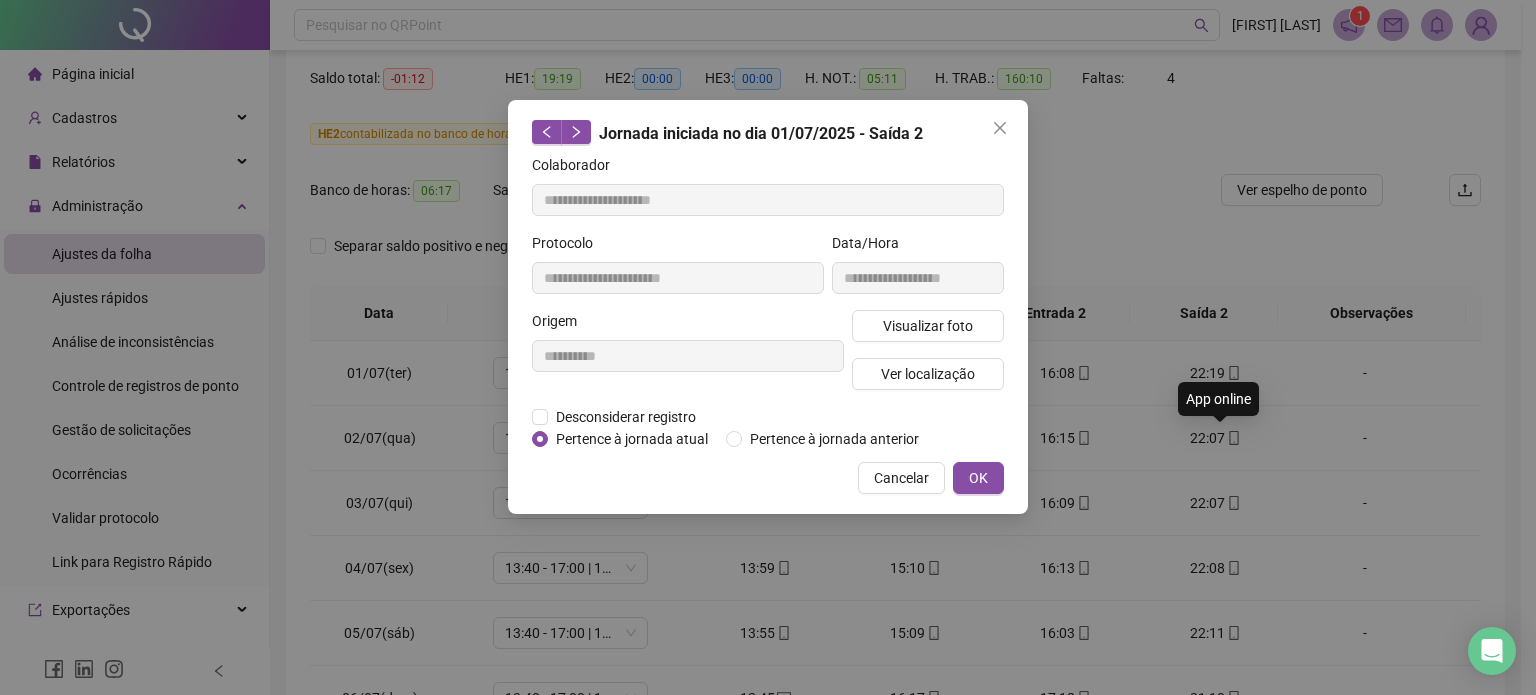type on "**********" 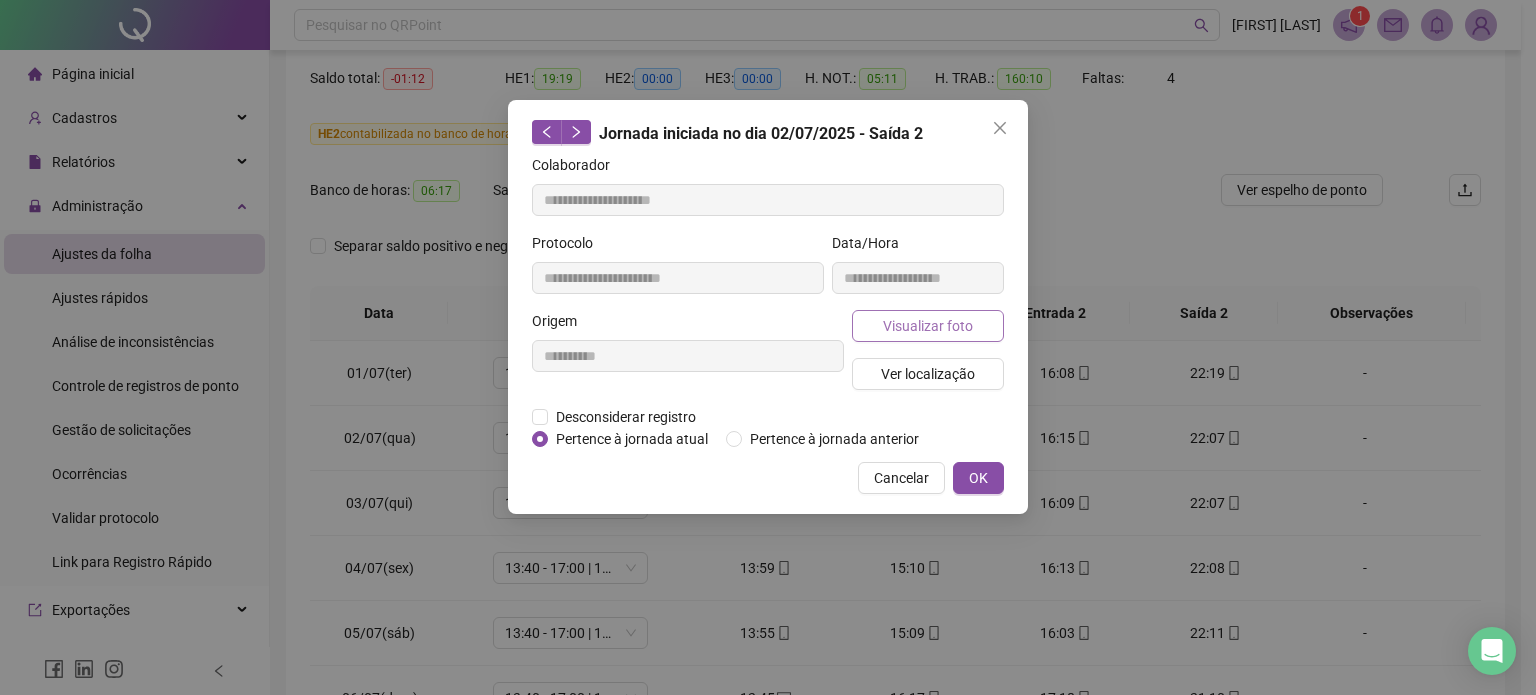 click on "Visualizar foto" at bounding box center (928, 326) 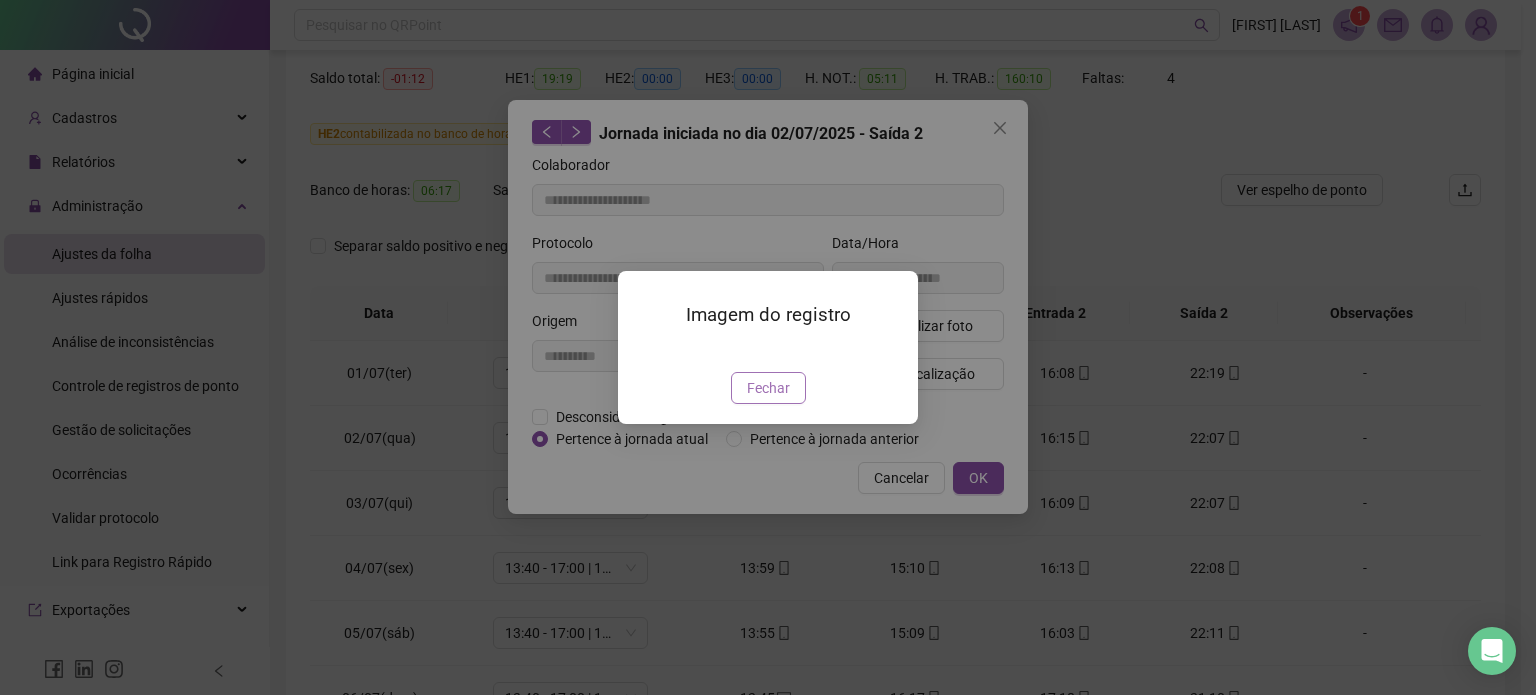 click on "Fechar" at bounding box center [768, 388] 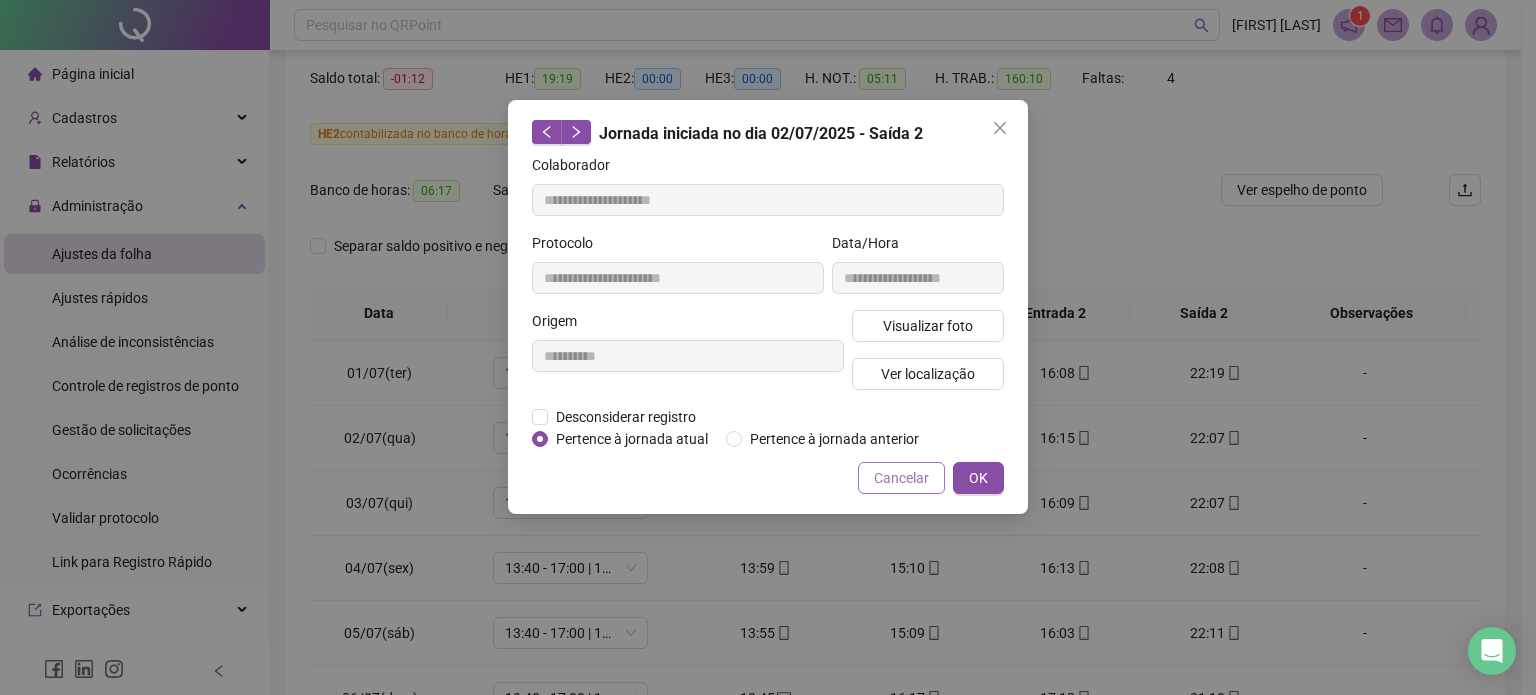 click on "Cancelar" at bounding box center [901, 478] 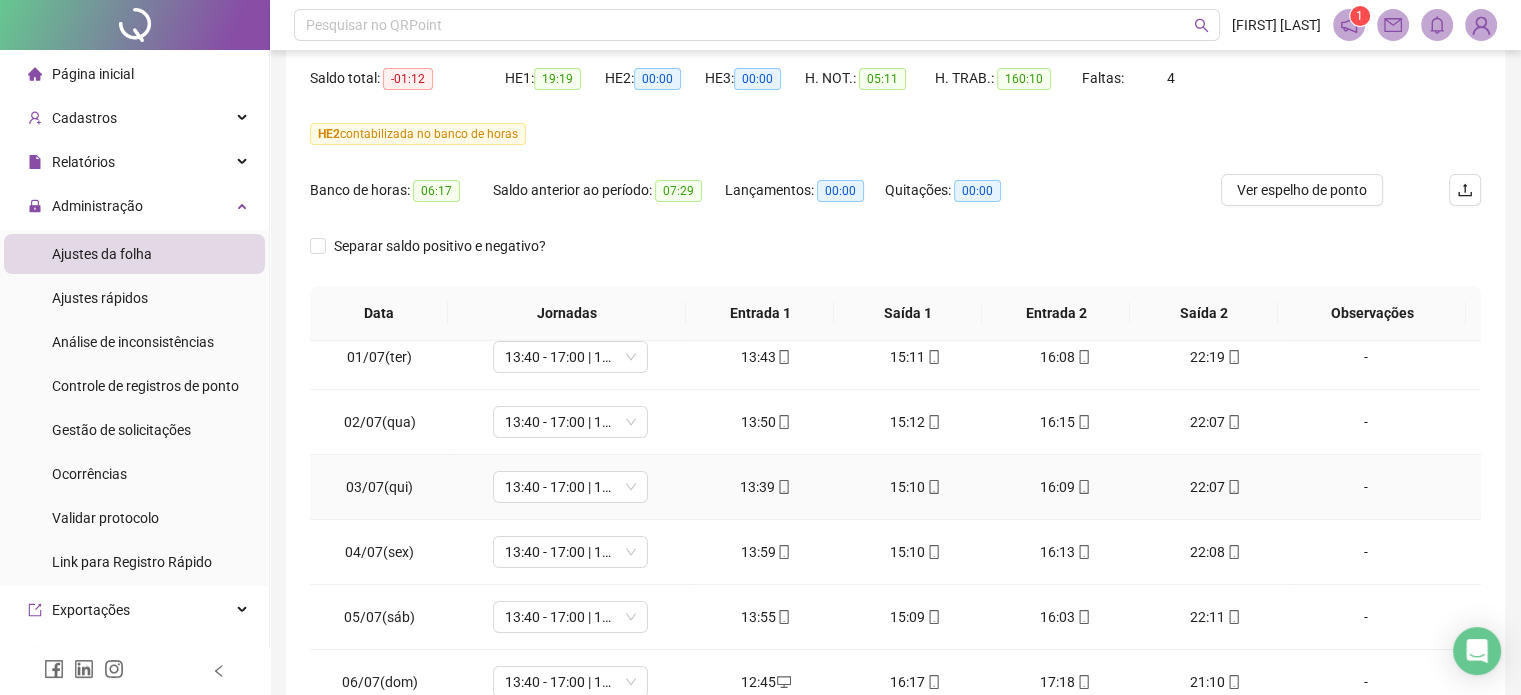 scroll, scrollTop: 0, scrollLeft: 0, axis: both 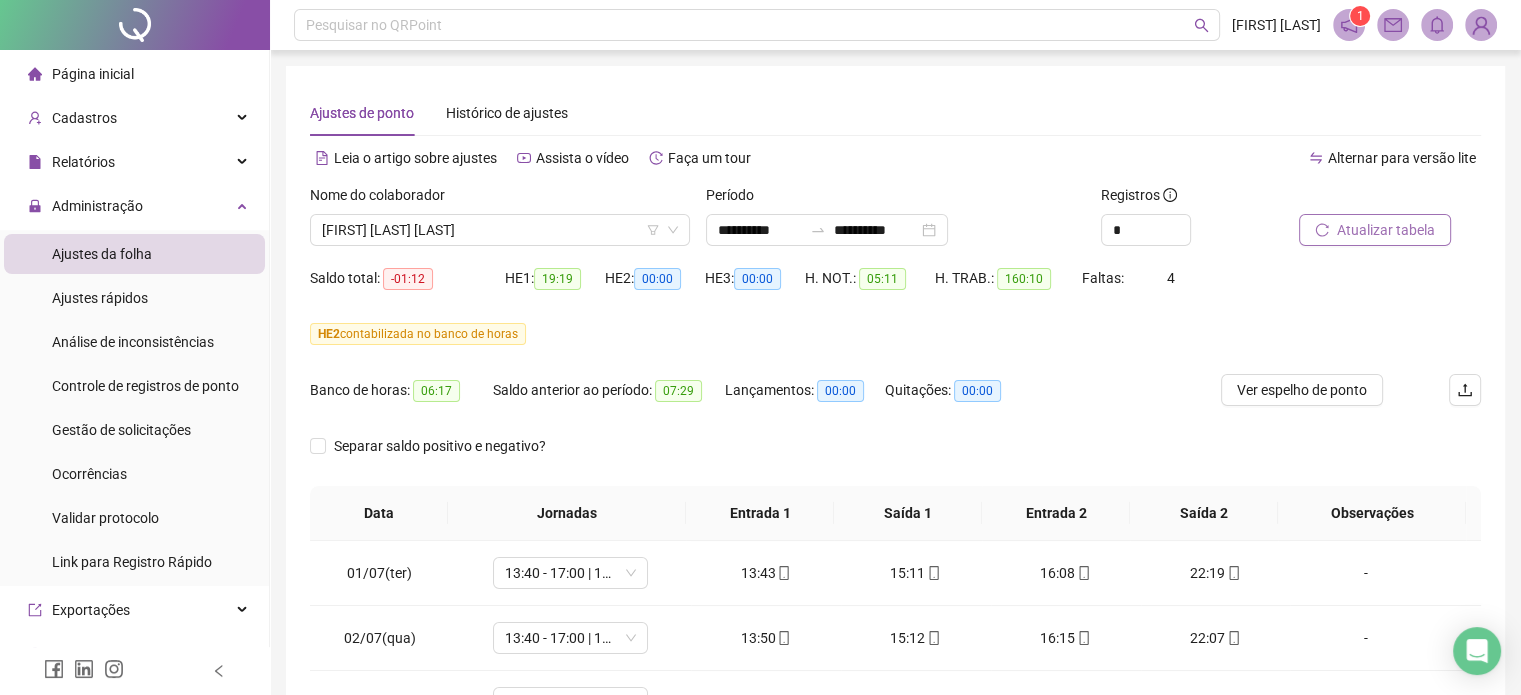 click on "Atualizar tabela" at bounding box center (1386, 230) 